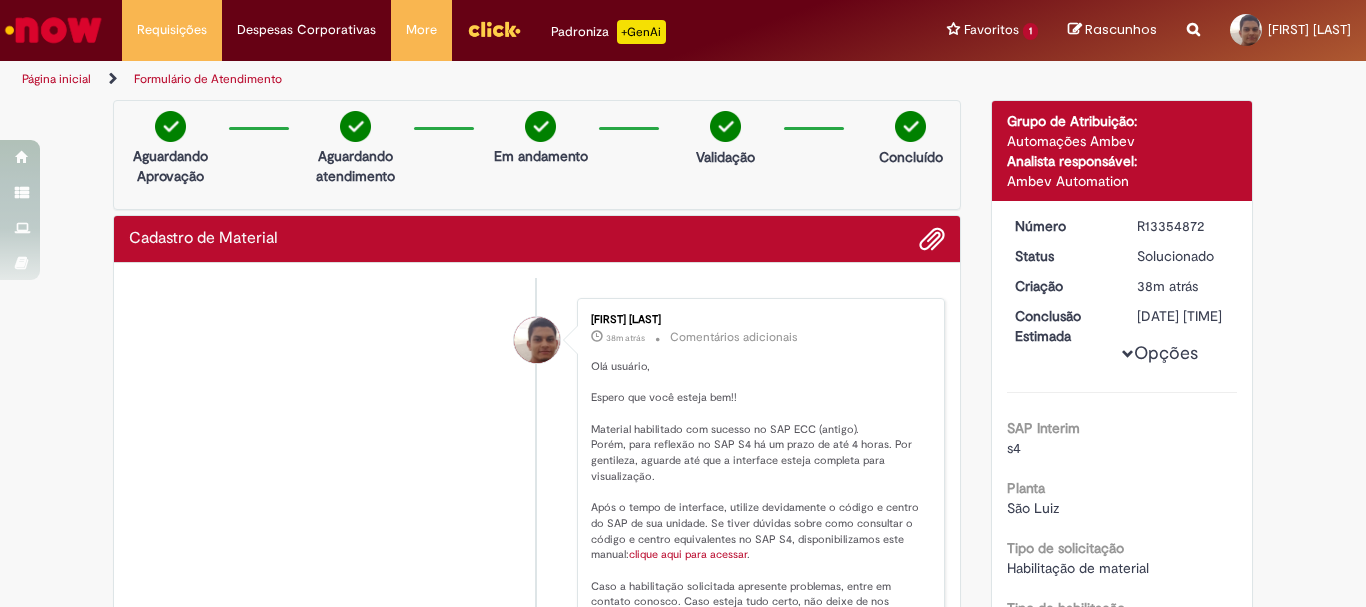 scroll, scrollTop: 0, scrollLeft: 0, axis: both 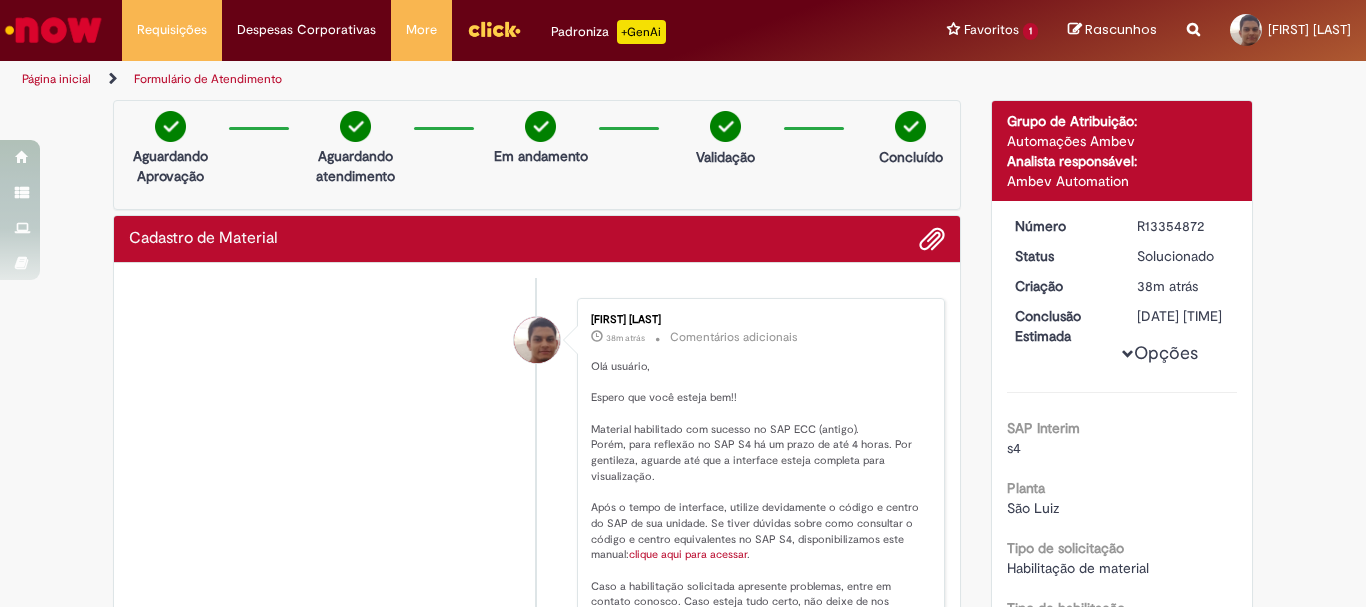 click on "Página inicial" at bounding box center [56, 79] 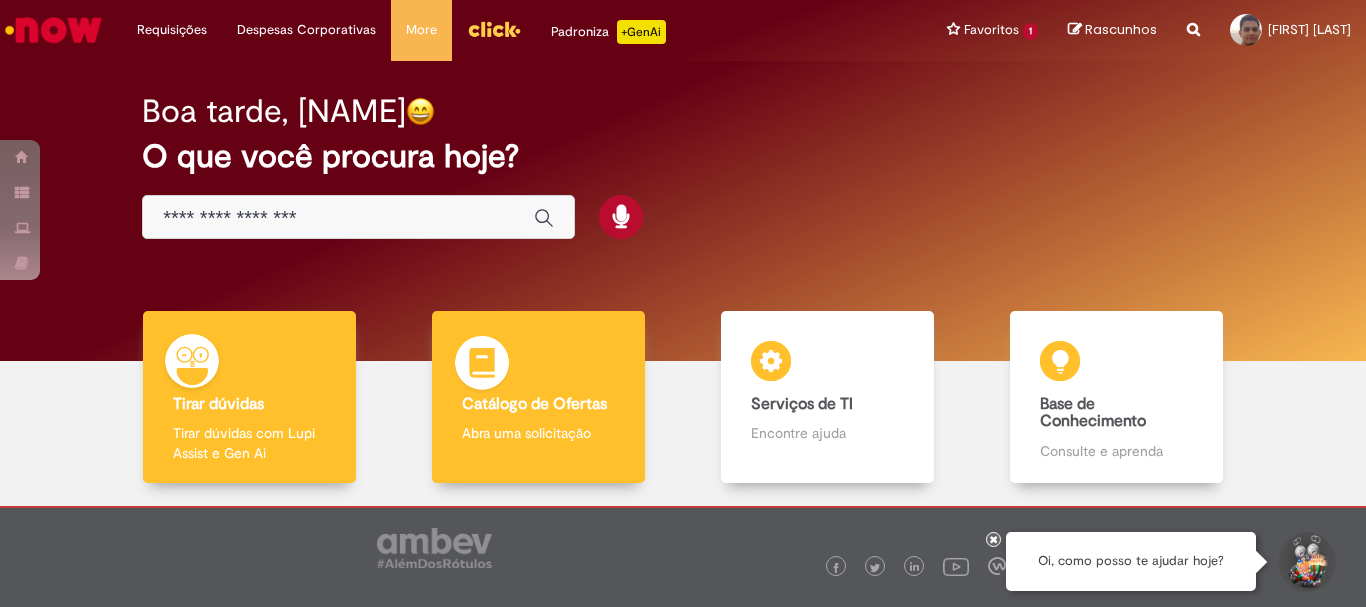 click on "Catálogo de Ofertas" at bounding box center (534, 404) 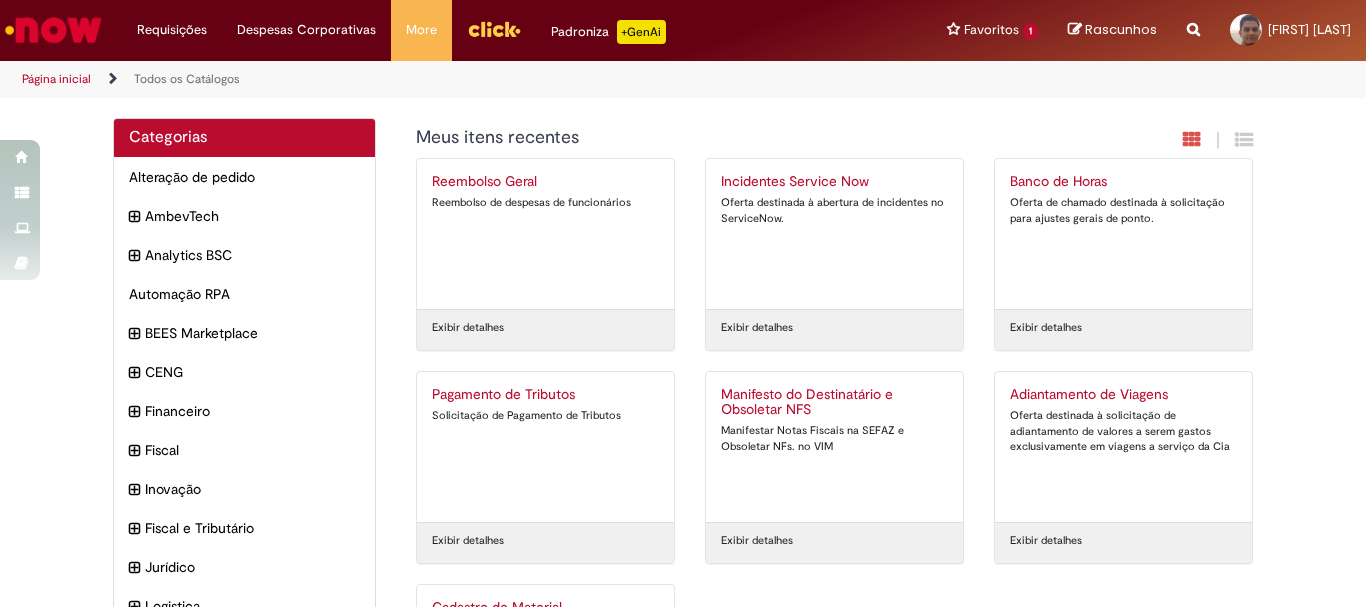 scroll, scrollTop: 214, scrollLeft: 0, axis: vertical 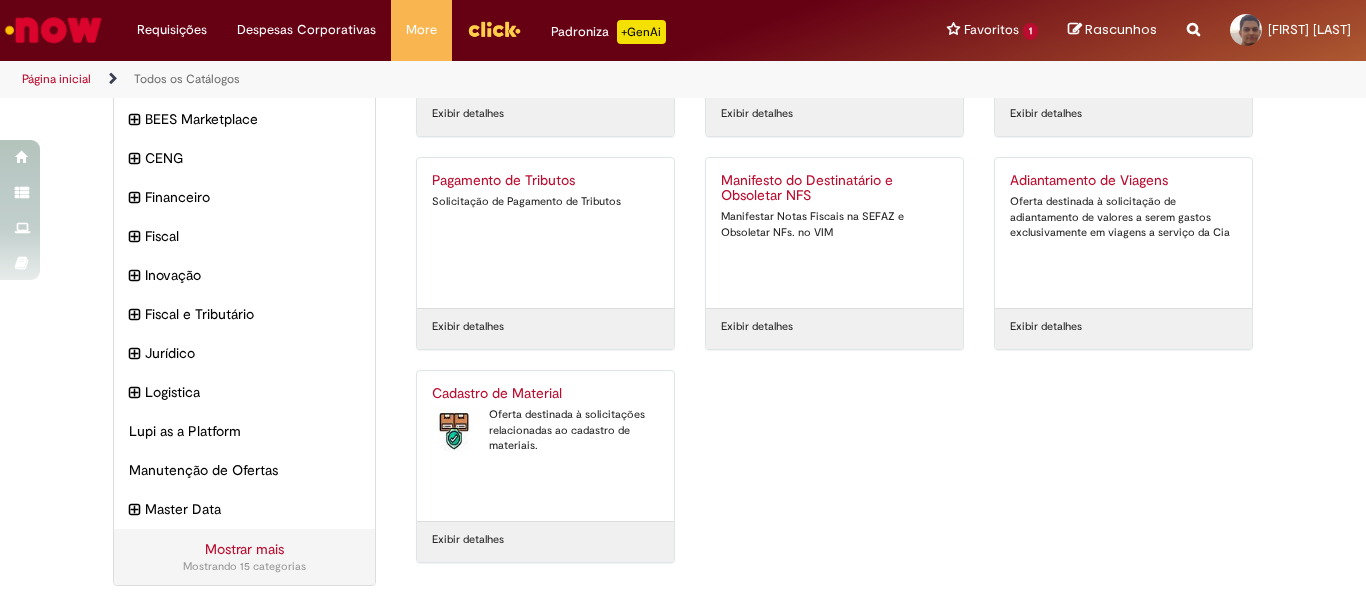 click on "Cadastro de Material" at bounding box center (545, 394) 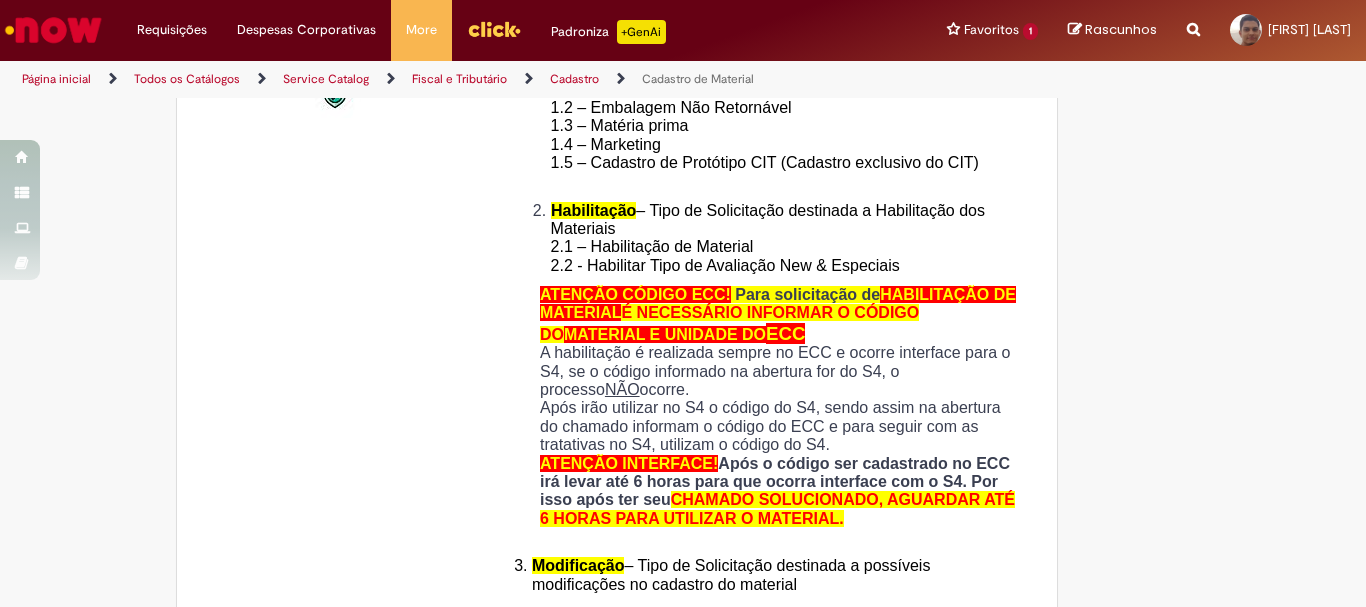 type on "********" 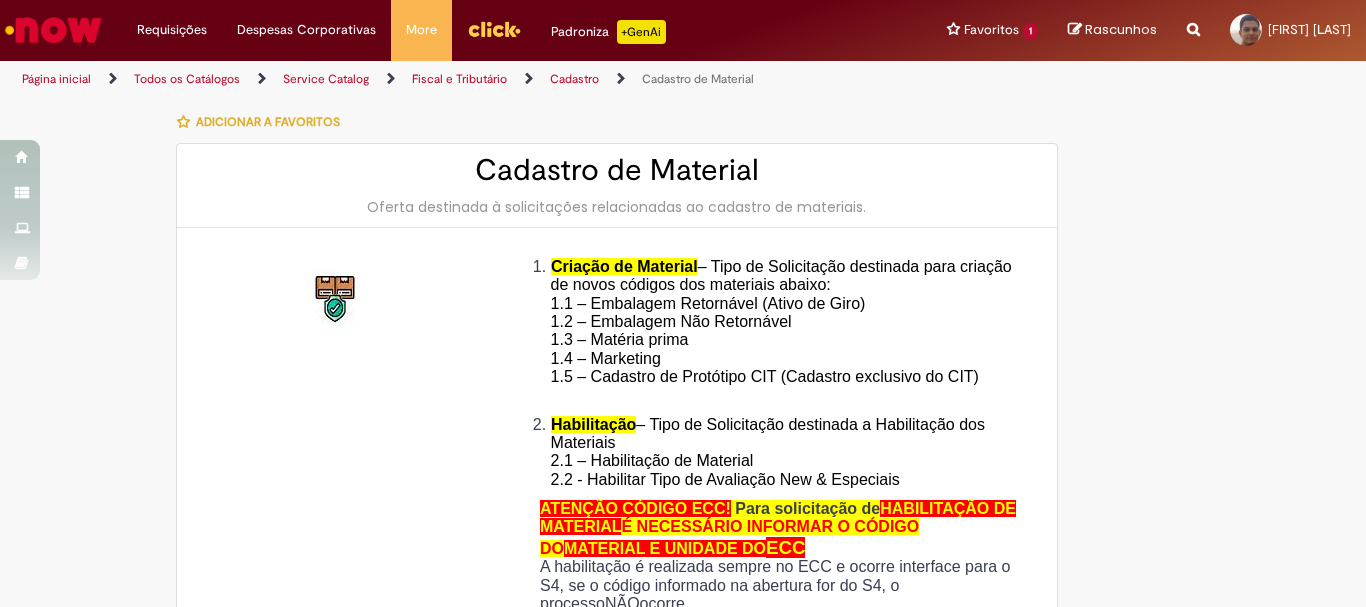 type on "**********" 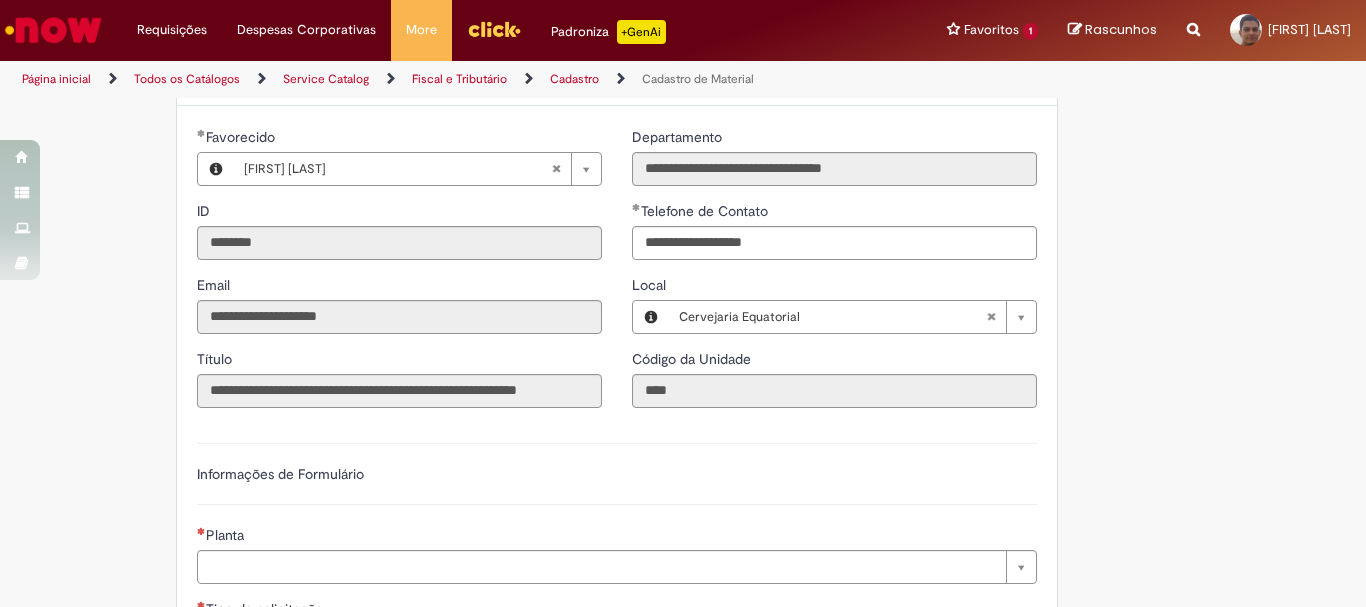 scroll, scrollTop: 1100, scrollLeft: 0, axis: vertical 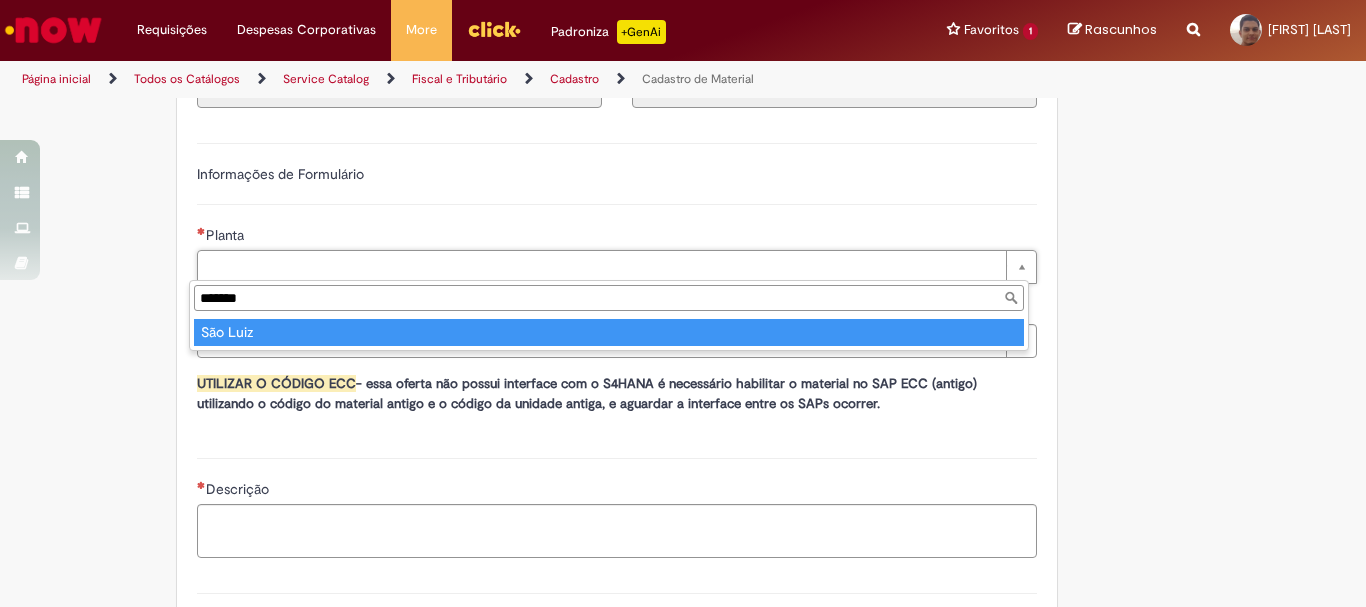type on "*******" 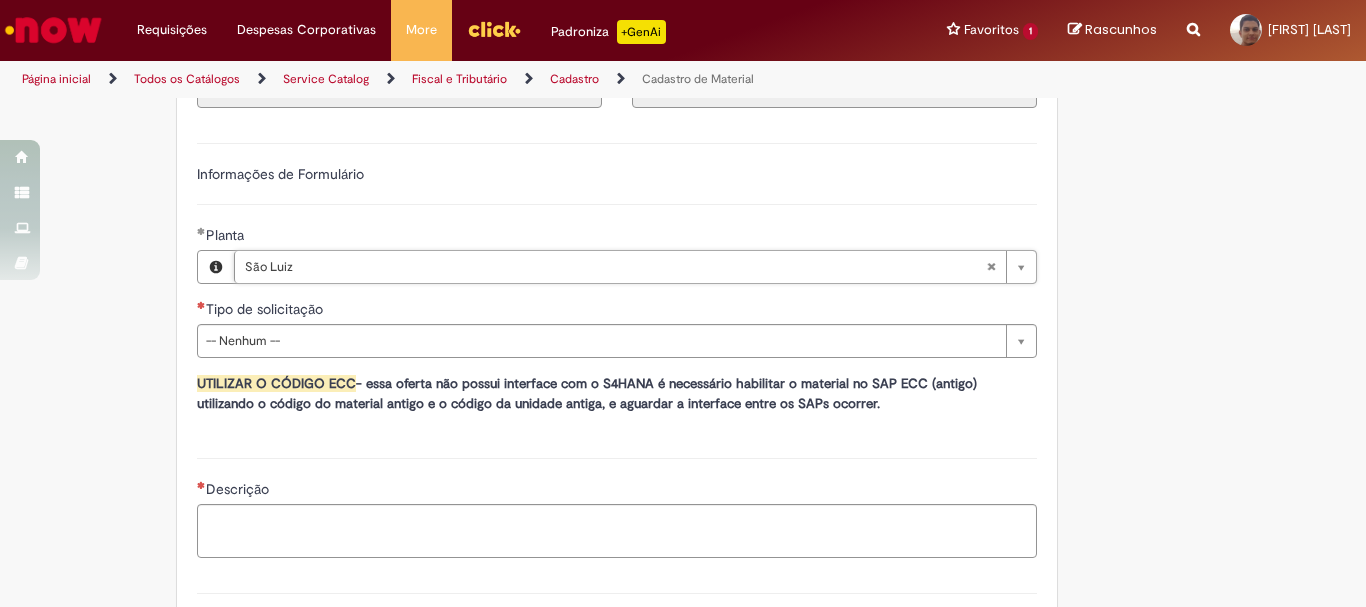 click on "Tipo de solicitação" at bounding box center (617, 311) 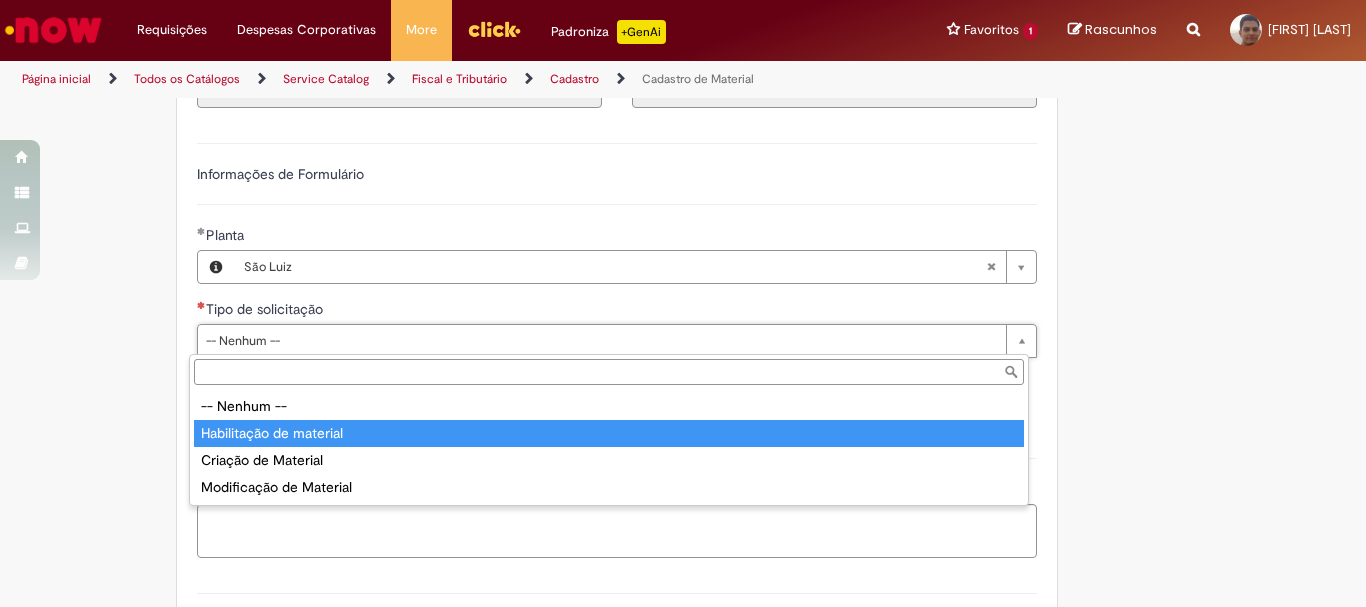 type on "**********" 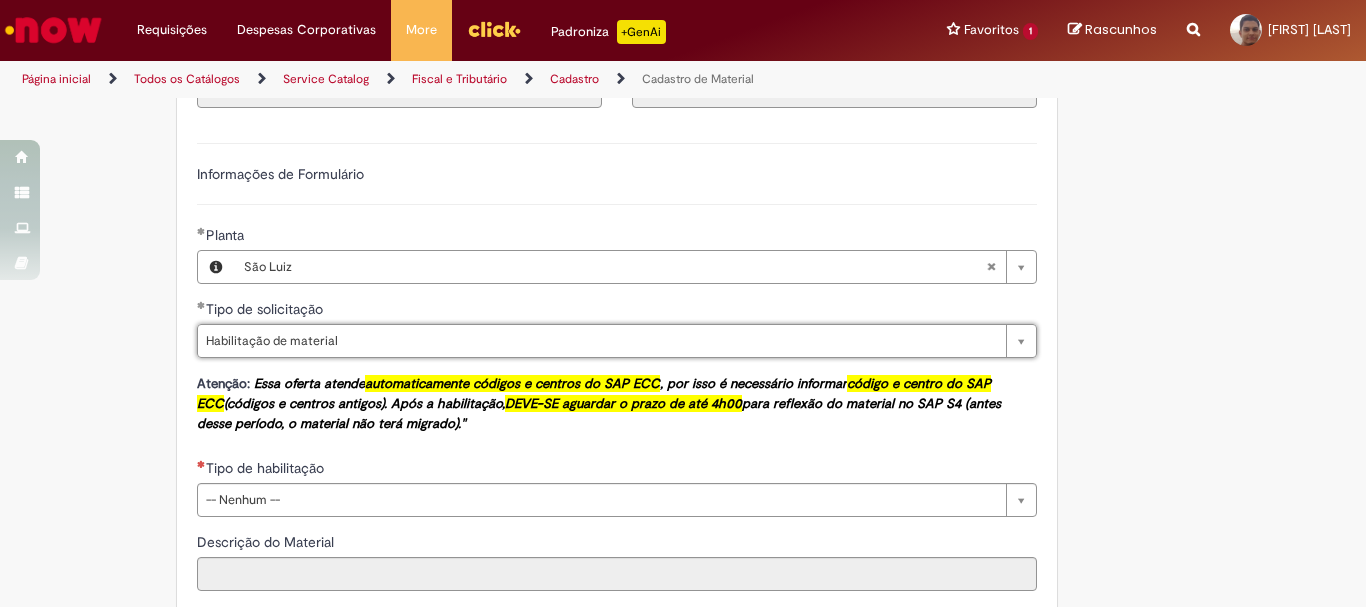 scroll, scrollTop: 1300, scrollLeft: 0, axis: vertical 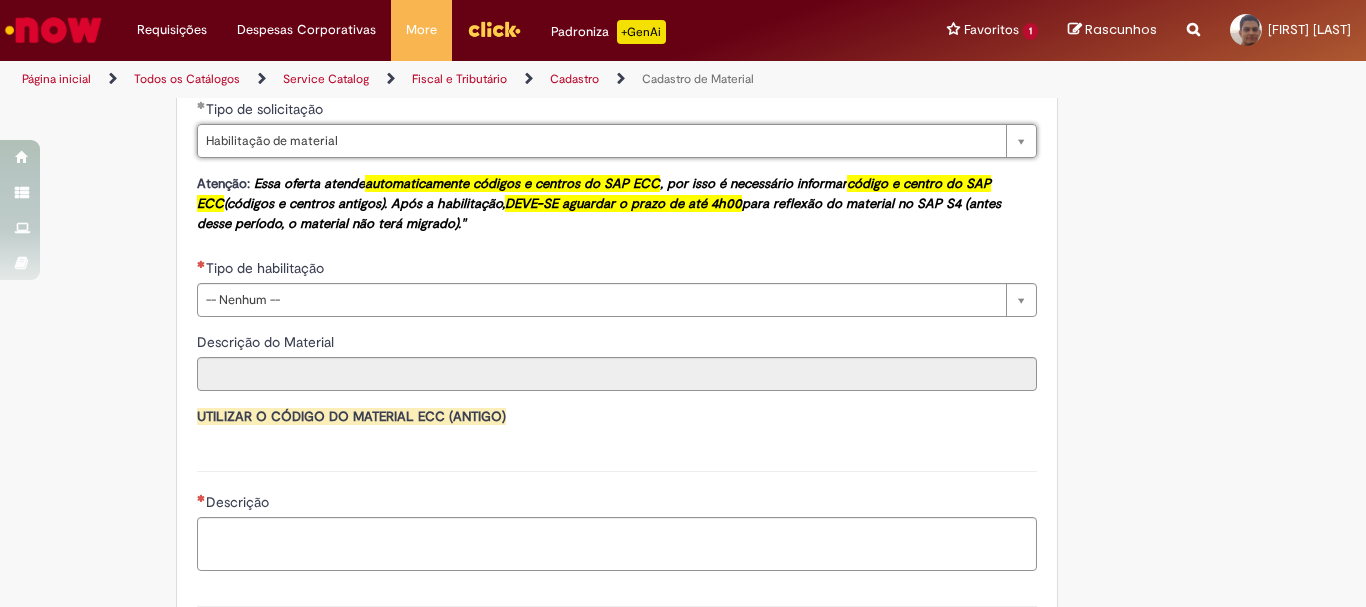 click on "**********" at bounding box center (617, 187) 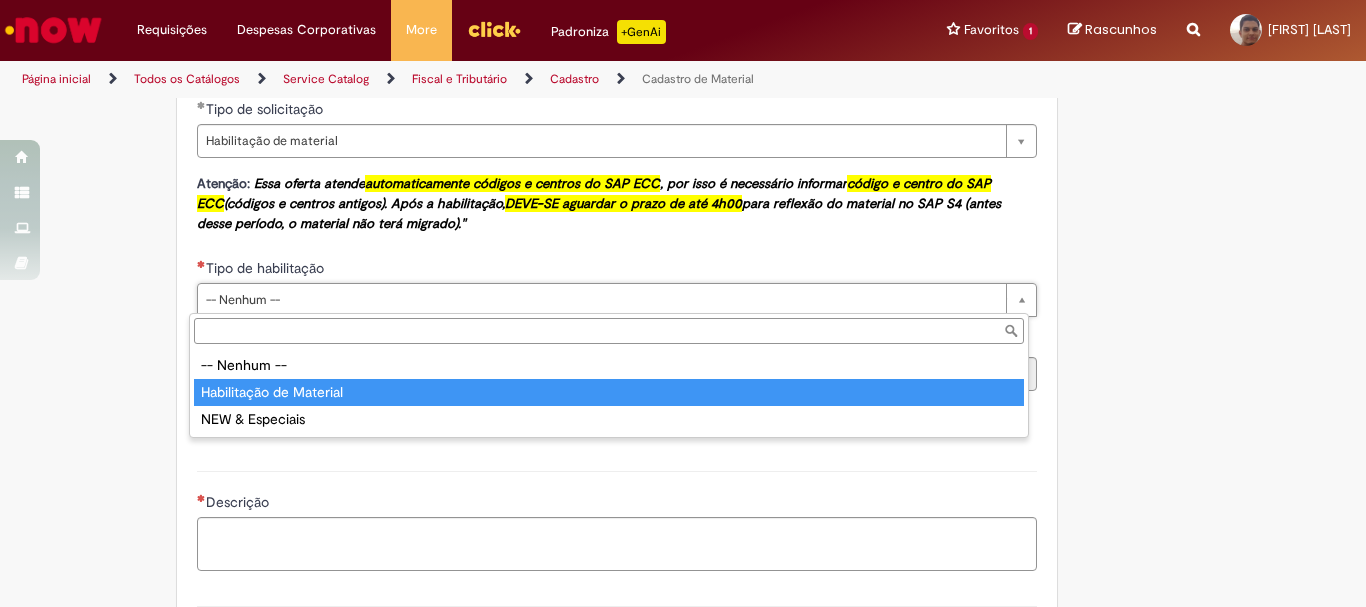type on "**********" 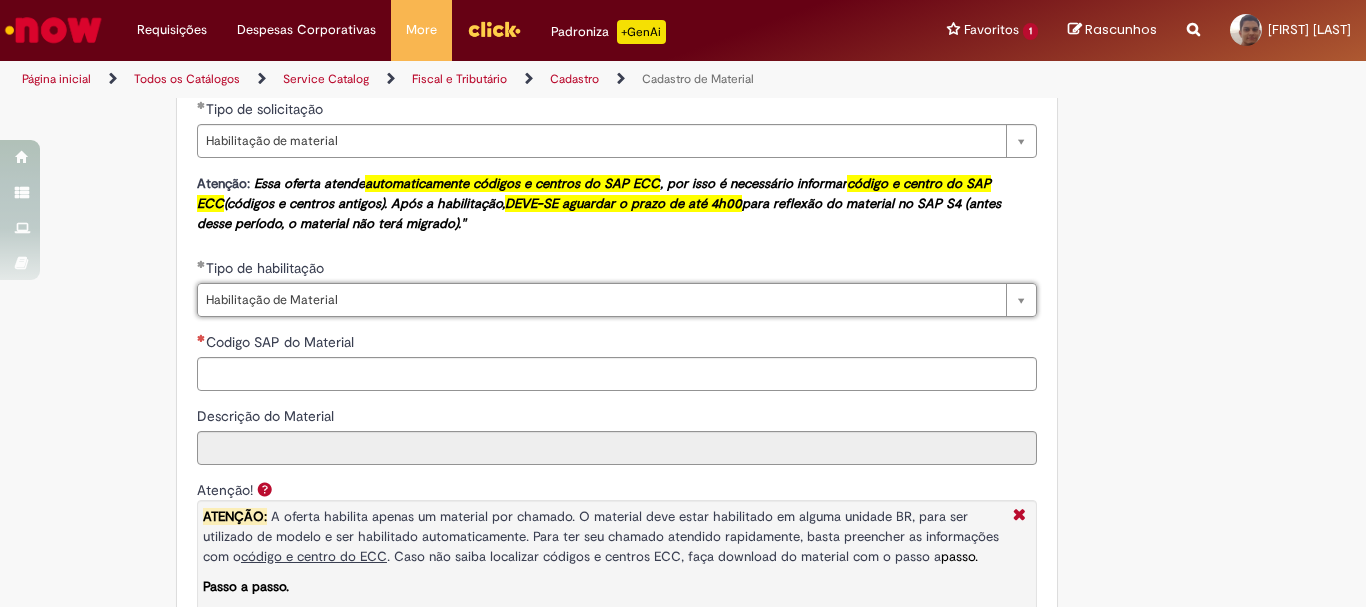 scroll, scrollTop: 1500, scrollLeft: 0, axis: vertical 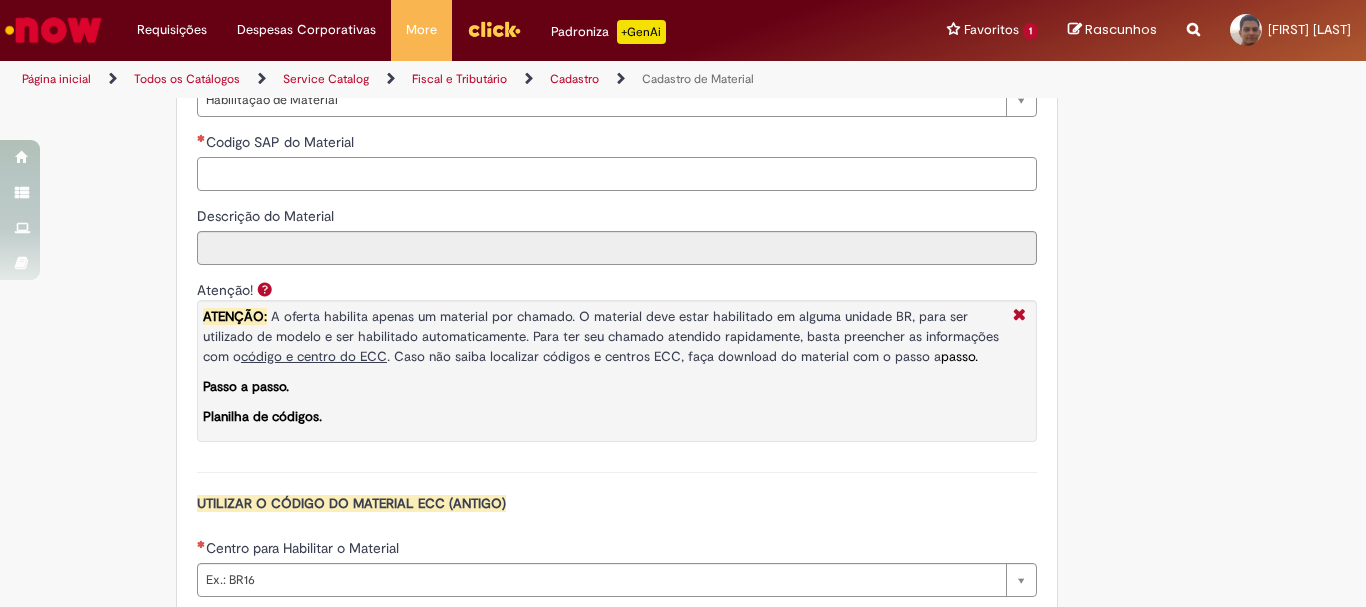 click on "Codigo SAP do Material" at bounding box center (617, 174) 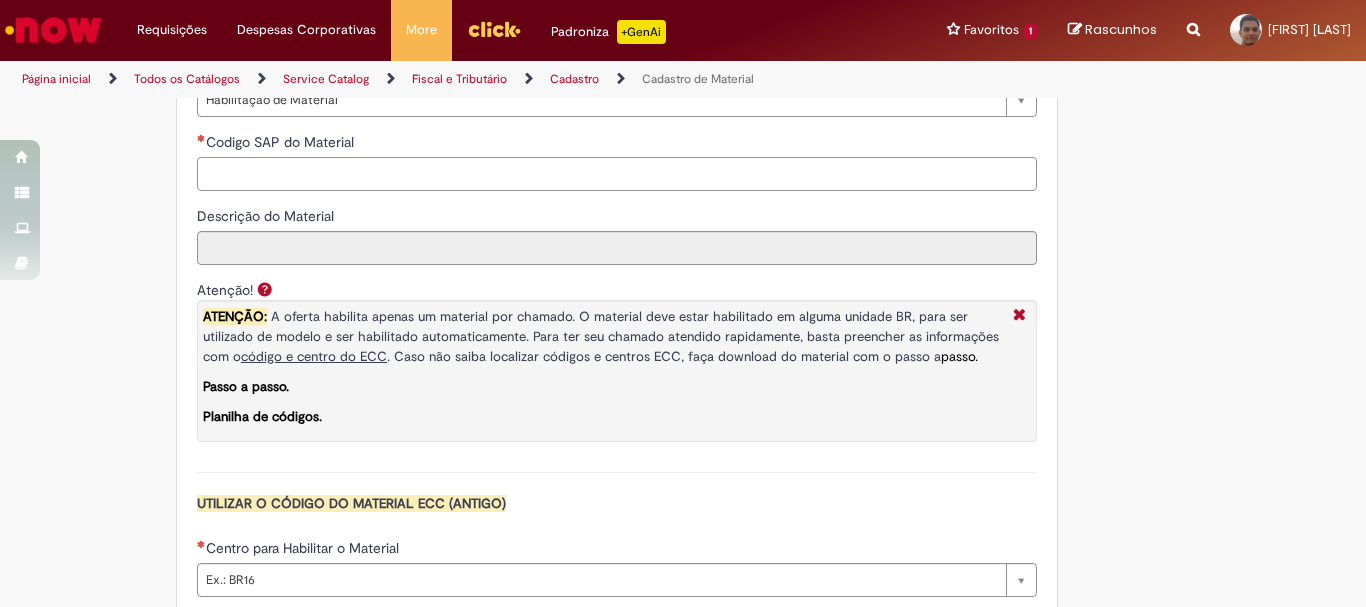 paste on "********" 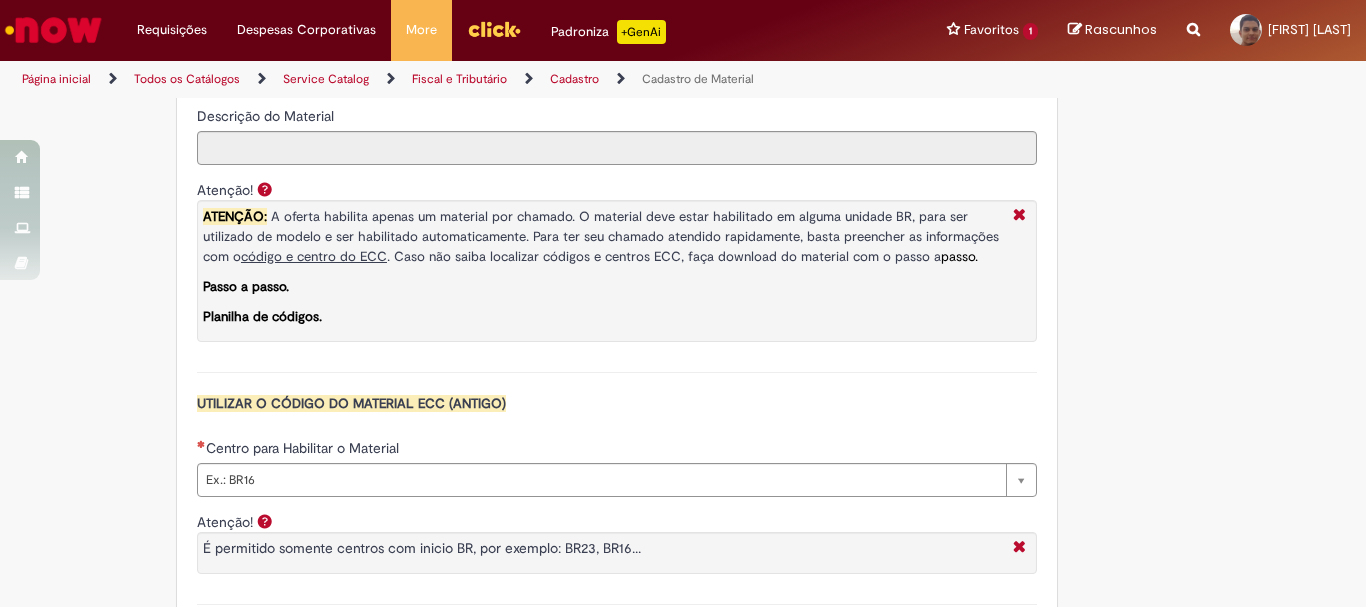 scroll, scrollTop: 1700, scrollLeft: 0, axis: vertical 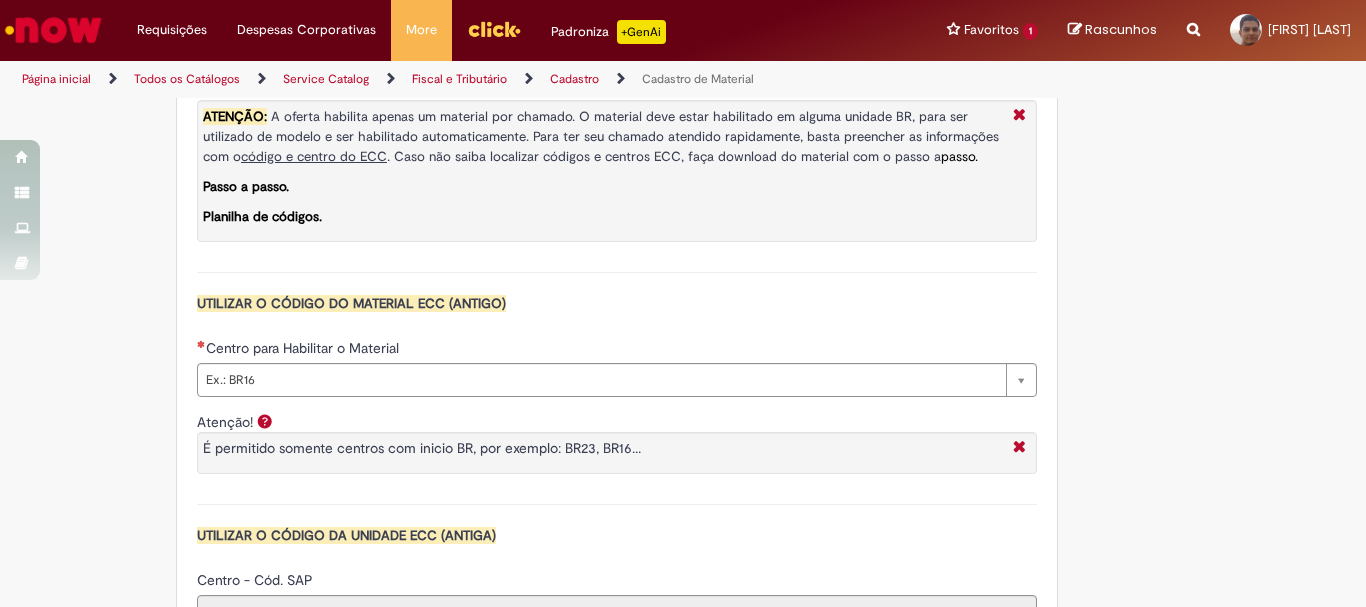 type on "********" 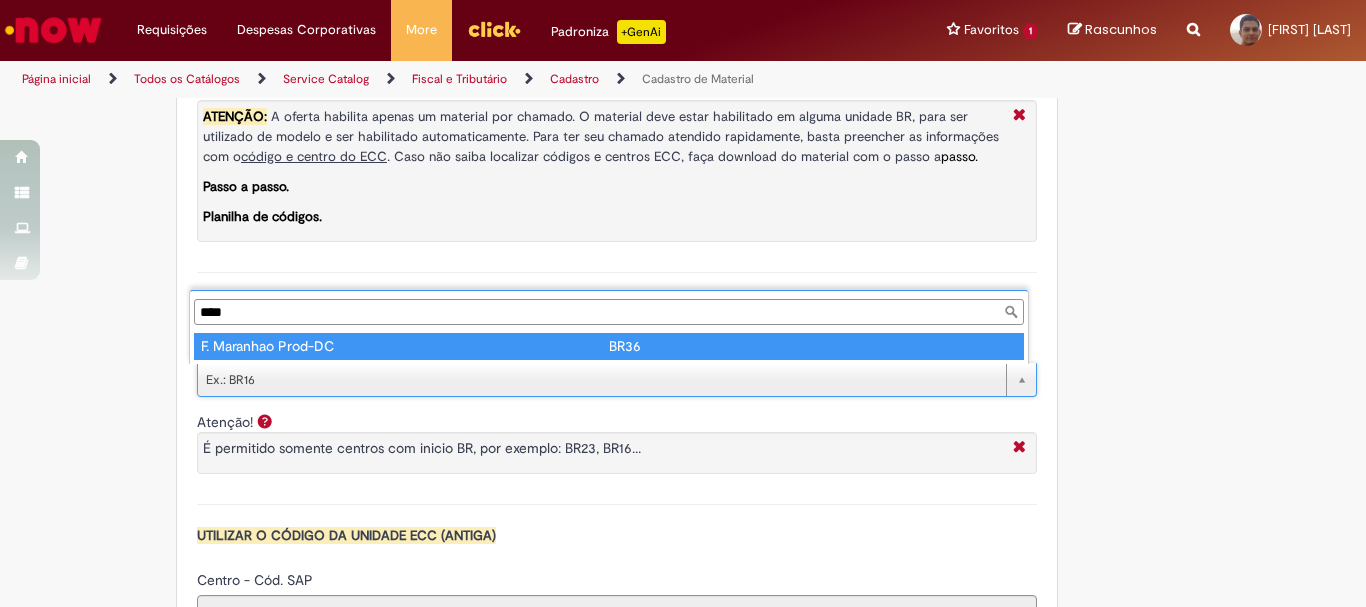 type on "****" 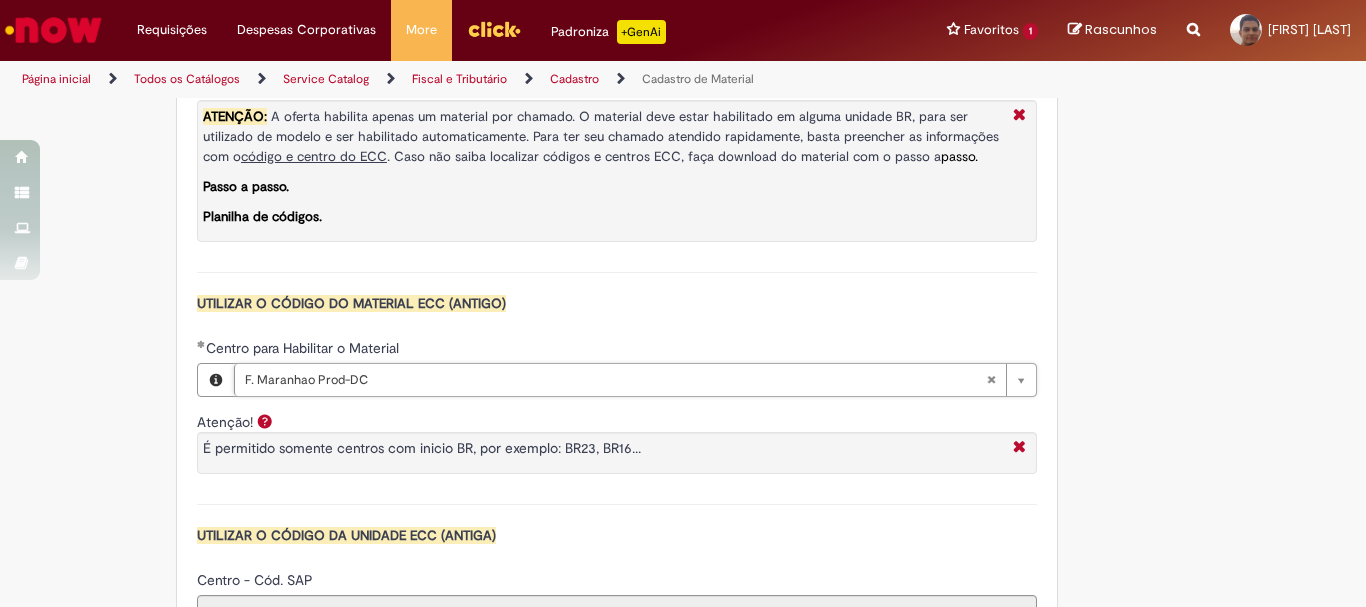 type on "****" 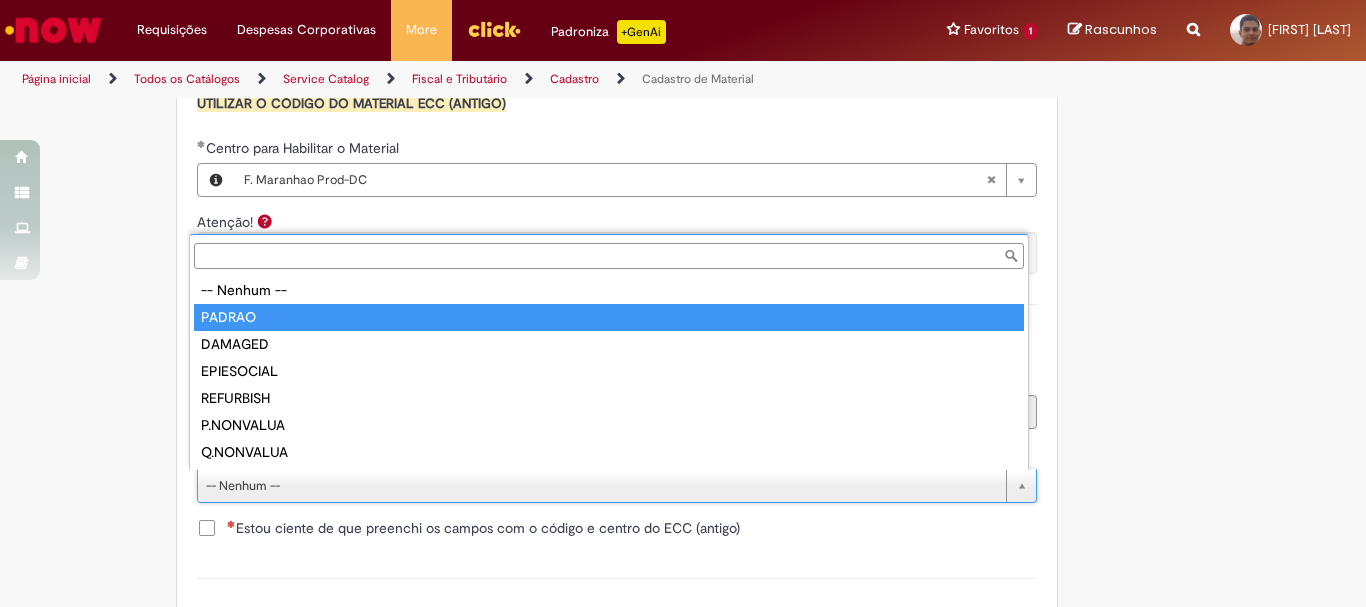 type on "******" 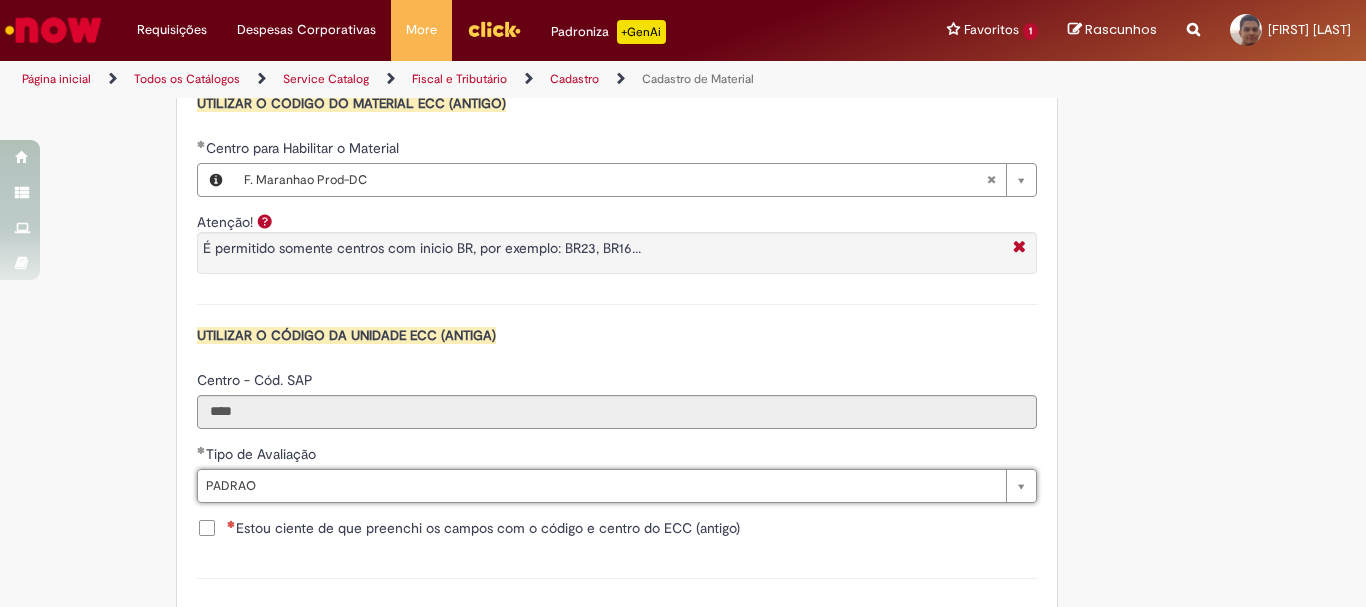 scroll, scrollTop: 2200, scrollLeft: 0, axis: vertical 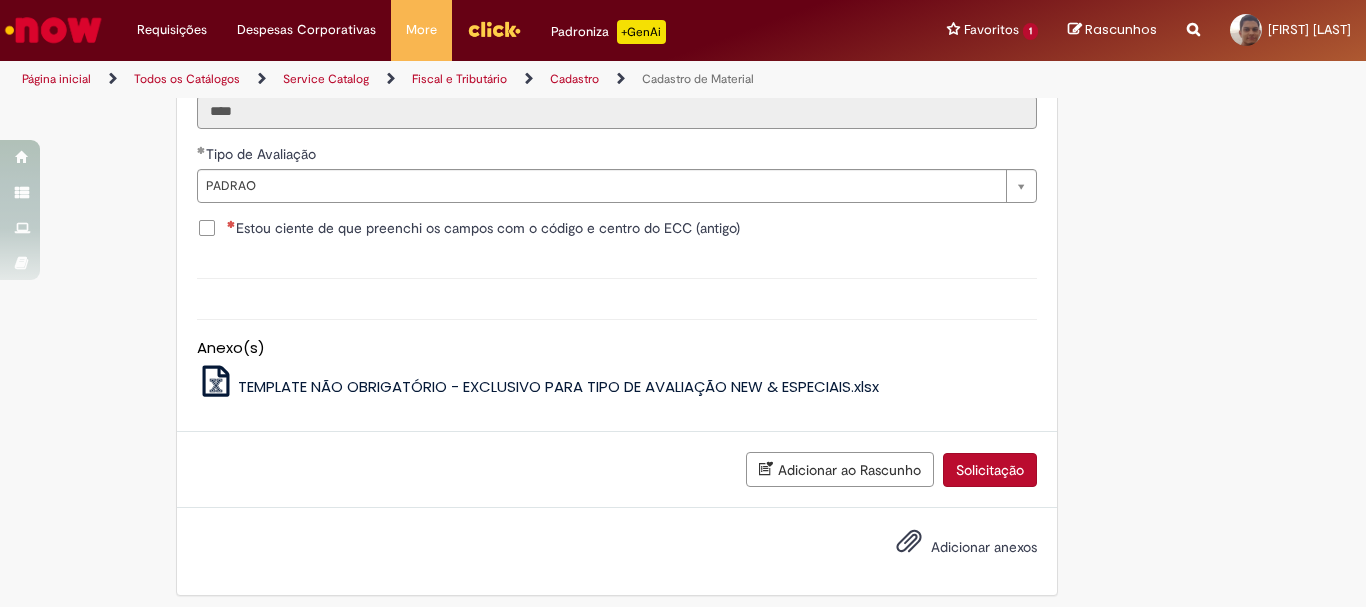 click on "Estou ciente de que preenchi os campos com o código e centro do ECC  (antigo)" at bounding box center (617, 230) 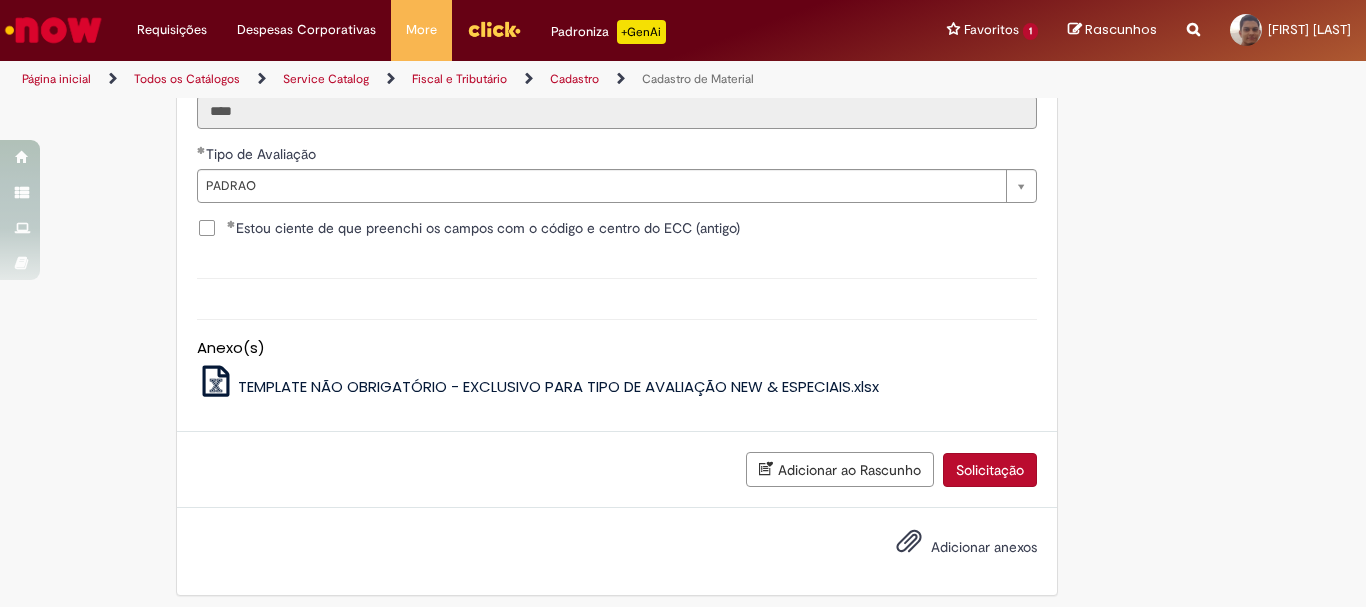 drag, startPoint x: 1002, startPoint y: 477, endPoint x: 1012, endPoint y: 479, distance: 10.198039 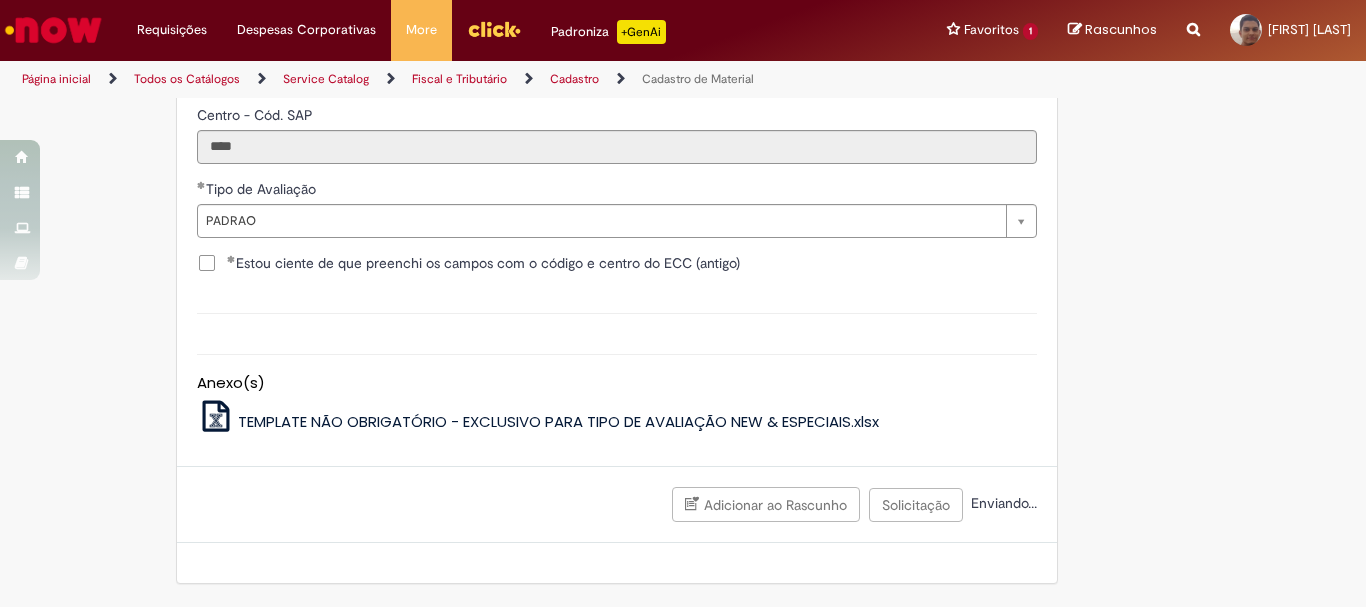 scroll, scrollTop: 2165, scrollLeft: 0, axis: vertical 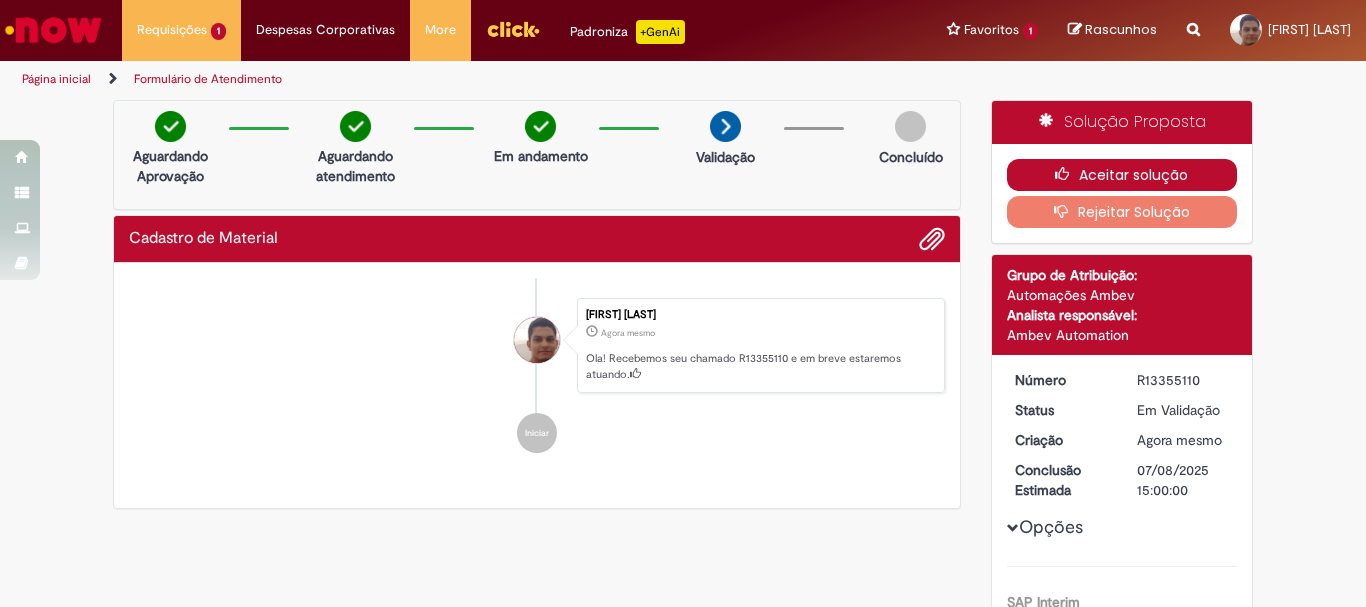click on "Aceitar solução" at bounding box center (1122, 175) 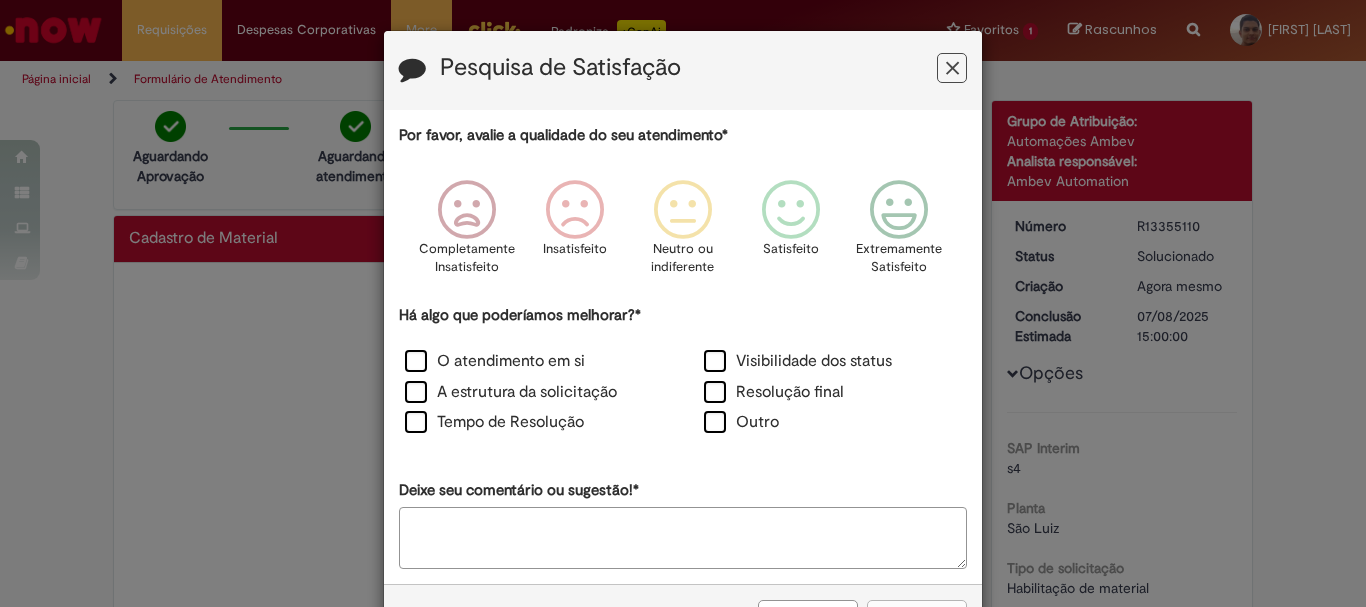 click at bounding box center (952, 68) 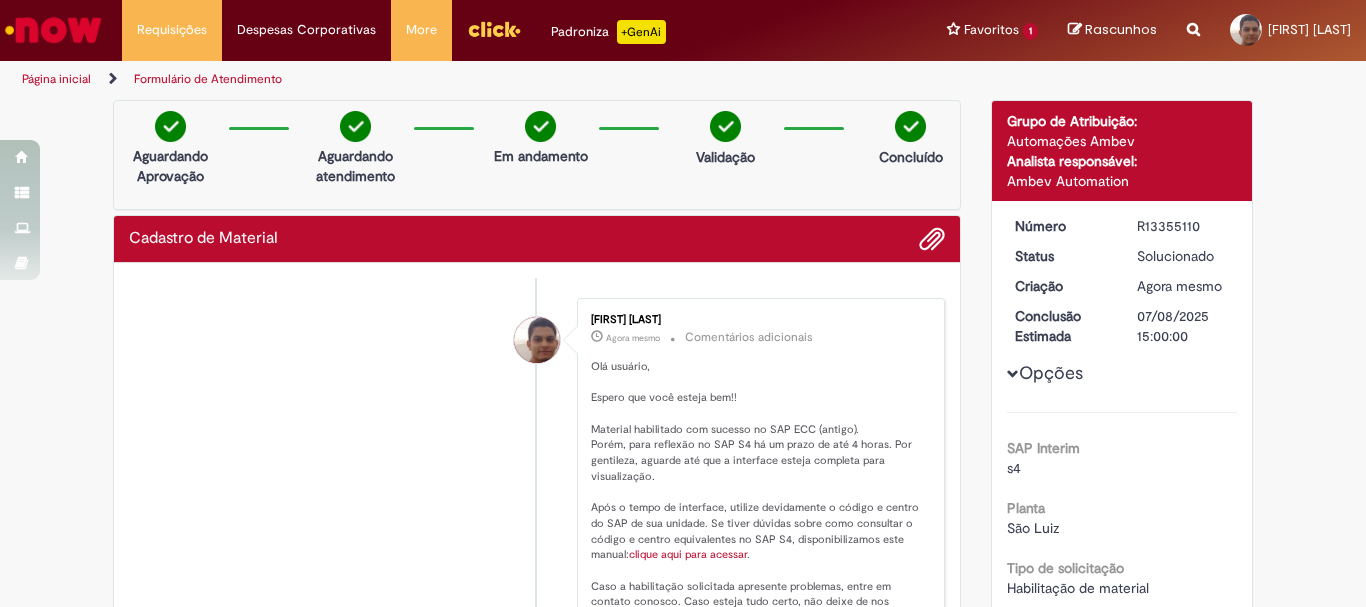 click on "Cadastro de Material" at bounding box center [203, 239] 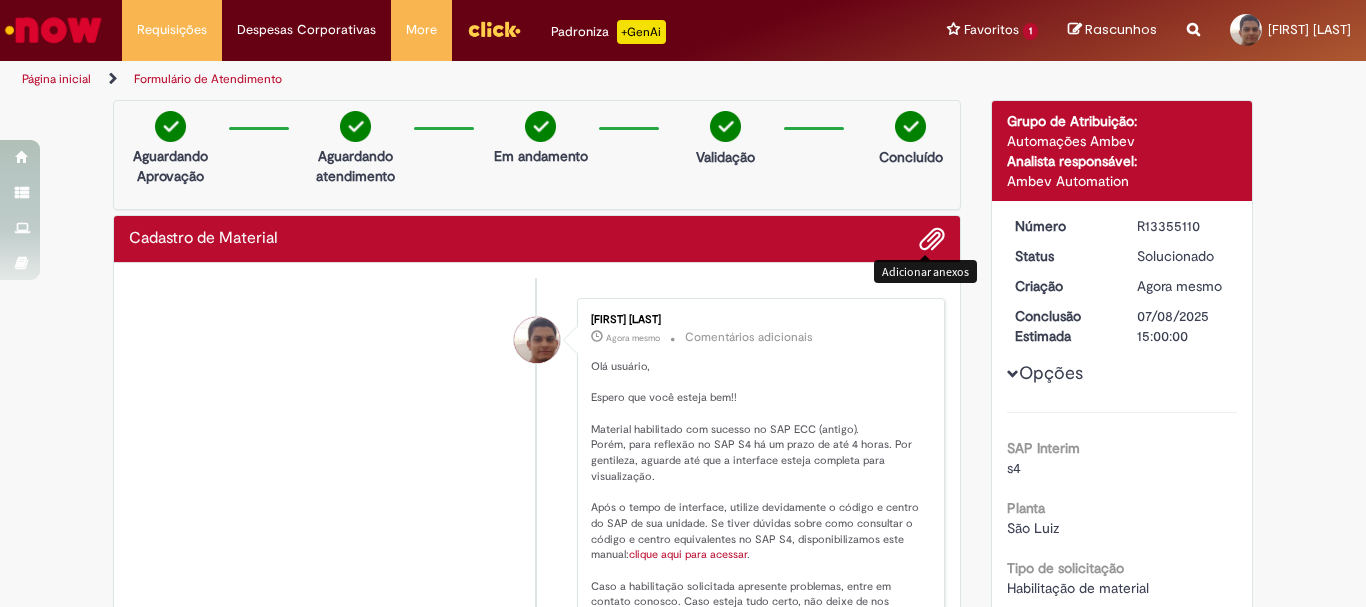 click at bounding box center (932, 240) 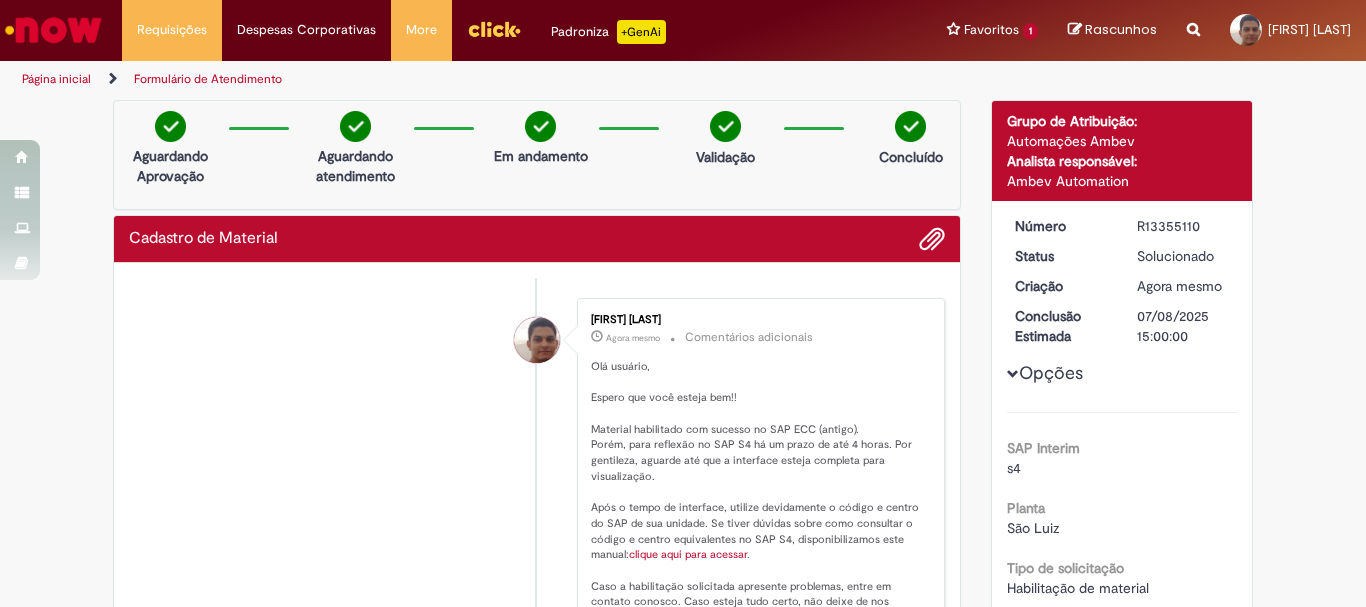 drag, startPoint x: 53, startPoint y: 82, endPoint x: 91, endPoint y: 119, distance: 53.037724 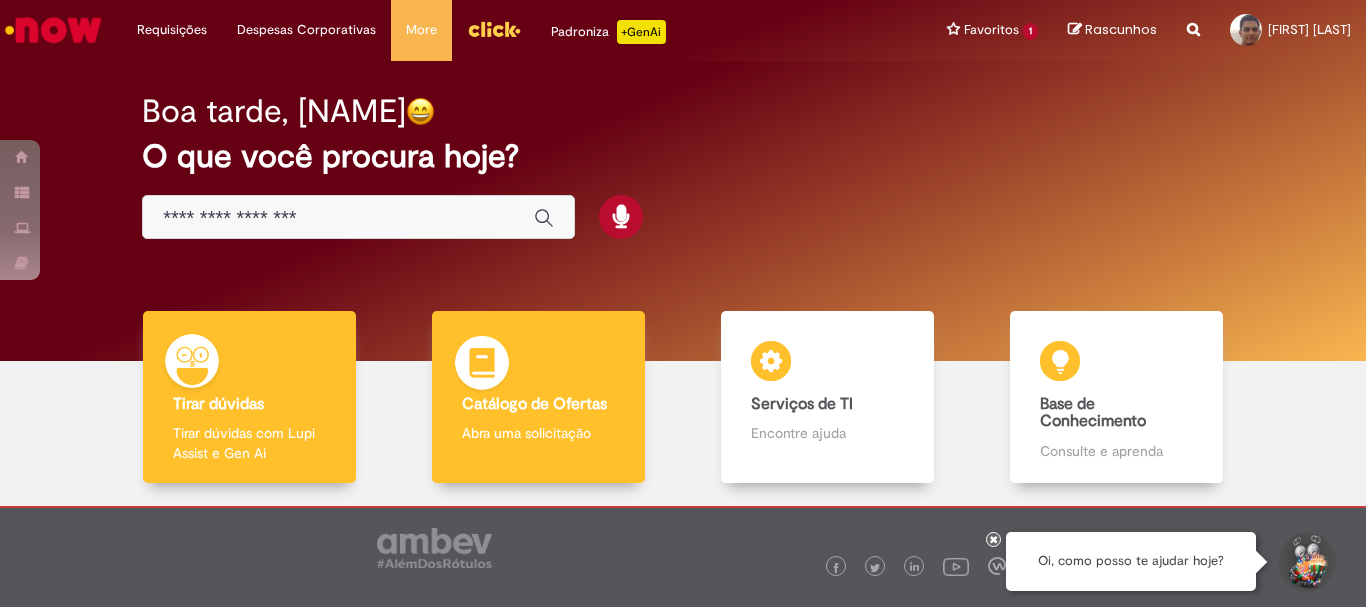 click on "Catálogo de Ofertas" at bounding box center (534, 404) 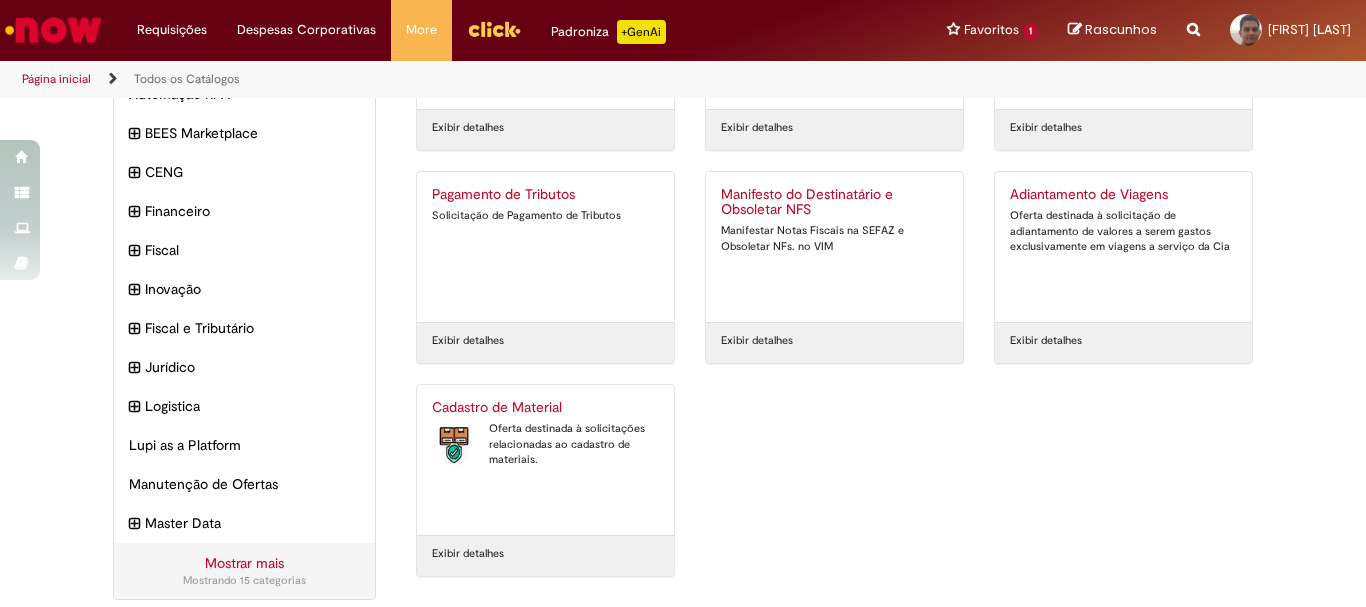 scroll, scrollTop: 214, scrollLeft: 0, axis: vertical 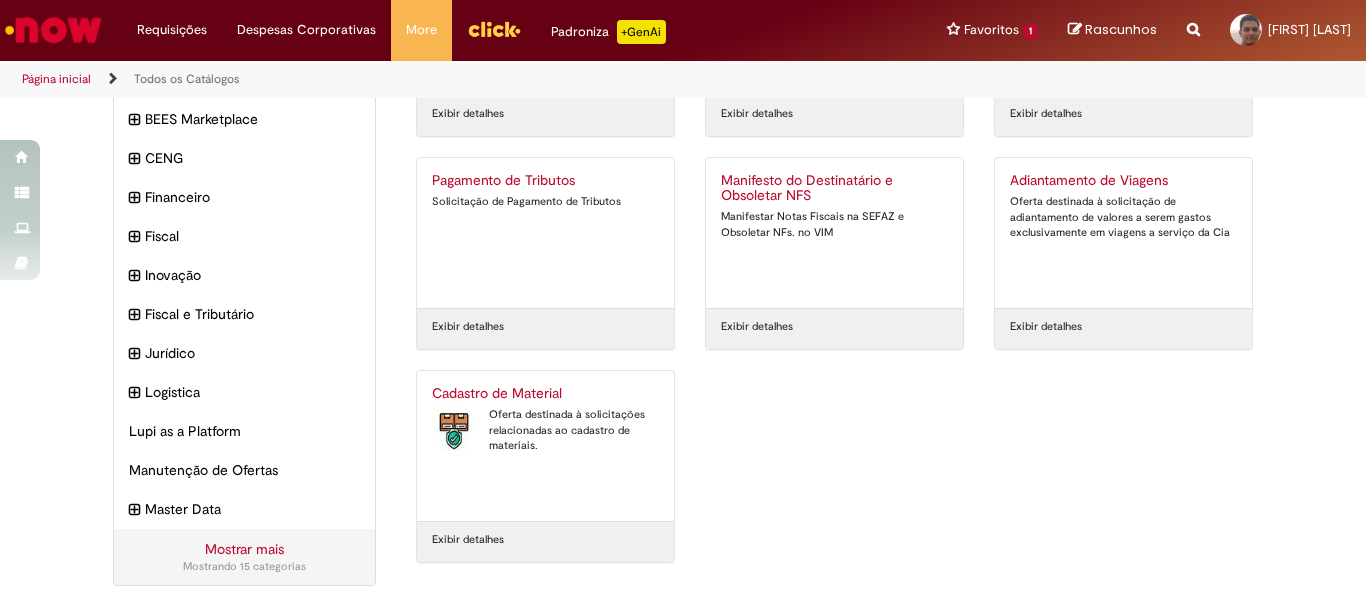 click on "Oferta destinada à solicitações relacionadas ao cadastro de materiais." at bounding box center (545, 430) 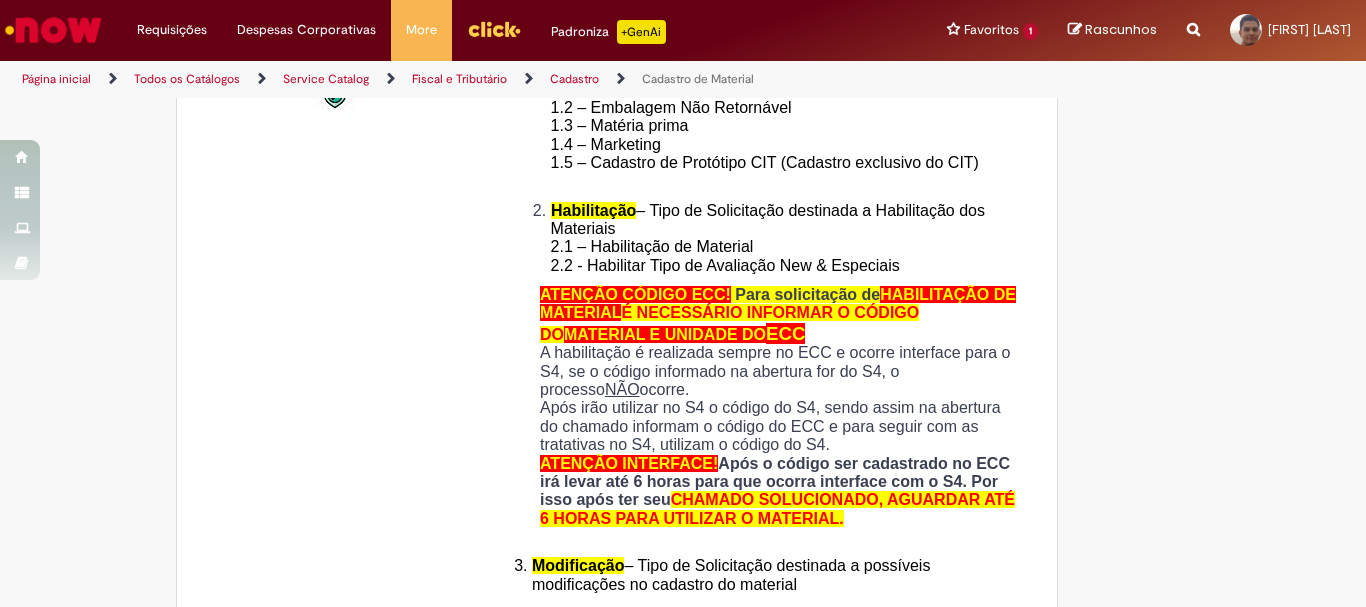 type on "********" 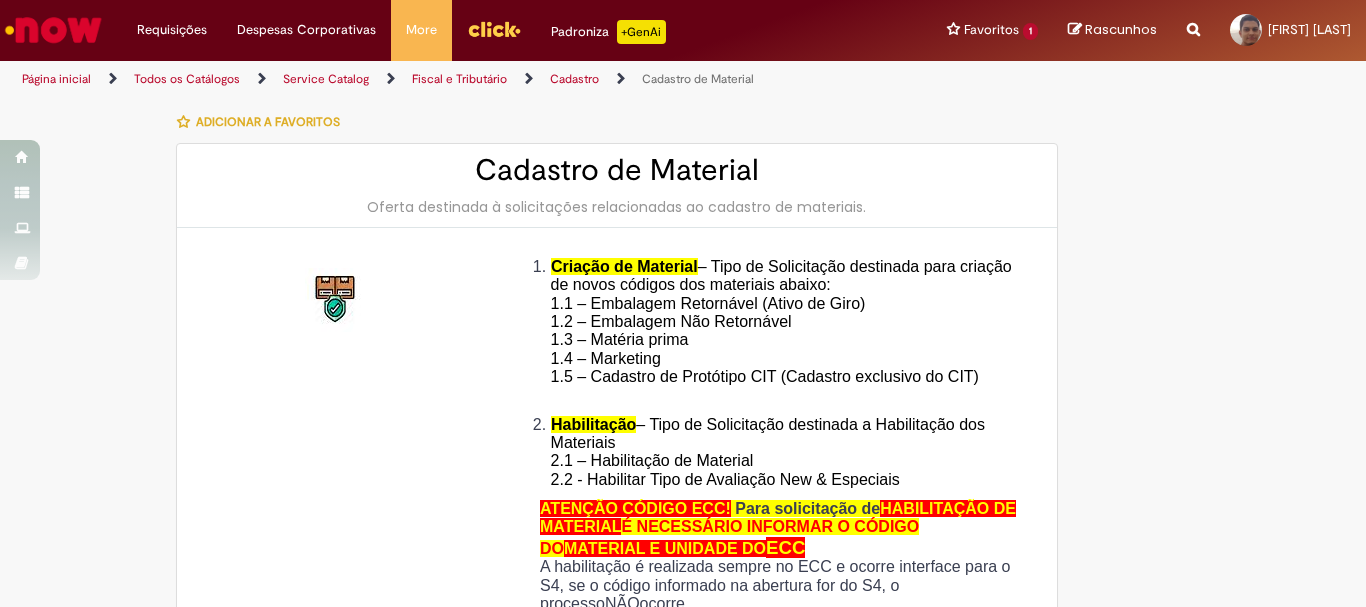 type on "**********" 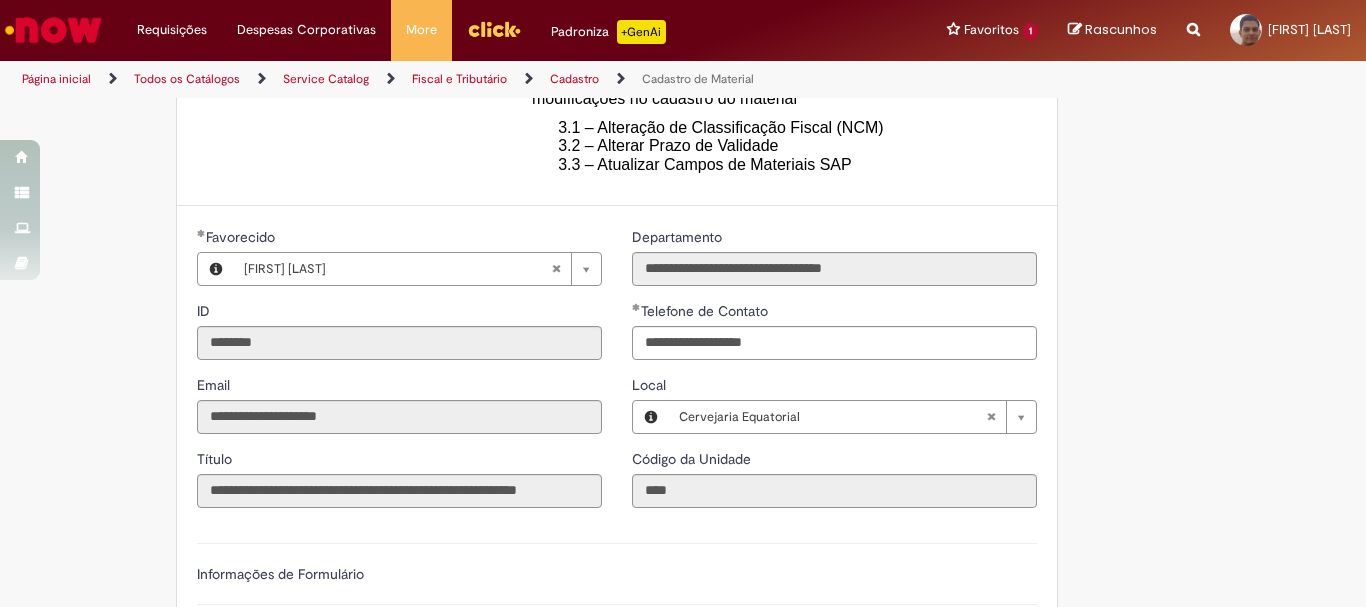 scroll, scrollTop: 1000, scrollLeft: 0, axis: vertical 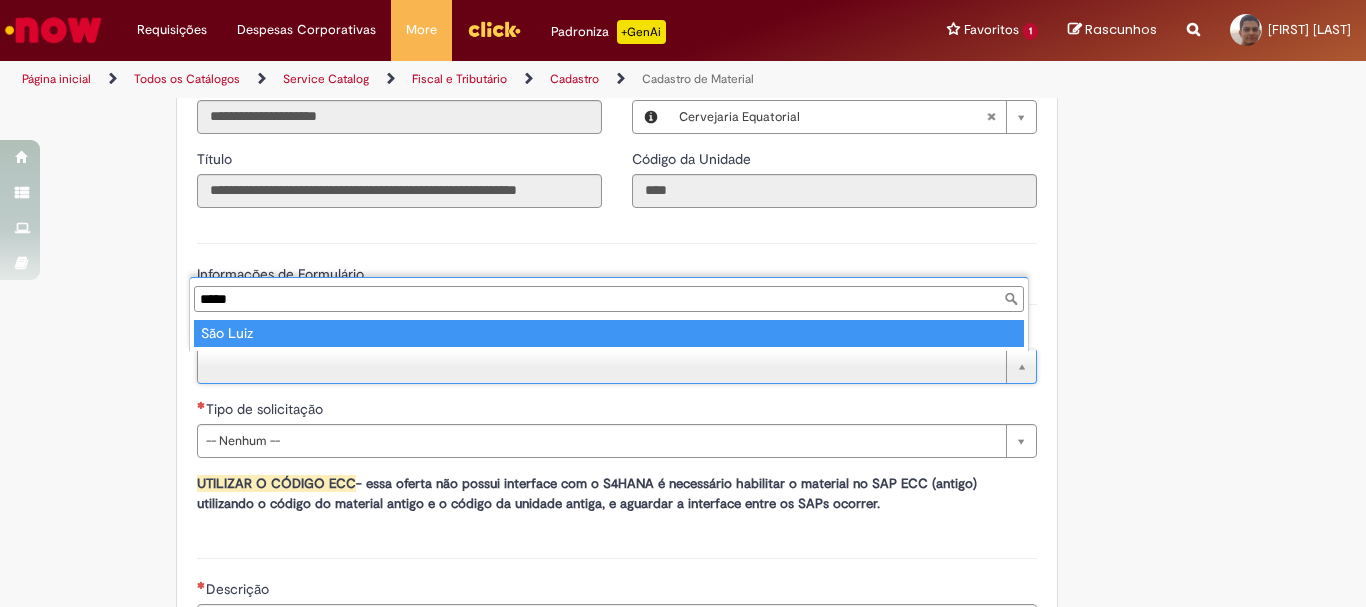type on "******" 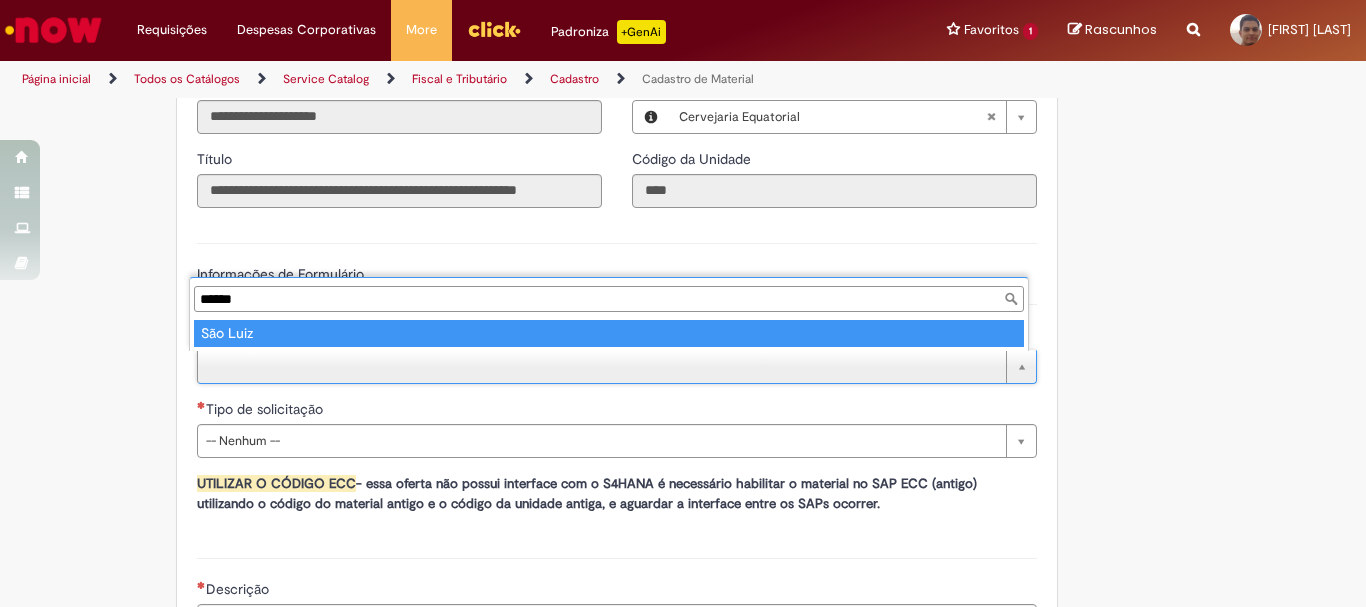 type on "******" 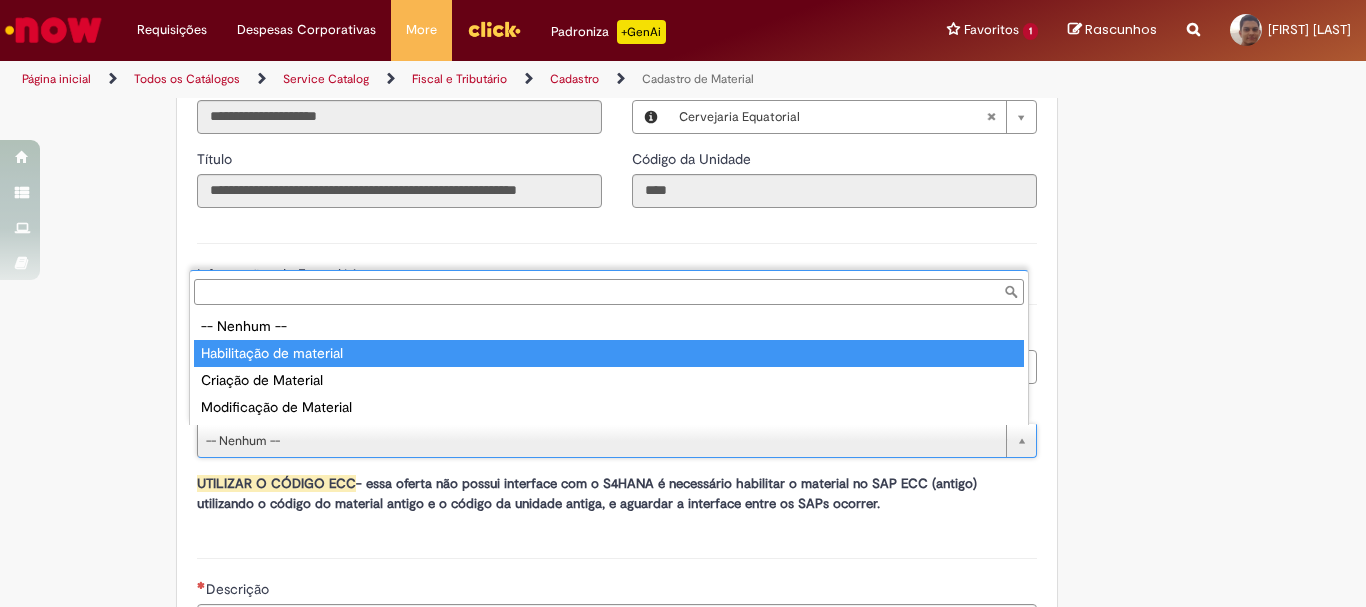 type on "**********" 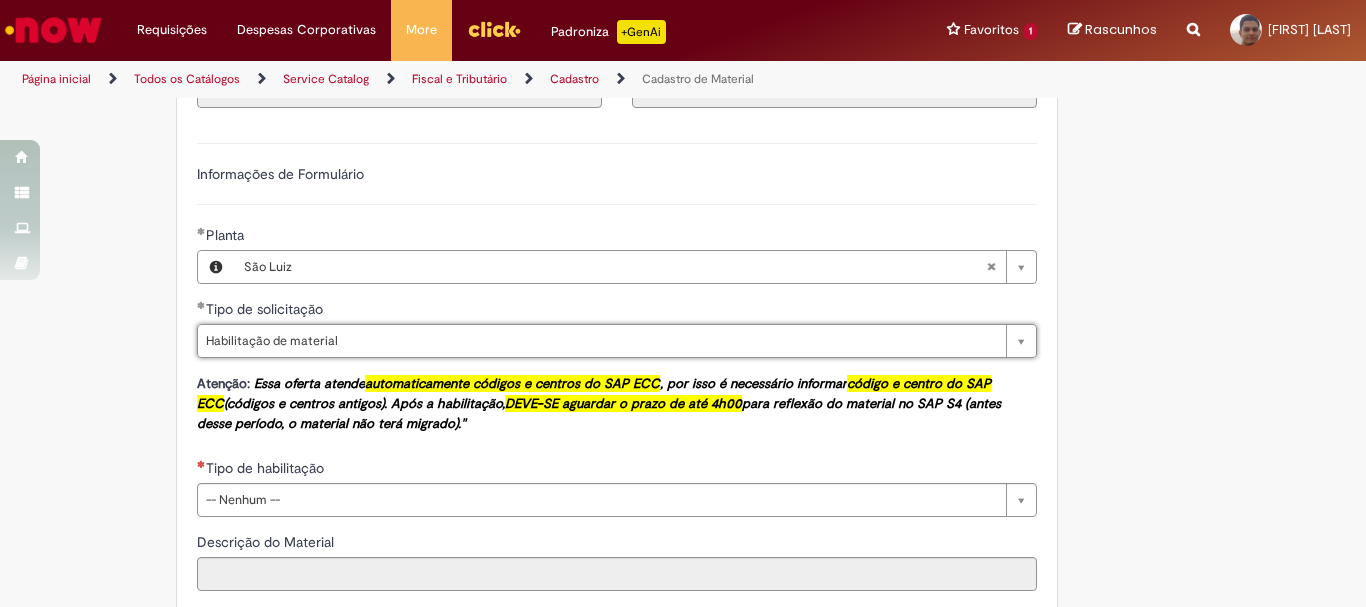 scroll, scrollTop: 1300, scrollLeft: 0, axis: vertical 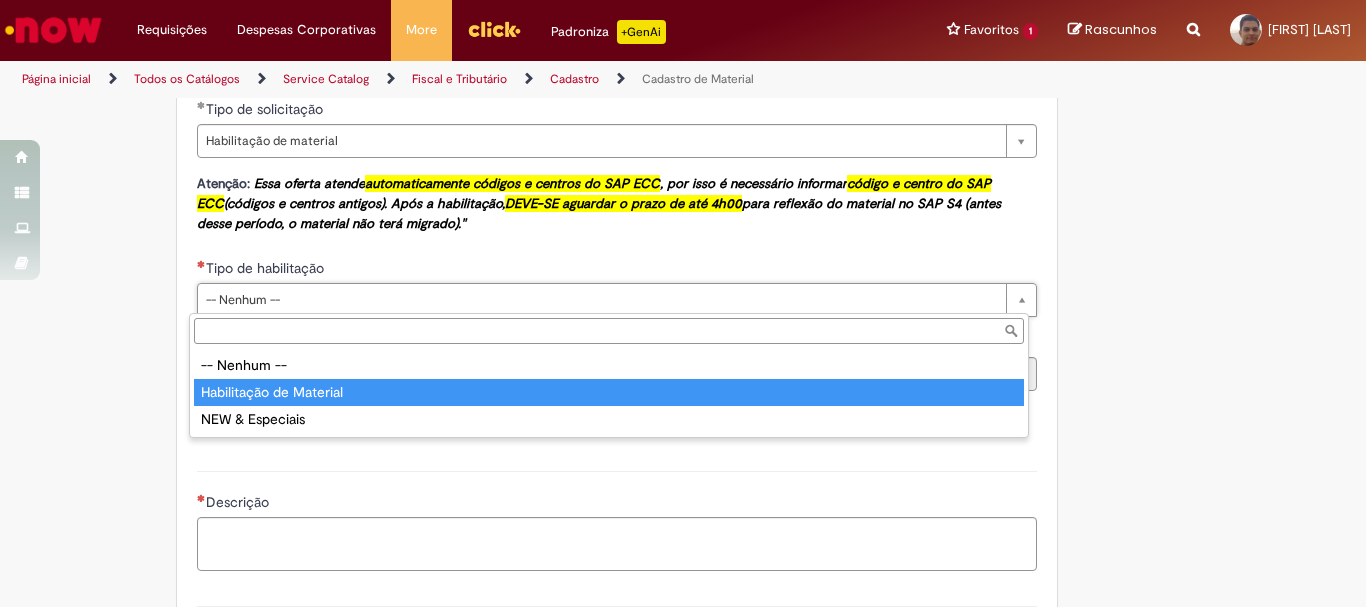 type on "**********" 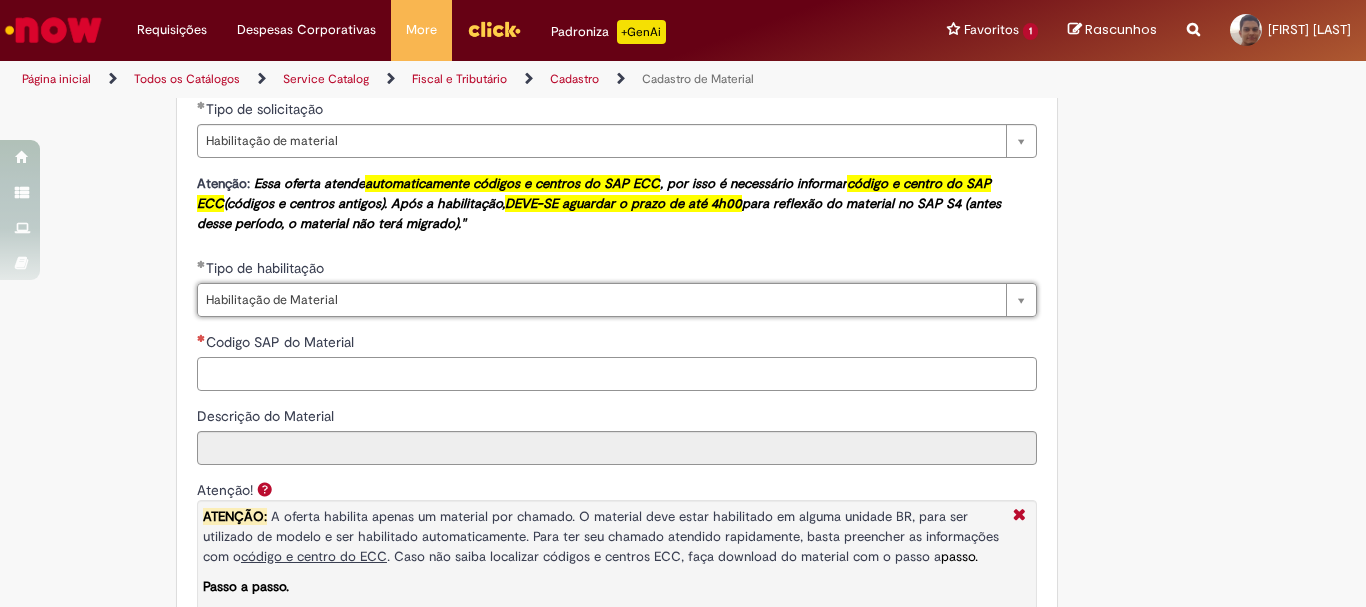 click on "Codigo SAP do Material" at bounding box center [617, 374] 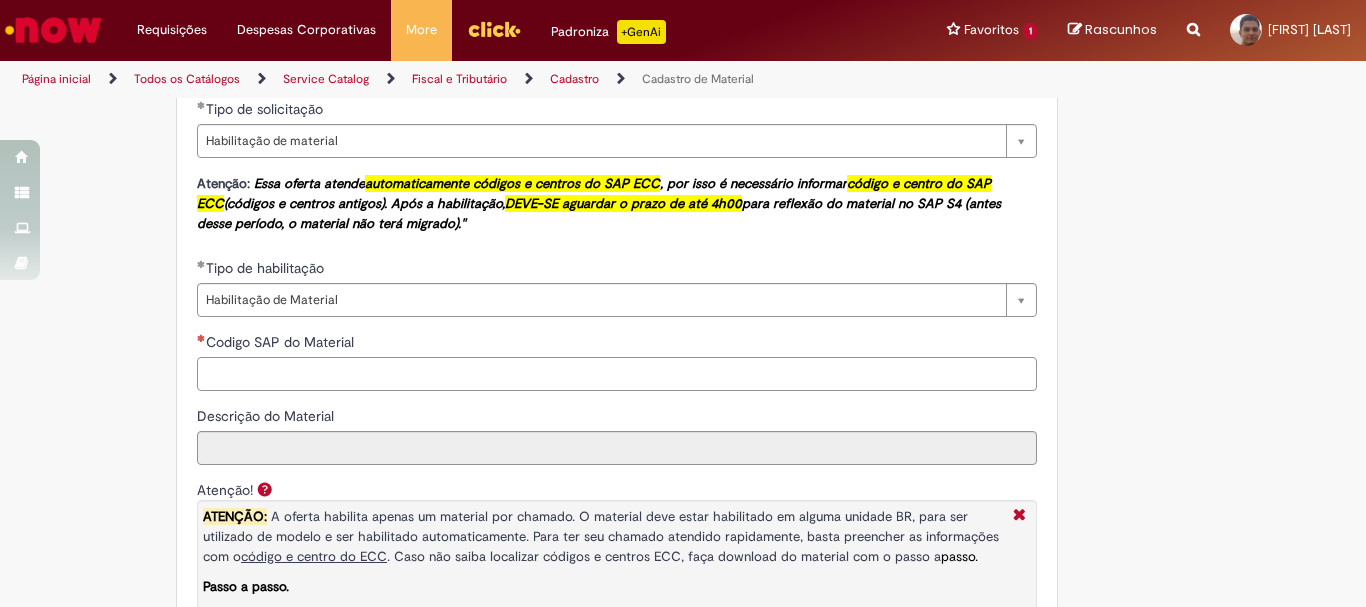 paste on "********" 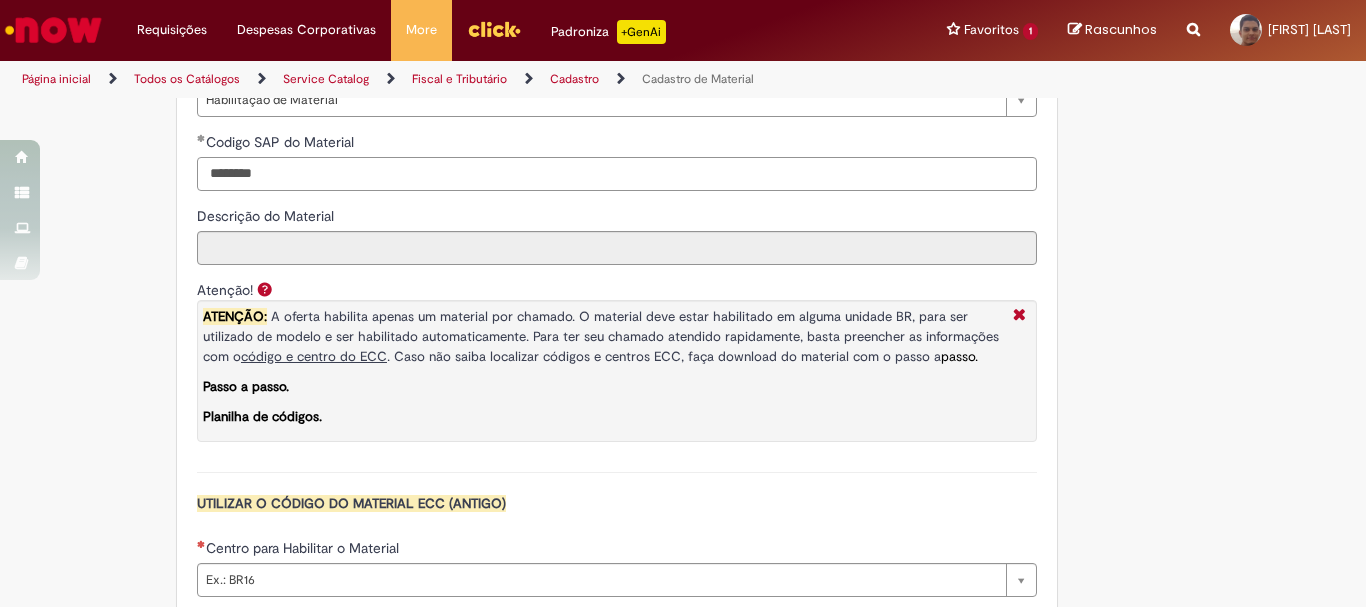 scroll, scrollTop: 1700, scrollLeft: 0, axis: vertical 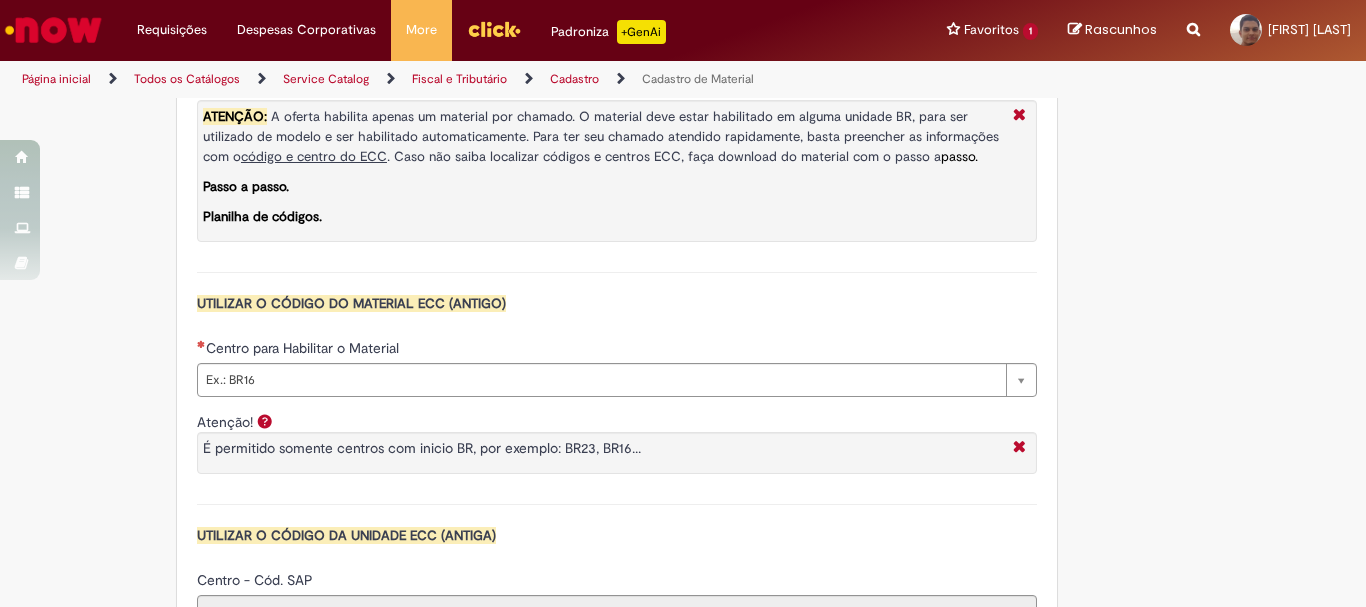 type on "********" 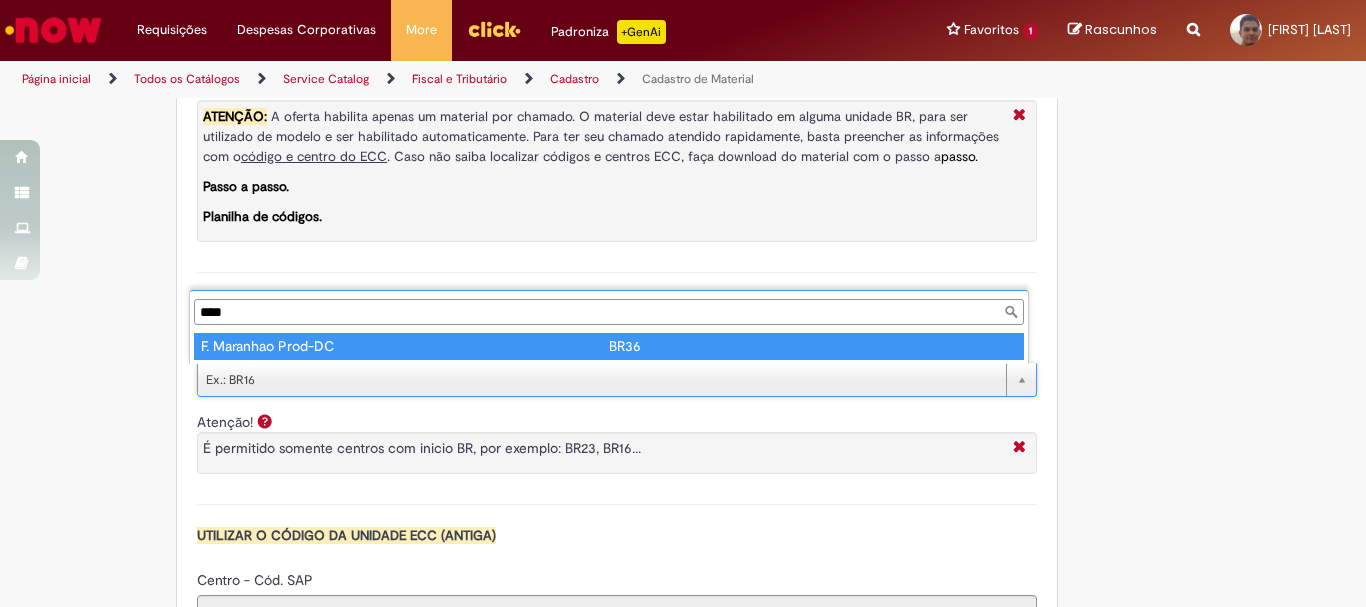 type on "****" 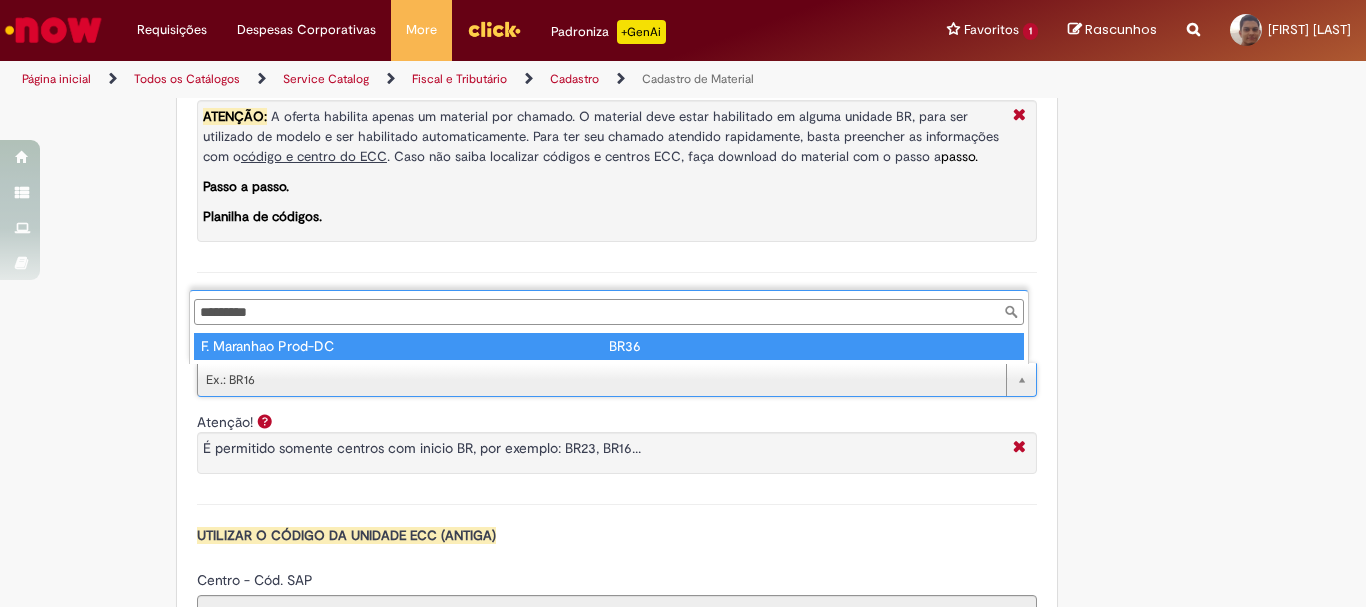 type on "****" 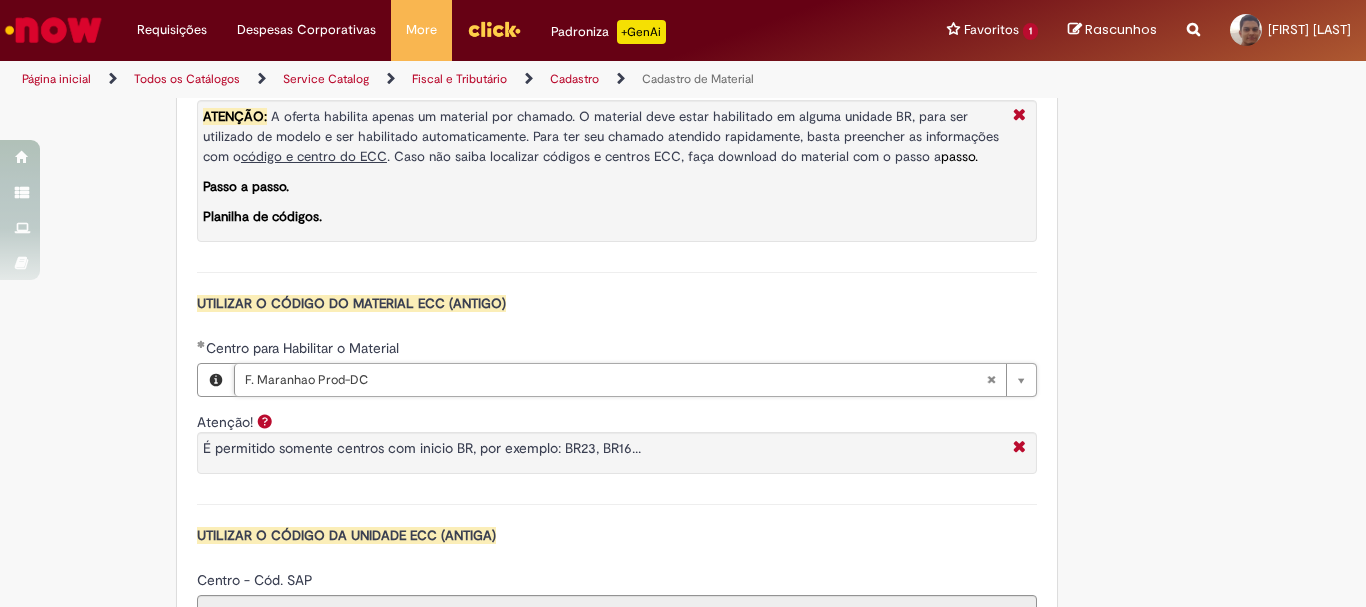 scroll, scrollTop: 2000, scrollLeft: 0, axis: vertical 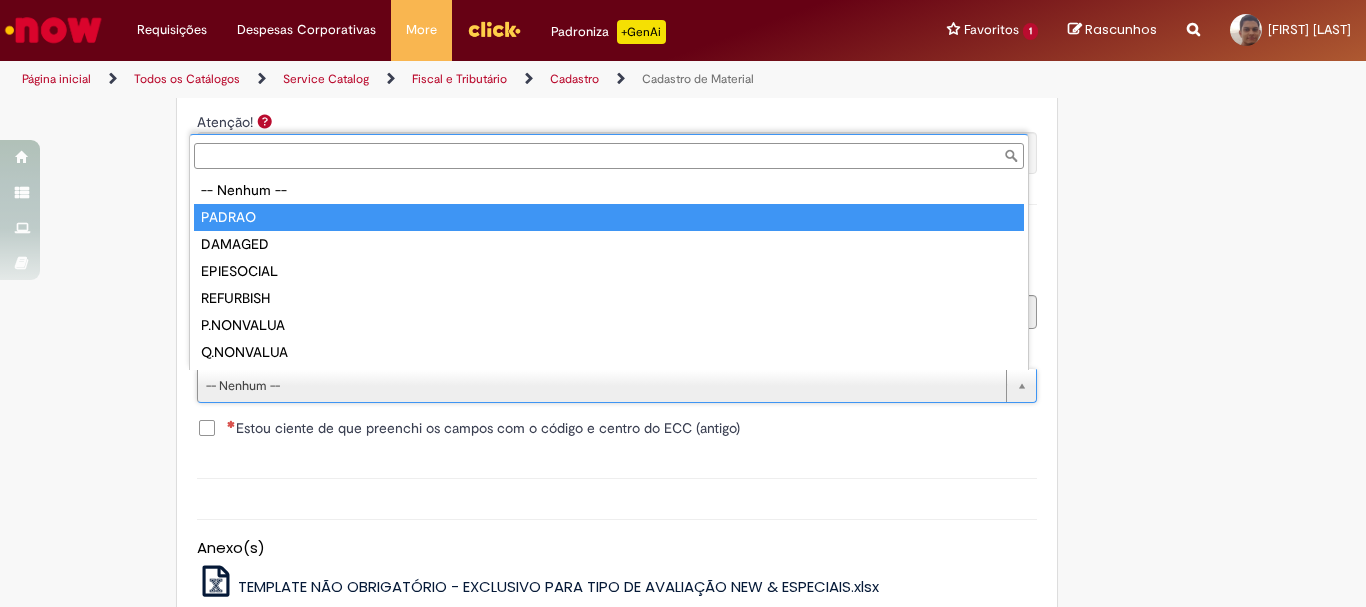 type on "******" 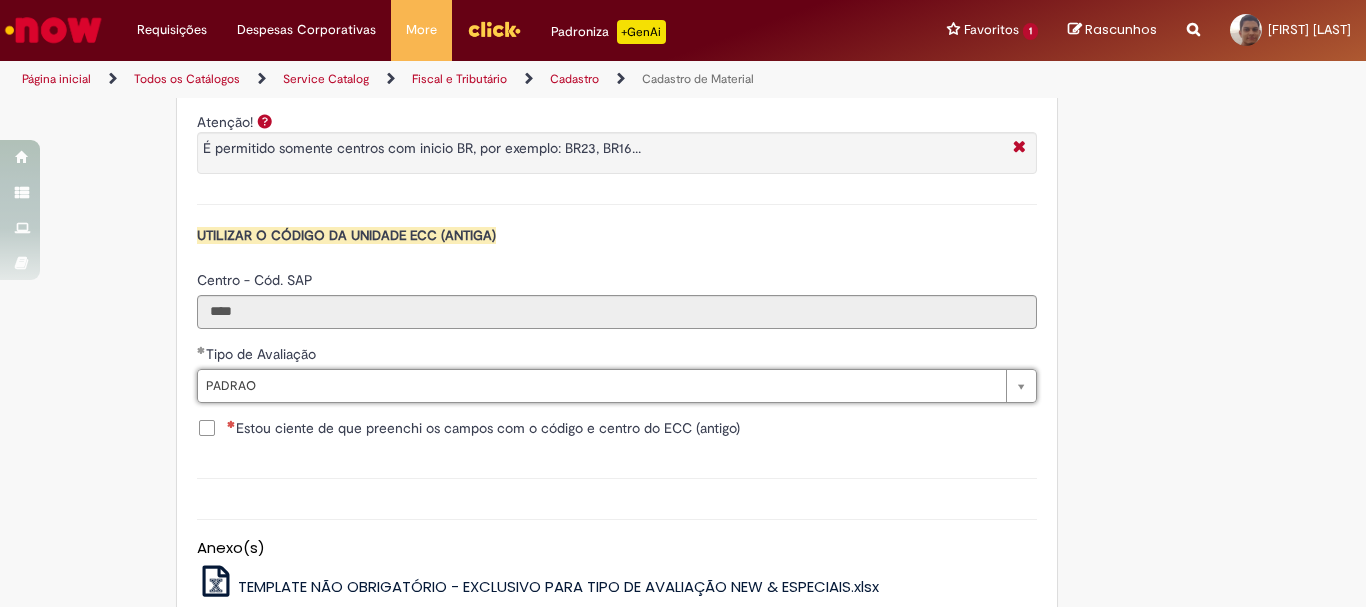 click on "Estou ciente de que preenchi os campos com o código e centro do ECC  (antigo)" at bounding box center [483, 428] 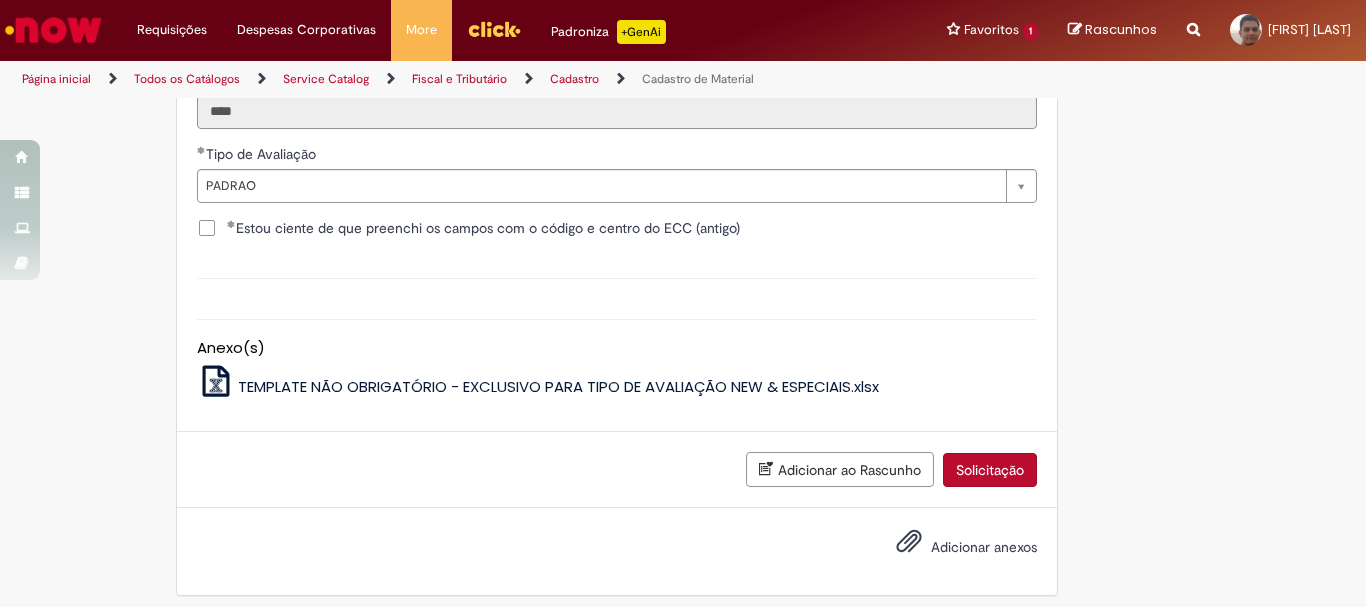 click on "Solicitação" at bounding box center (990, 470) 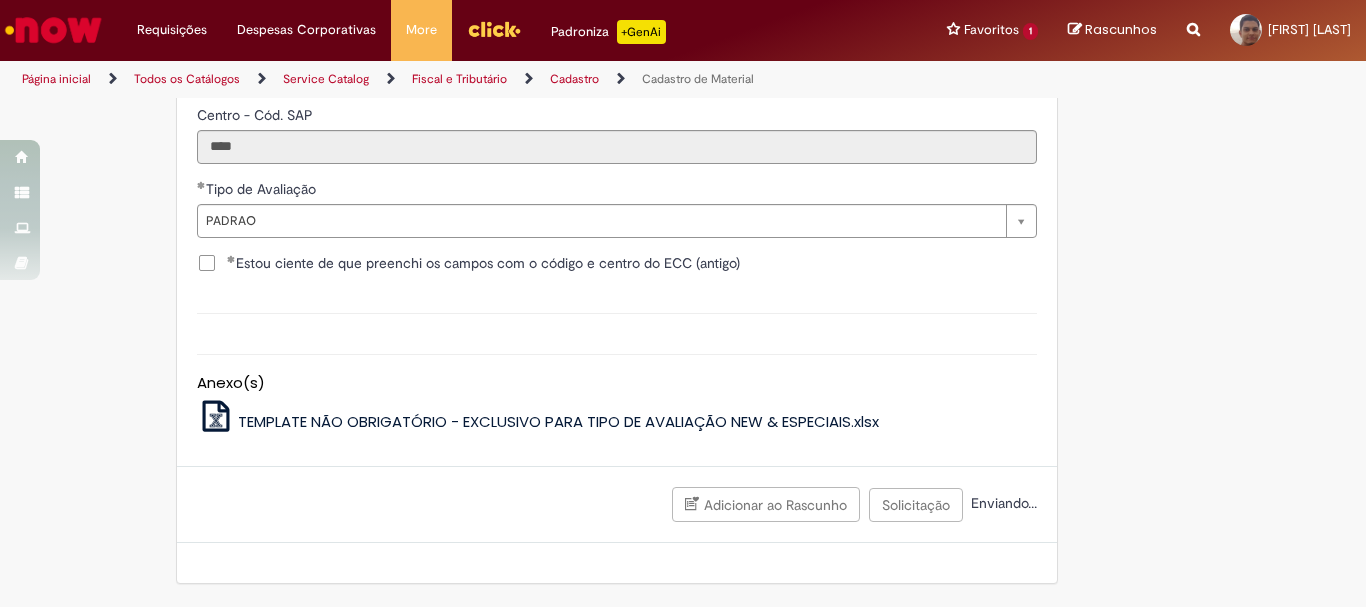 scroll, scrollTop: 2165, scrollLeft: 0, axis: vertical 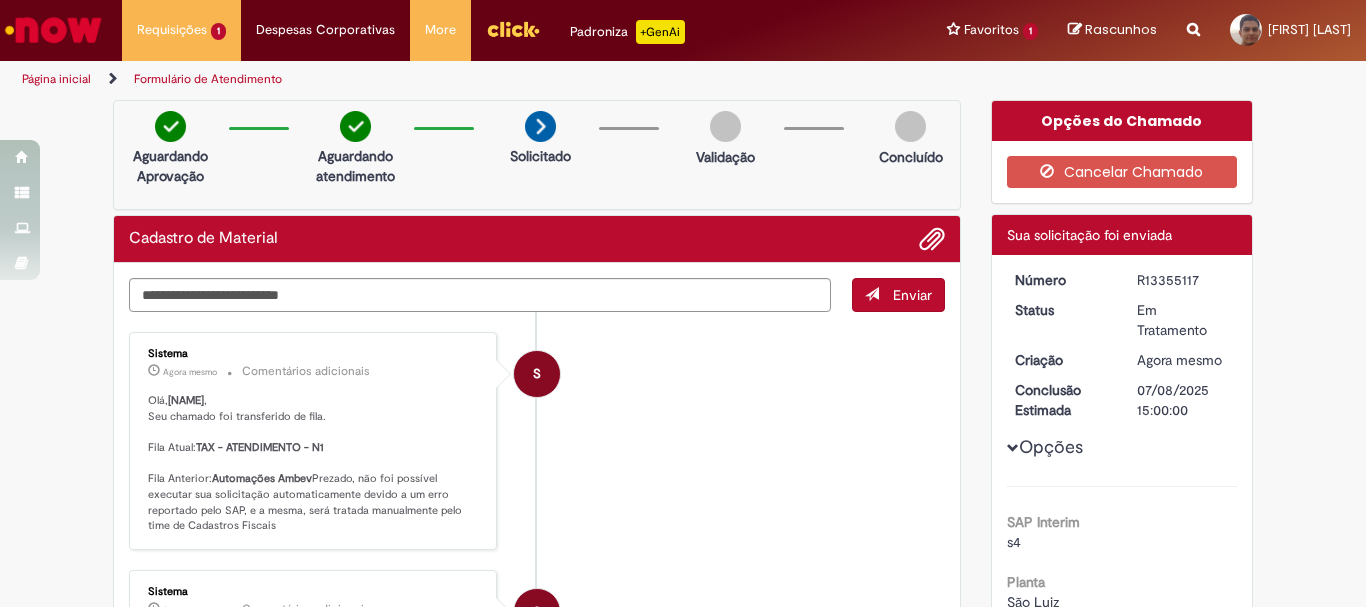 click on "Página inicial" at bounding box center [70, 79] 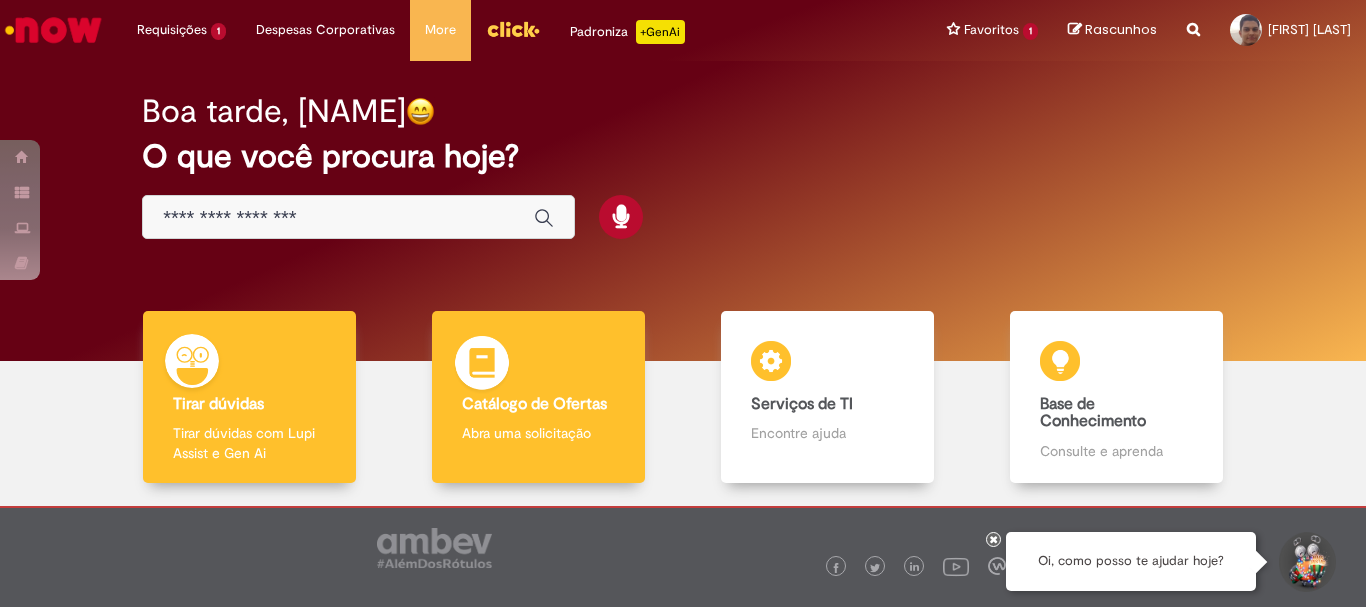 click on "Abra uma solicitação" at bounding box center [538, 433] 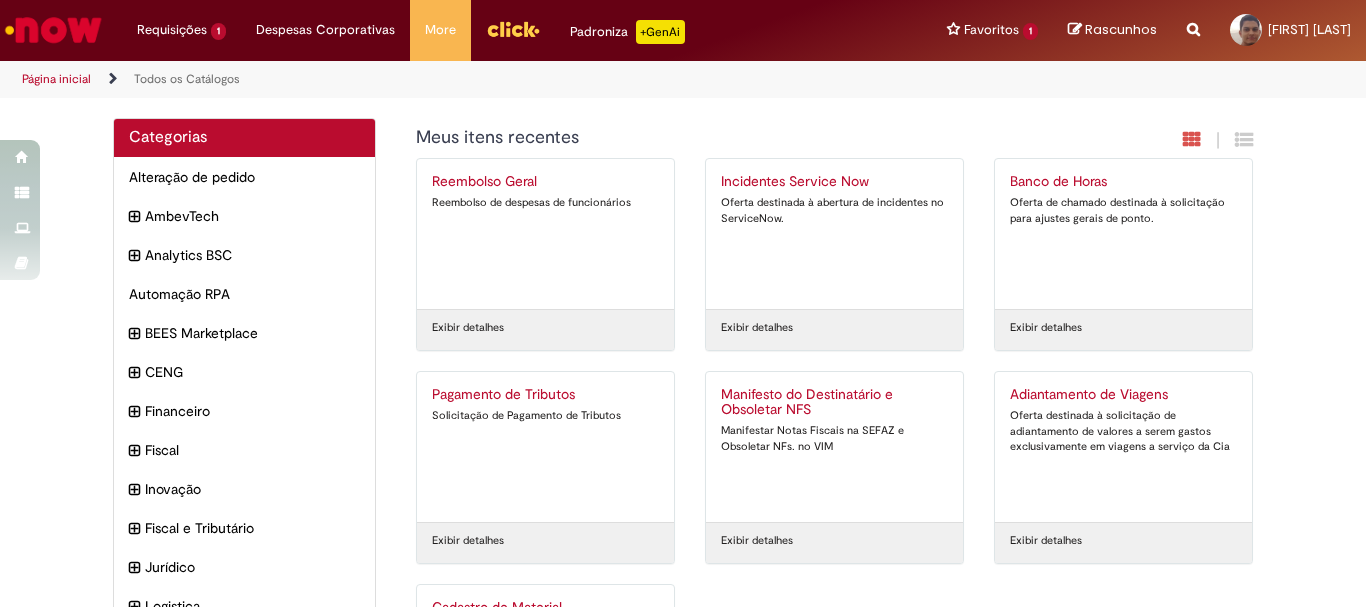 scroll, scrollTop: 214, scrollLeft: 0, axis: vertical 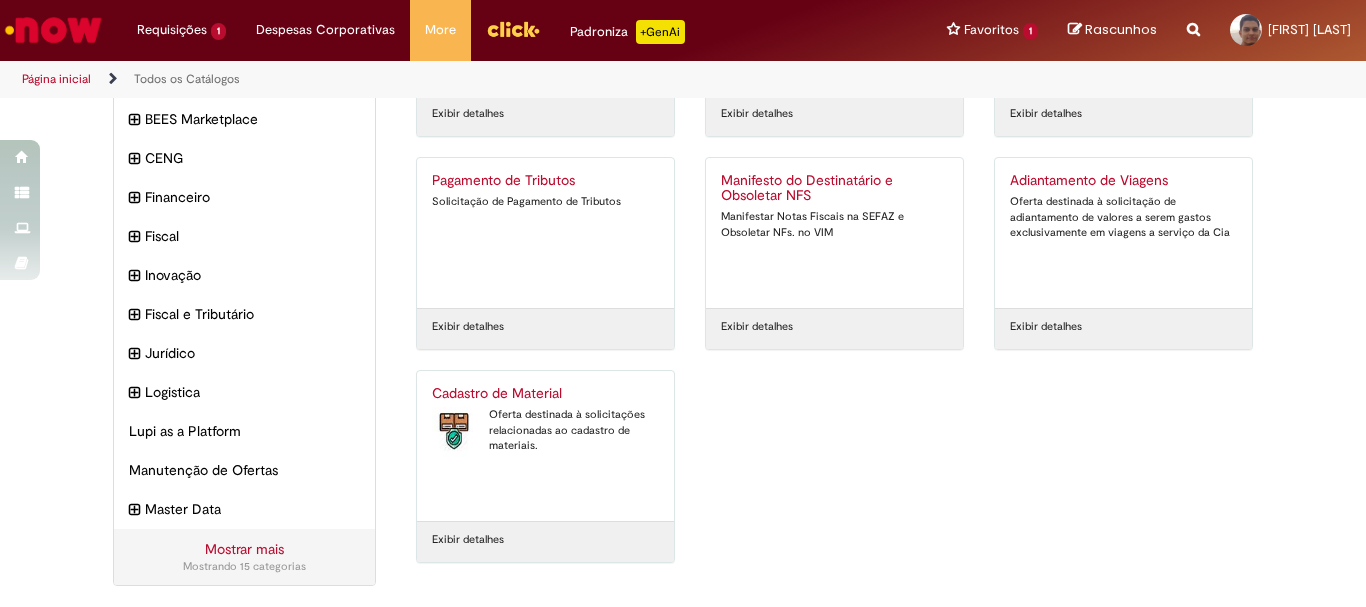 click on "Oferta destinada à solicitações relacionadas ao cadastro de materiais." at bounding box center (545, 430) 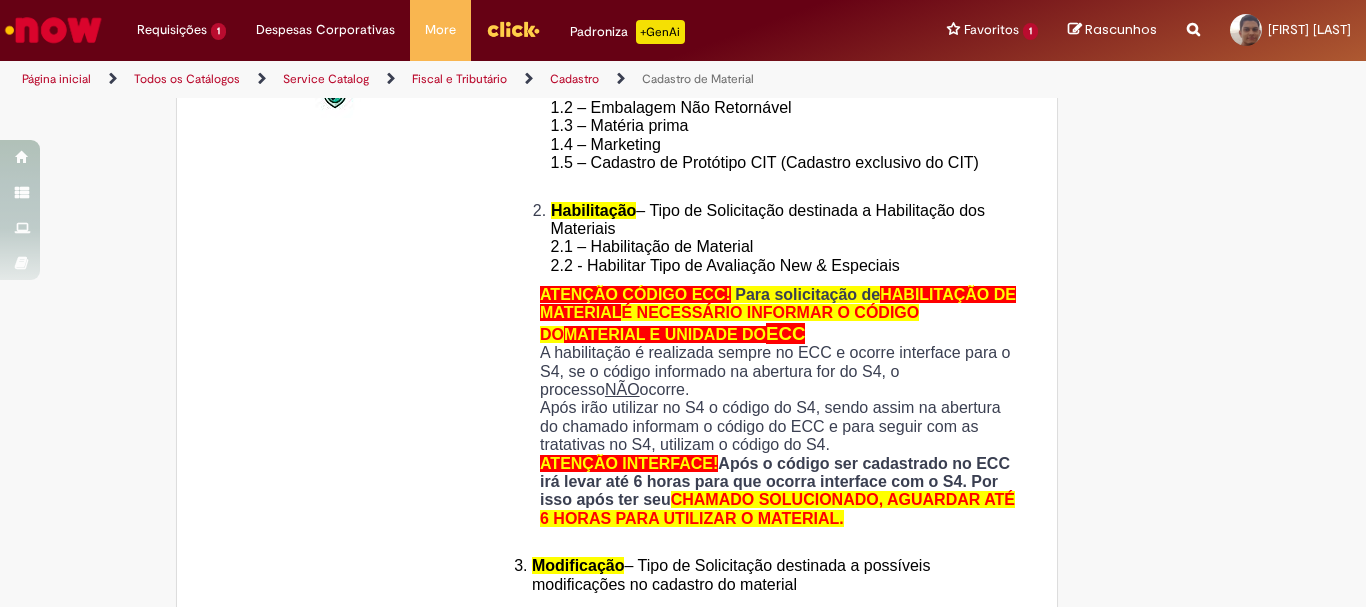 type on "********" 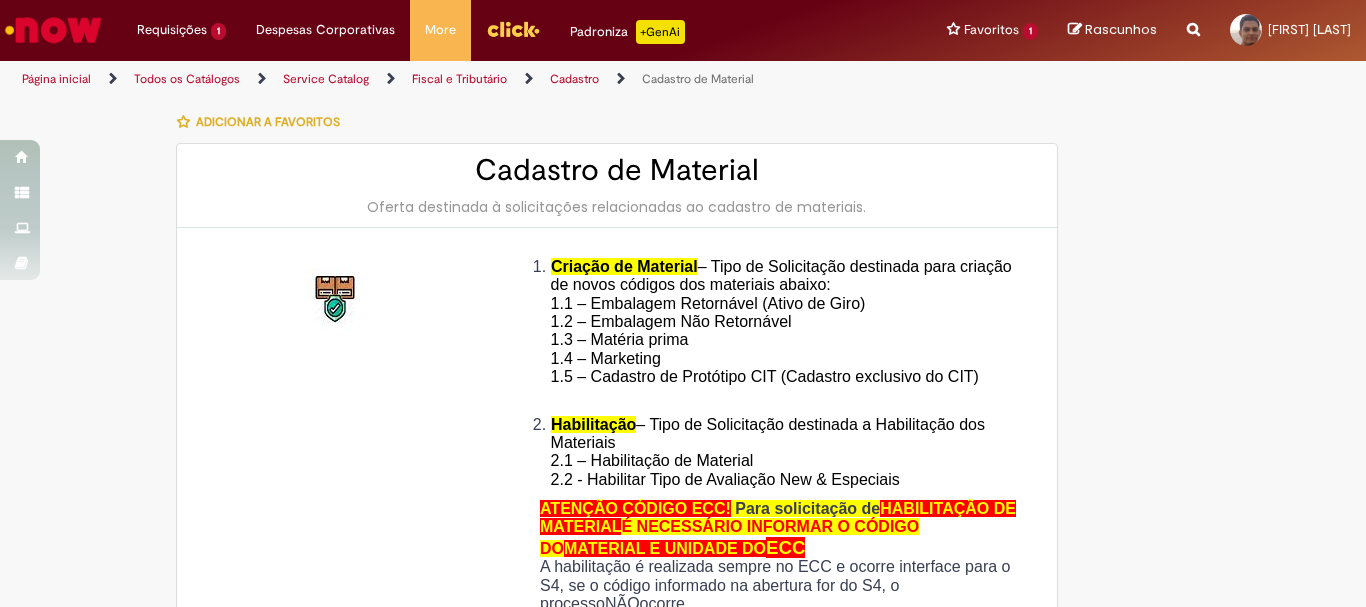 type on "**********" 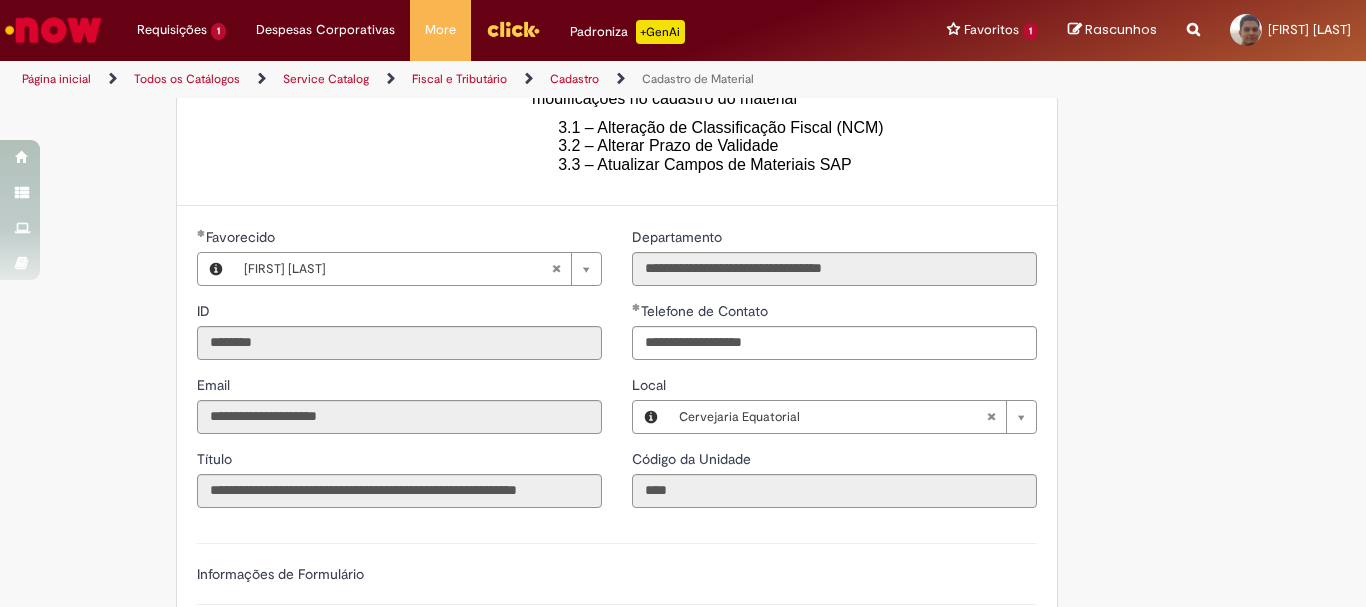 scroll, scrollTop: 1100, scrollLeft: 0, axis: vertical 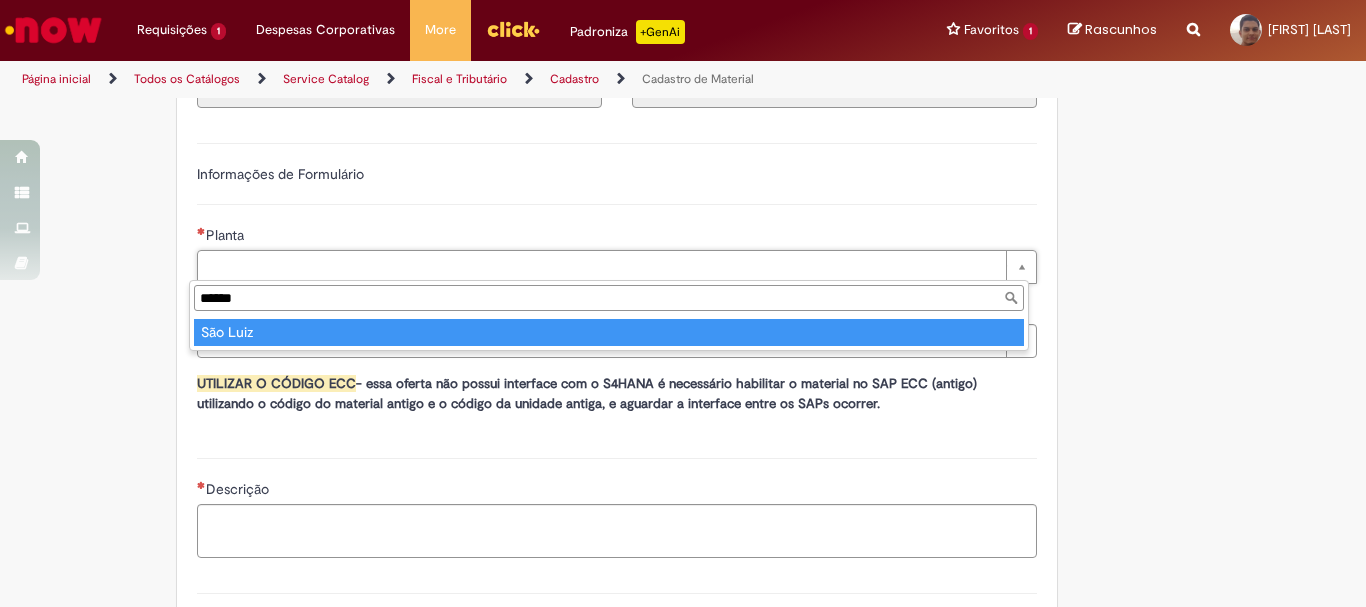 type on "******" 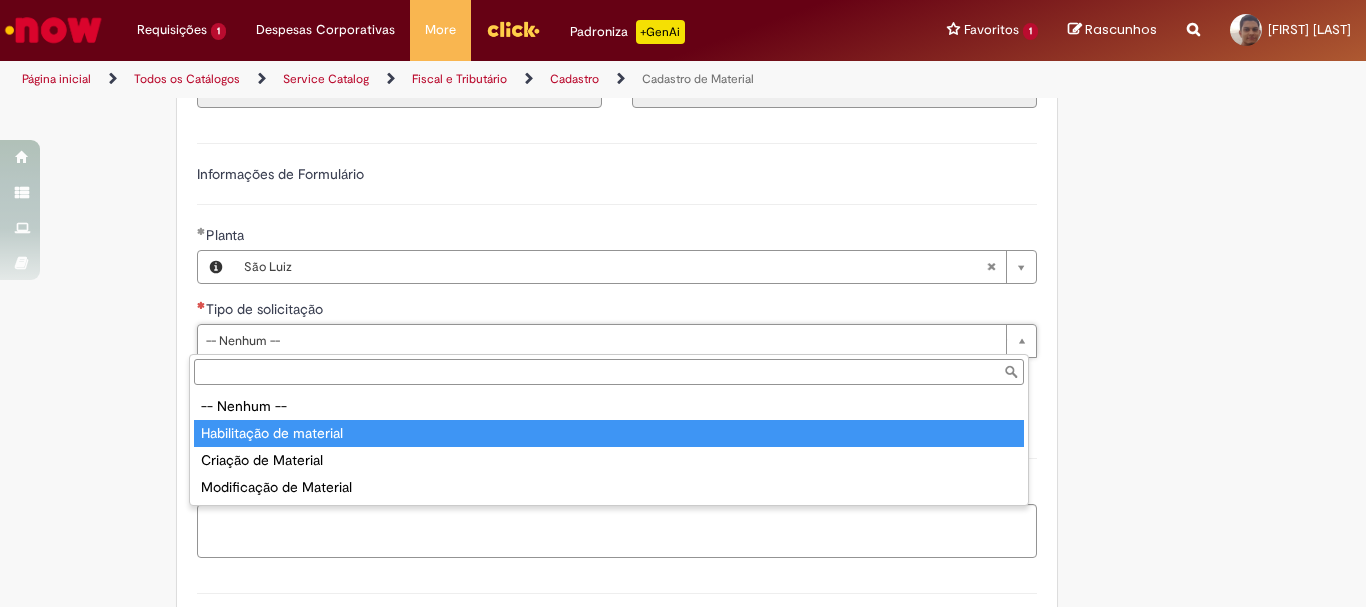 type on "**********" 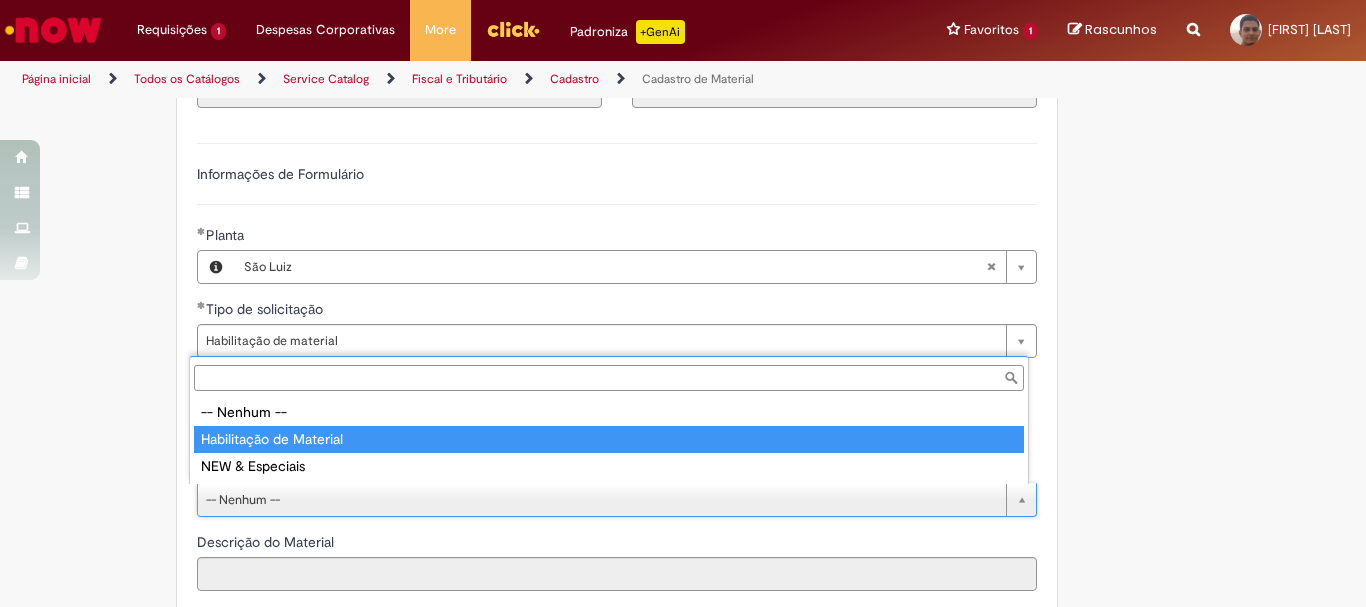 type on "**********" 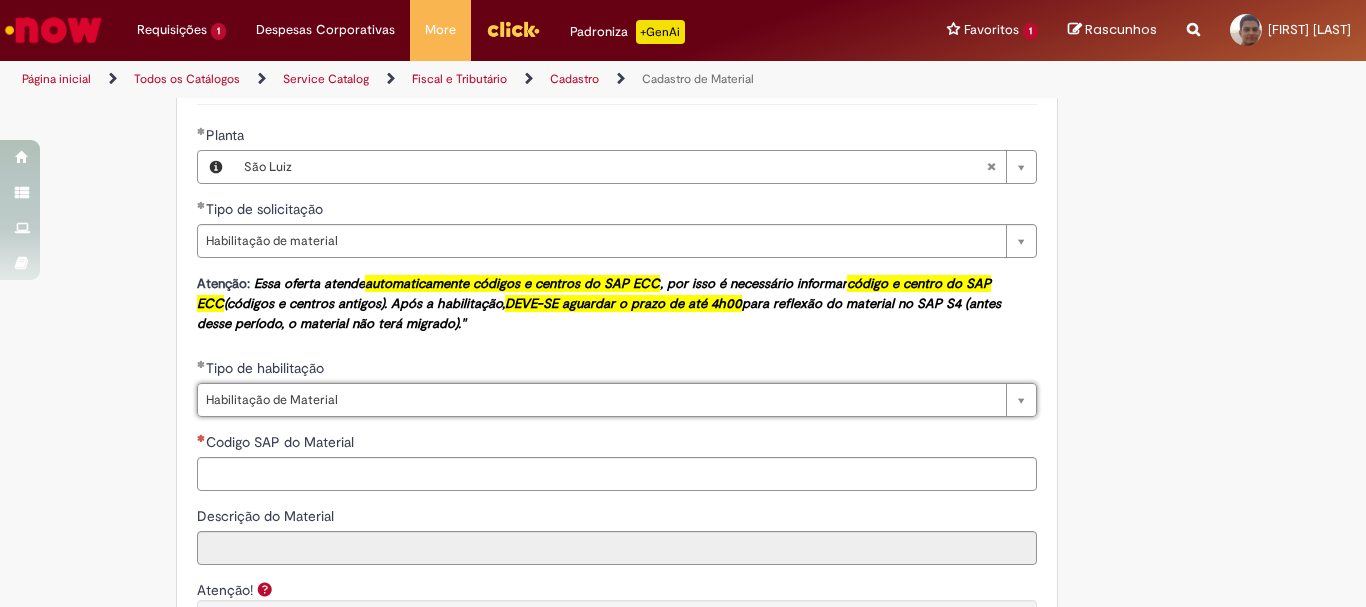 scroll, scrollTop: 1300, scrollLeft: 0, axis: vertical 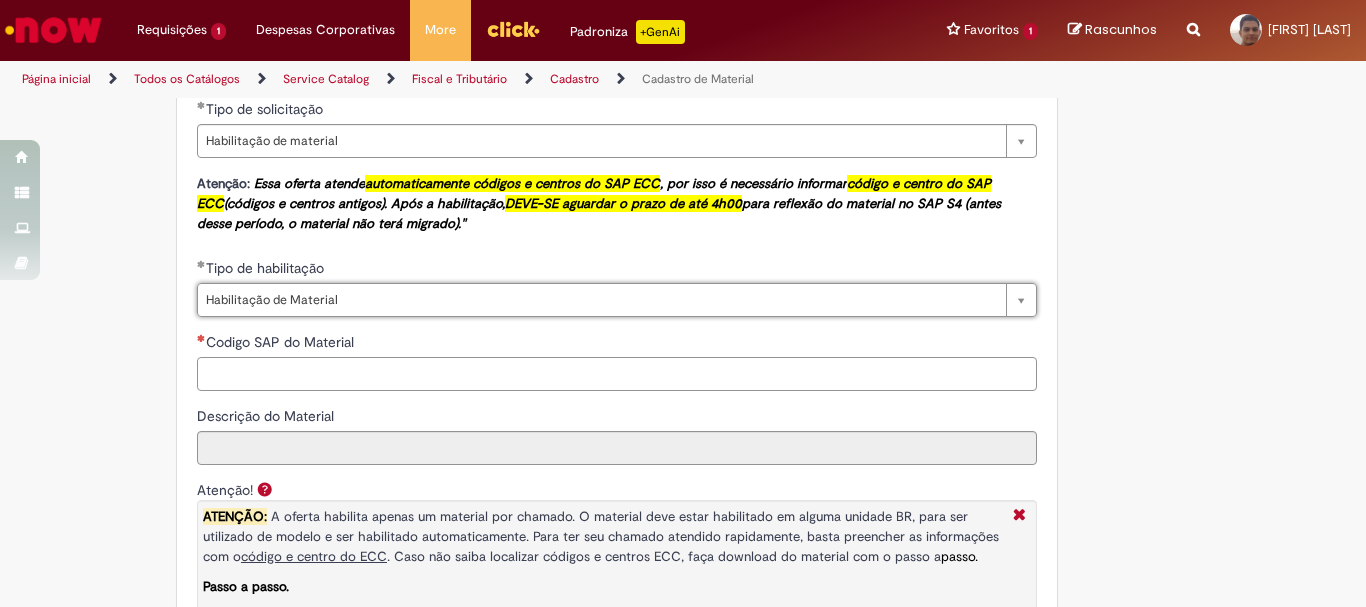 click on "Codigo SAP do Material" at bounding box center (617, 374) 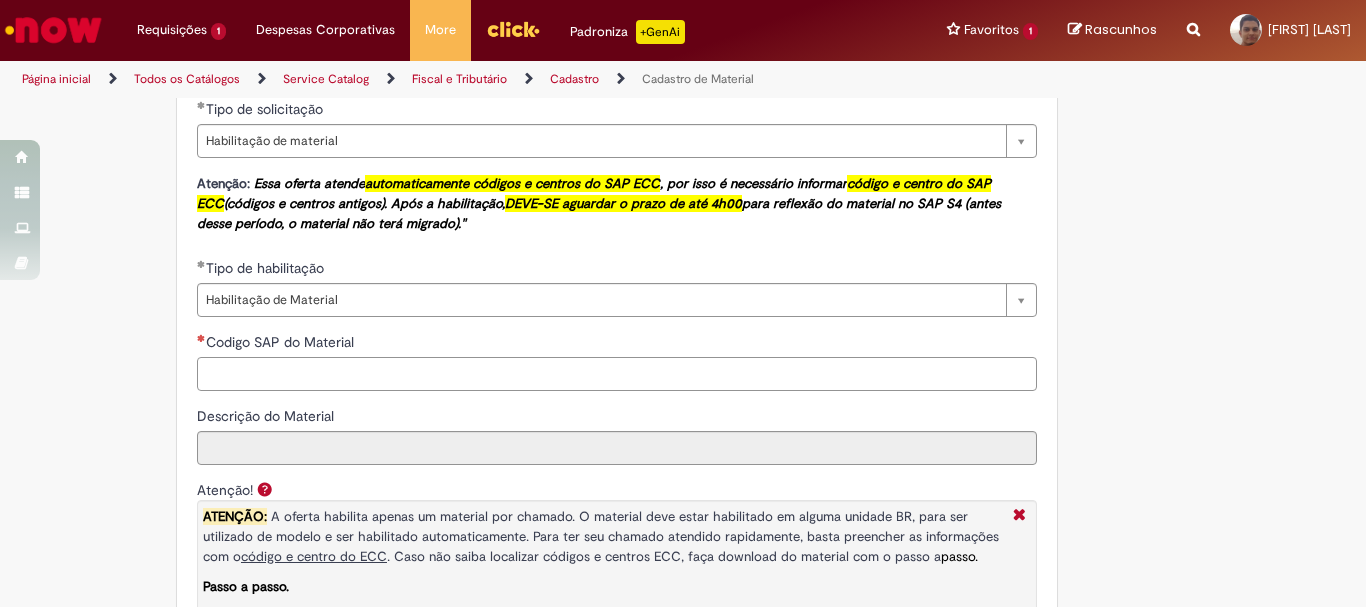 paste on "********" 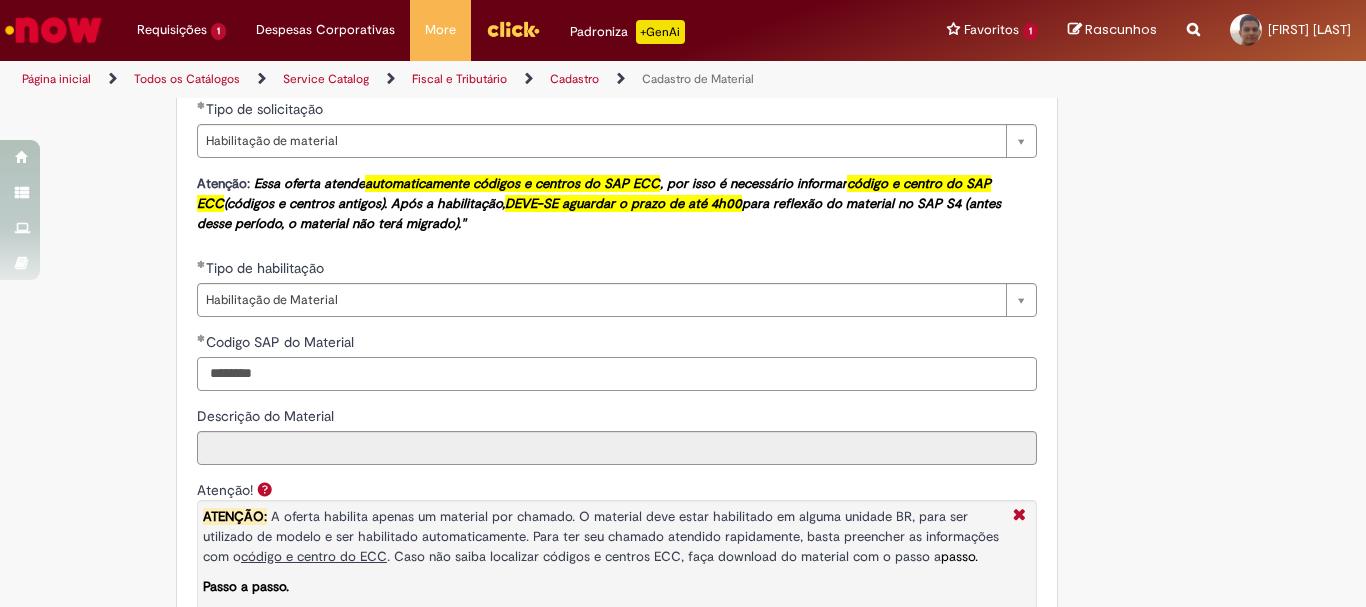 type on "********" 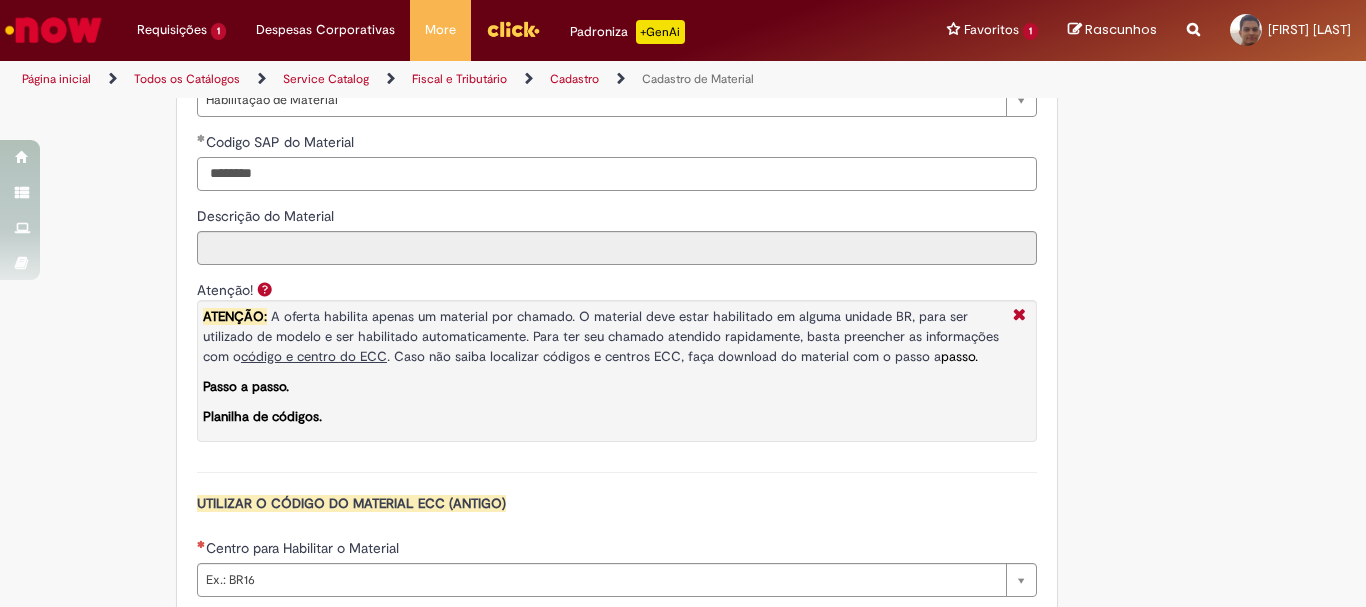 scroll, scrollTop: 1600, scrollLeft: 0, axis: vertical 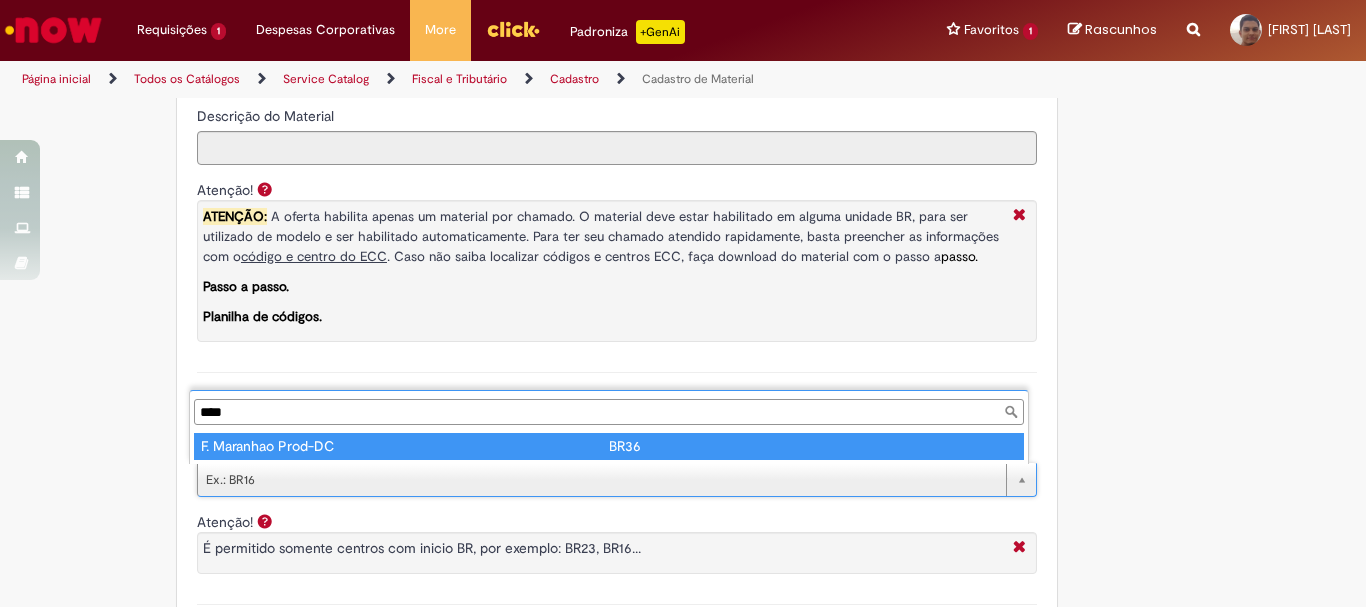 type on "****" 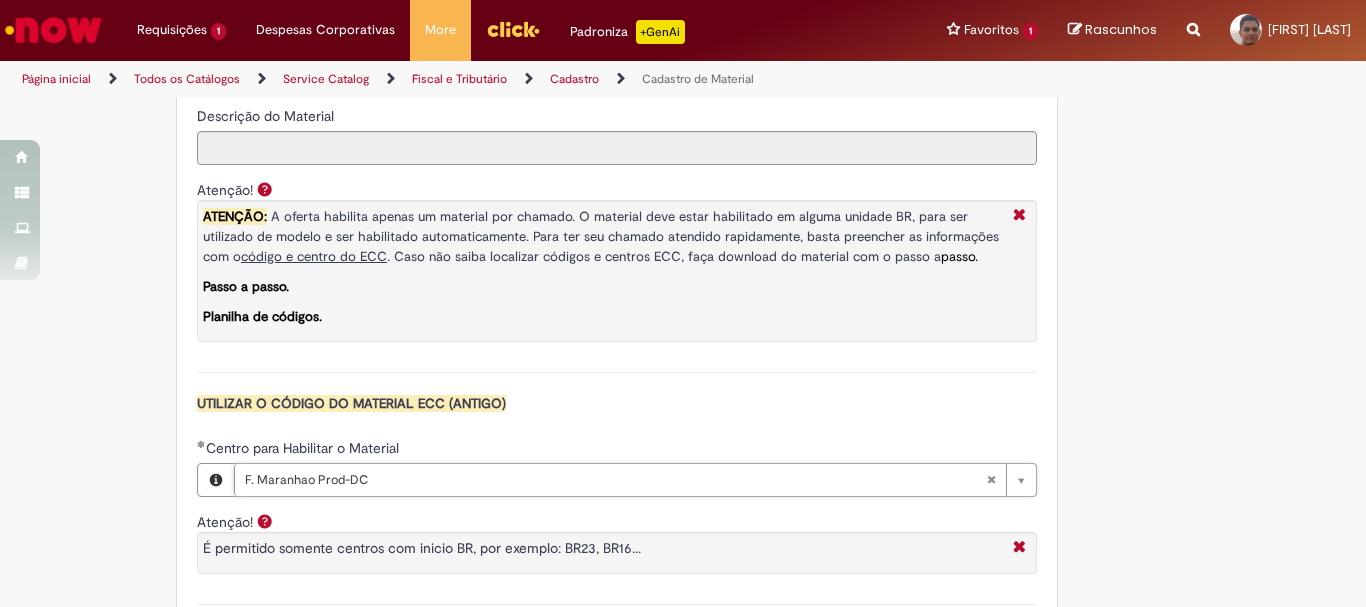 type on "****" 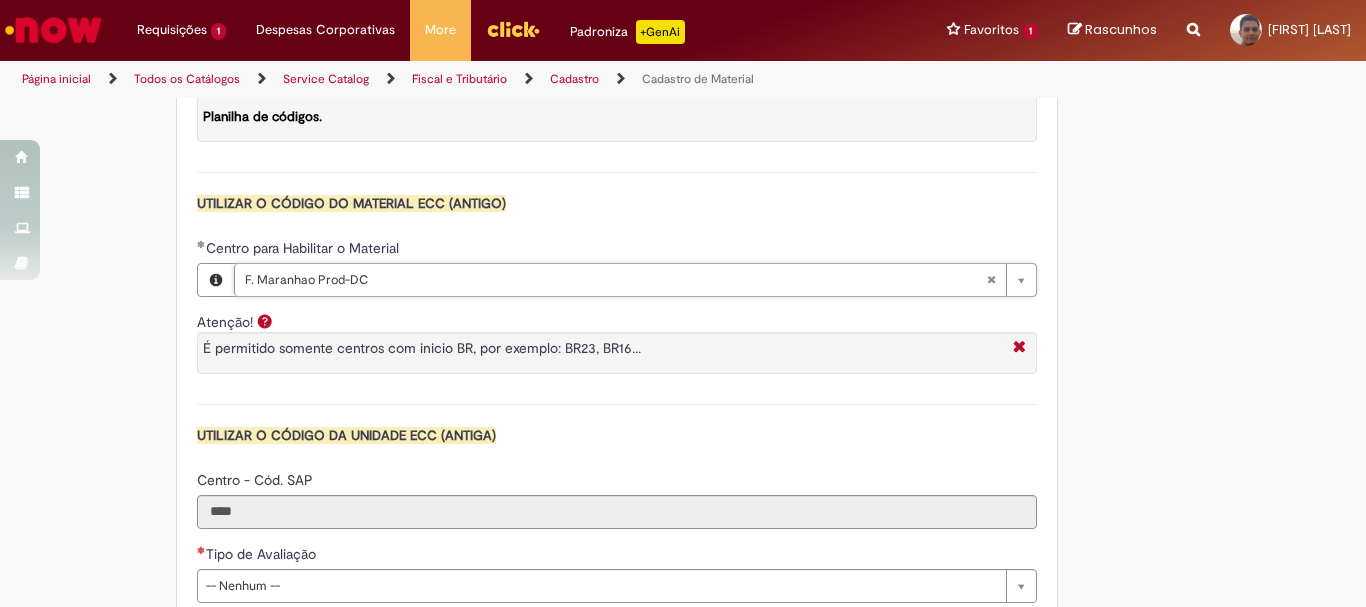 scroll, scrollTop: 1900, scrollLeft: 0, axis: vertical 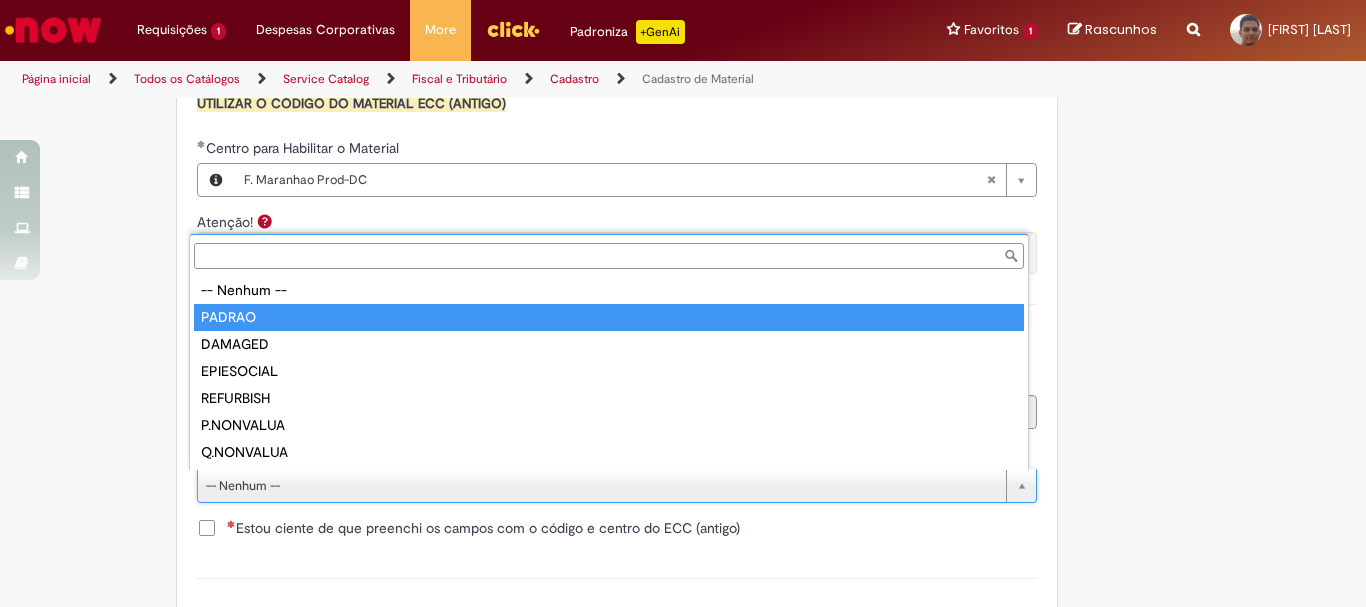 type on "******" 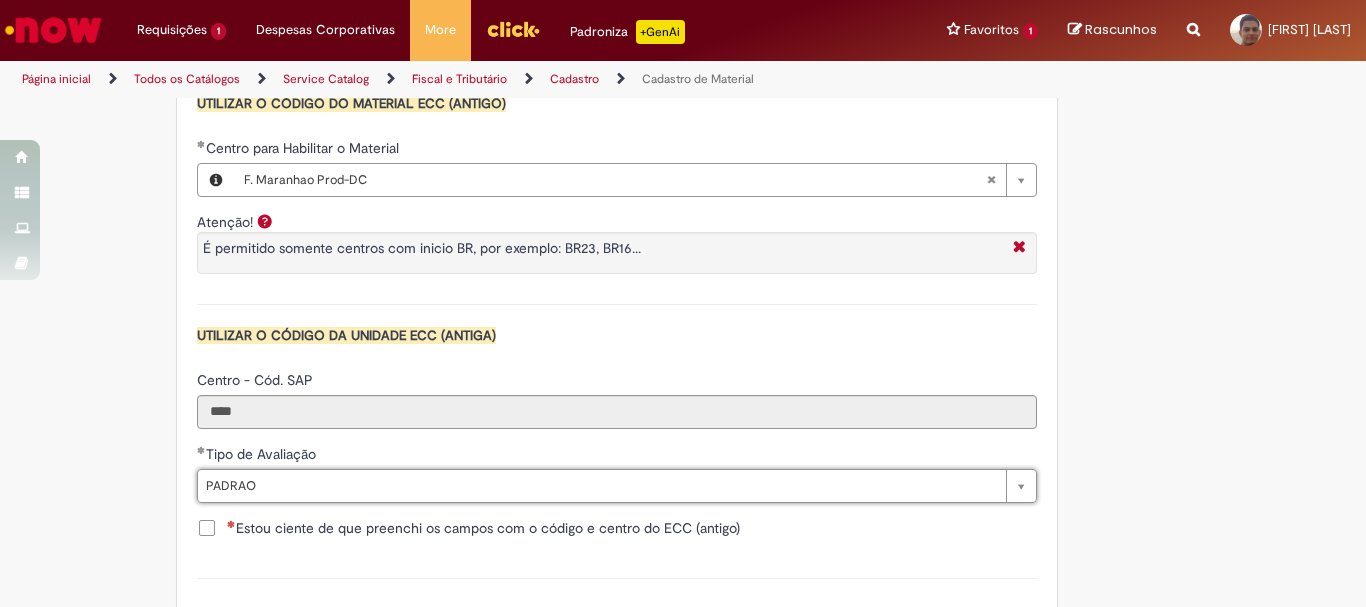 scroll, scrollTop: 2100, scrollLeft: 0, axis: vertical 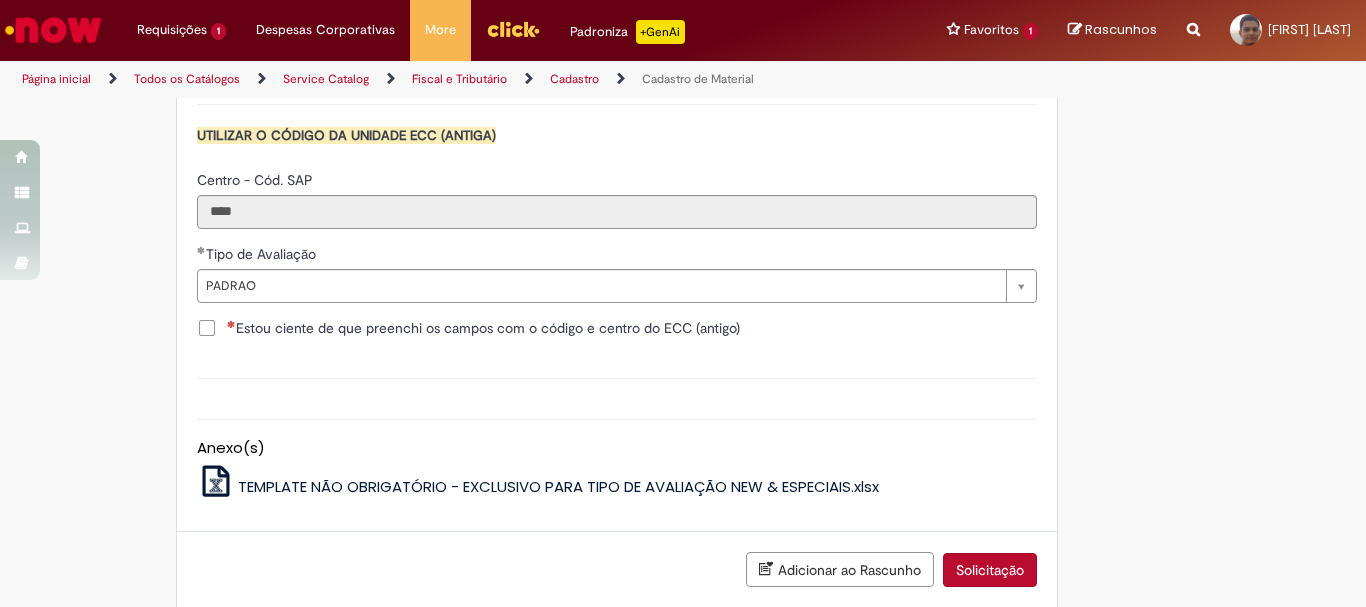 click on "Estou ciente de que preenchi os campos com o código e centro do ECC  (antigo)" at bounding box center [483, 328] 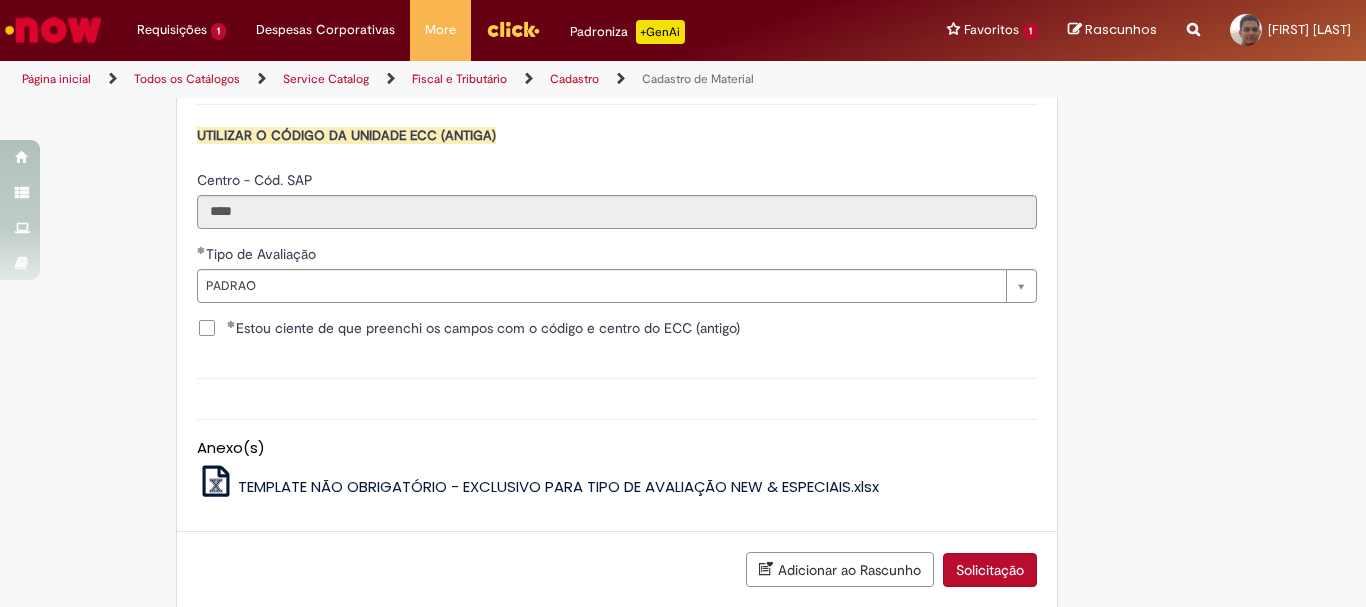 click on "Solicitação" at bounding box center [990, 570] 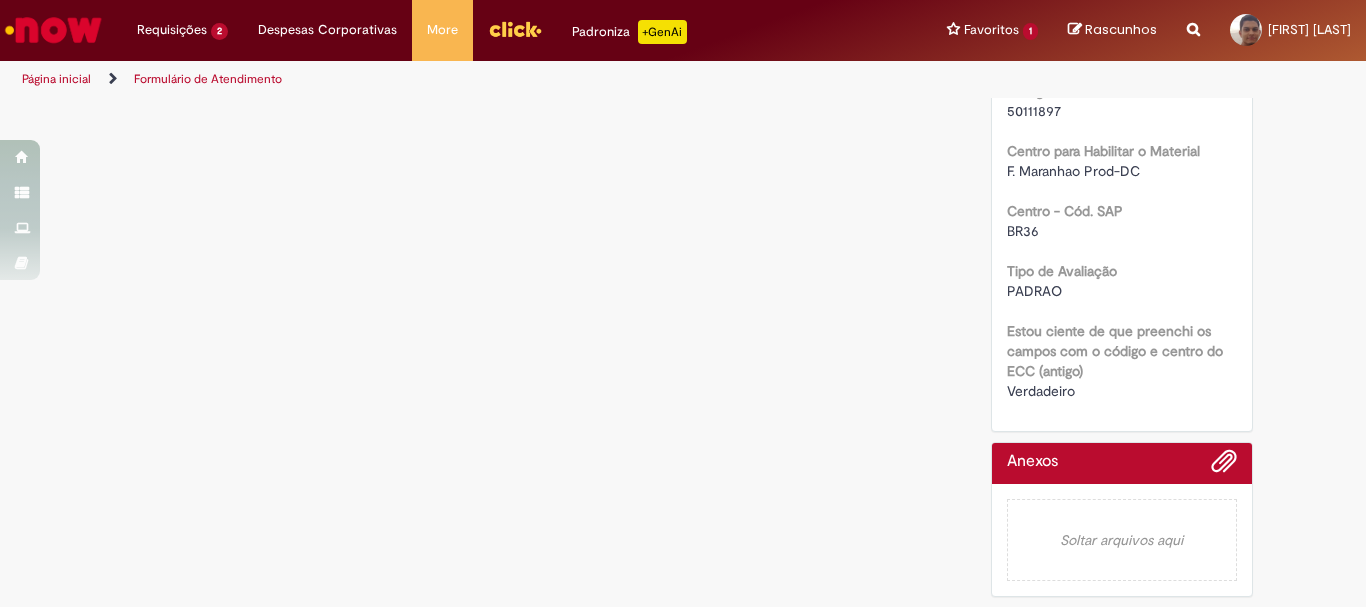 scroll, scrollTop: 0, scrollLeft: 0, axis: both 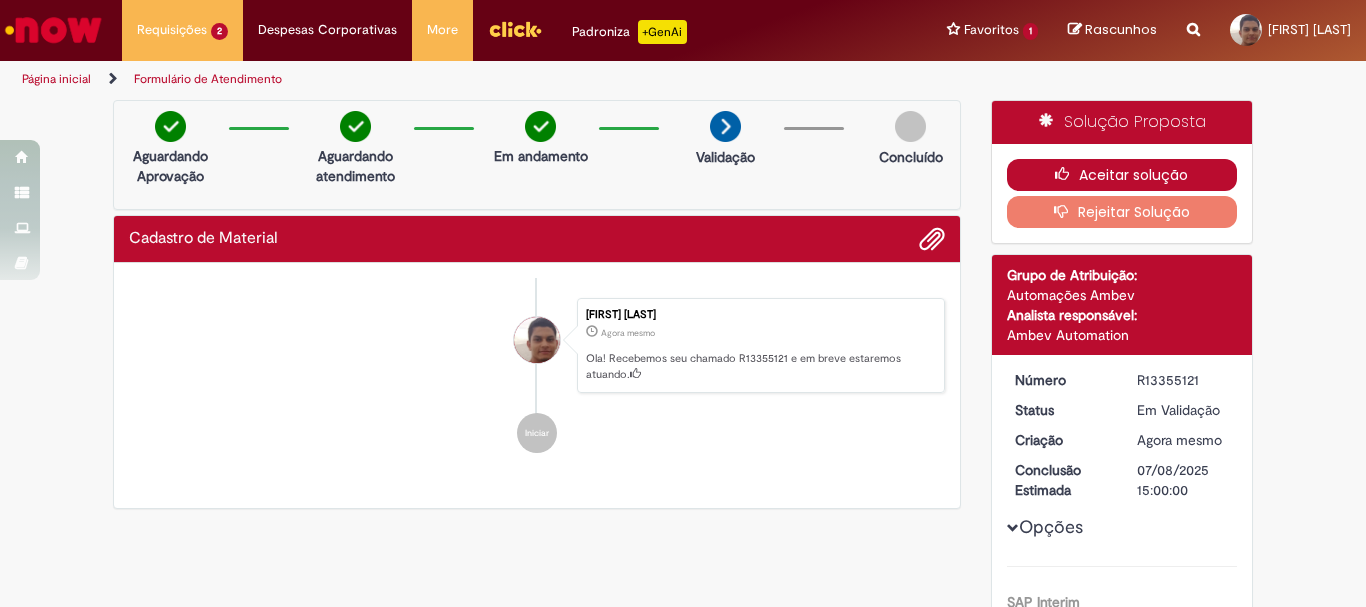 click on "Aceitar solução" at bounding box center (1122, 175) 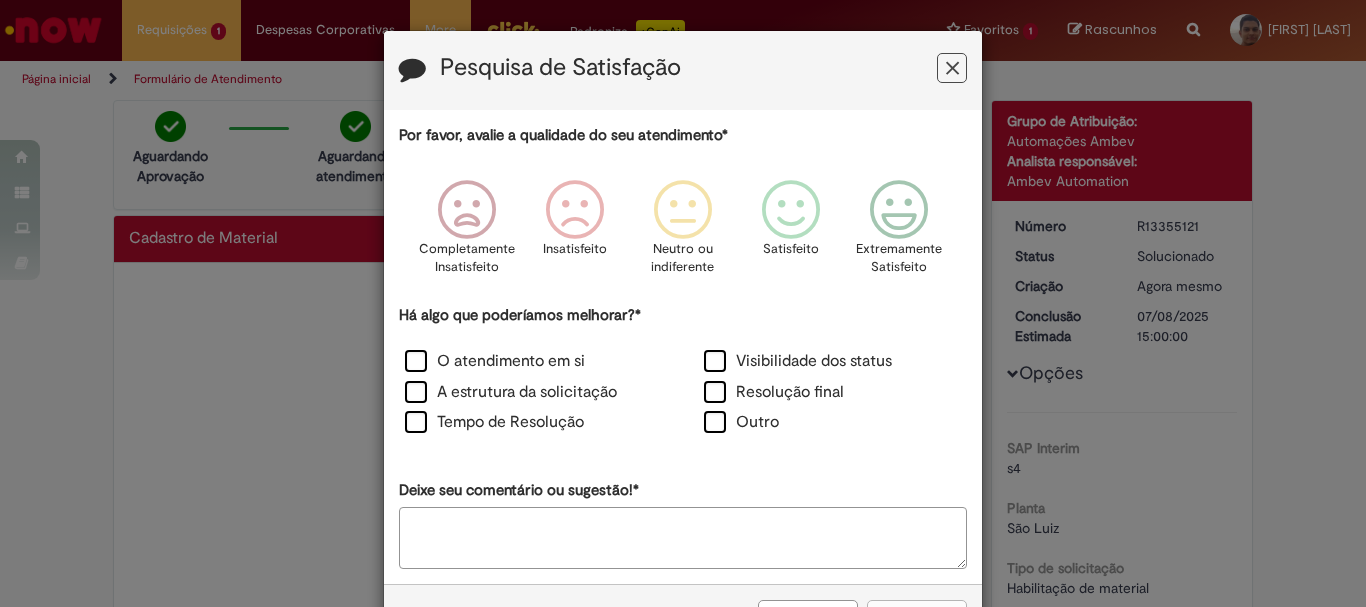 click at bounding box center (952, 68) 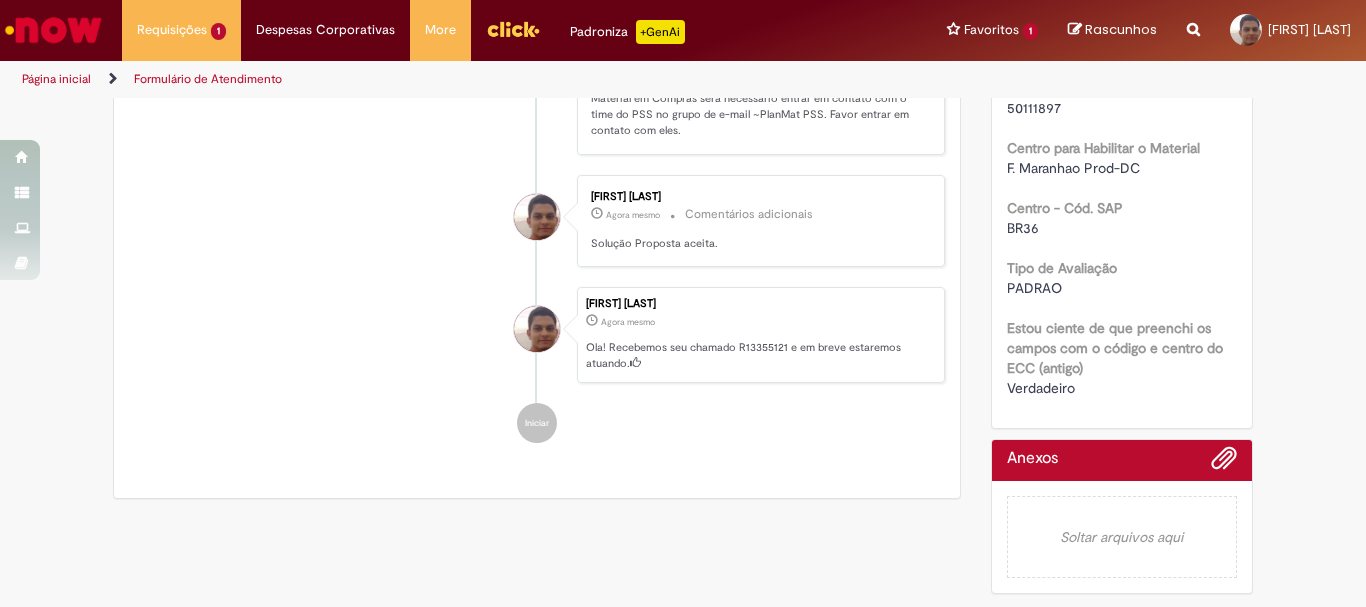 scroll, scrollTop: 0, scrollLeft: 0, axis: both 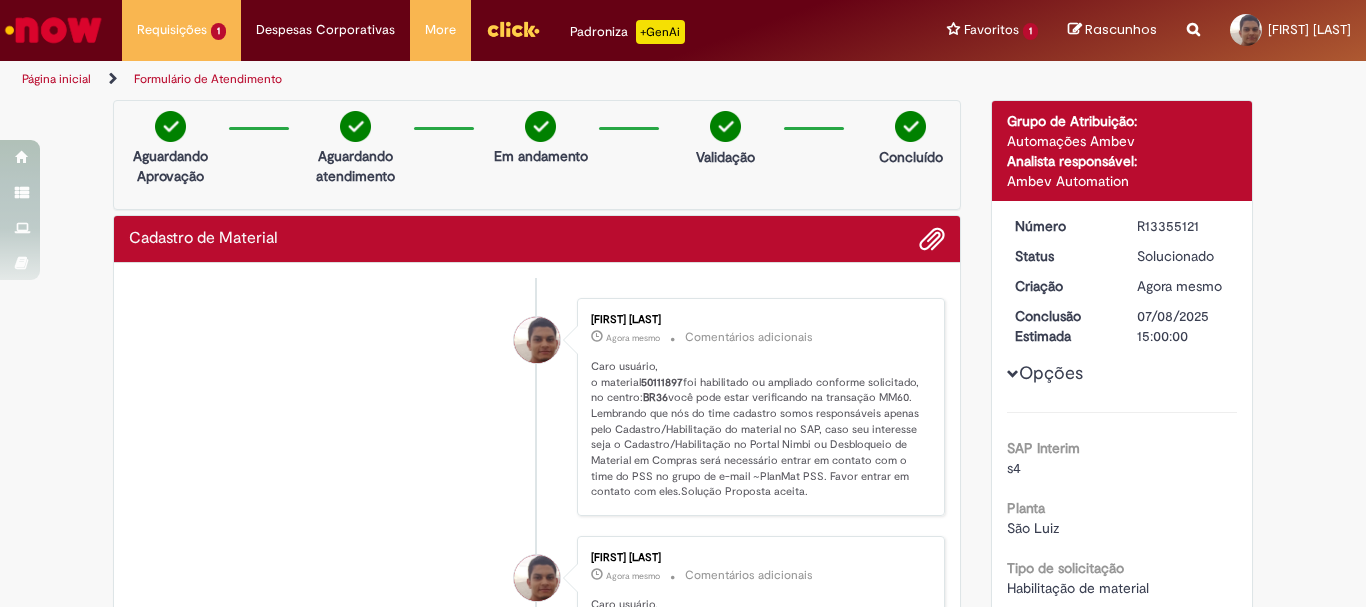 click on "Página inicial" at bounding box center [56, 79] 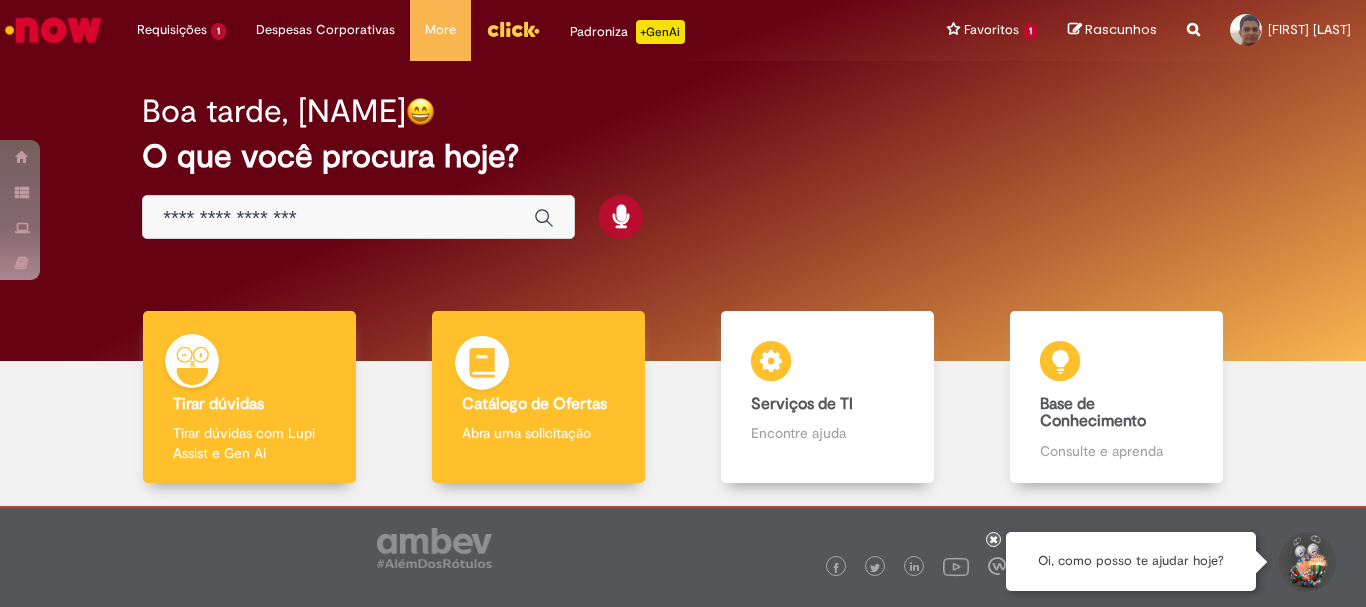 click on "Catálogo de Ofertas
Catálogo de Ofertas
Abra uma solicitação" at bounding box center (538, 397) 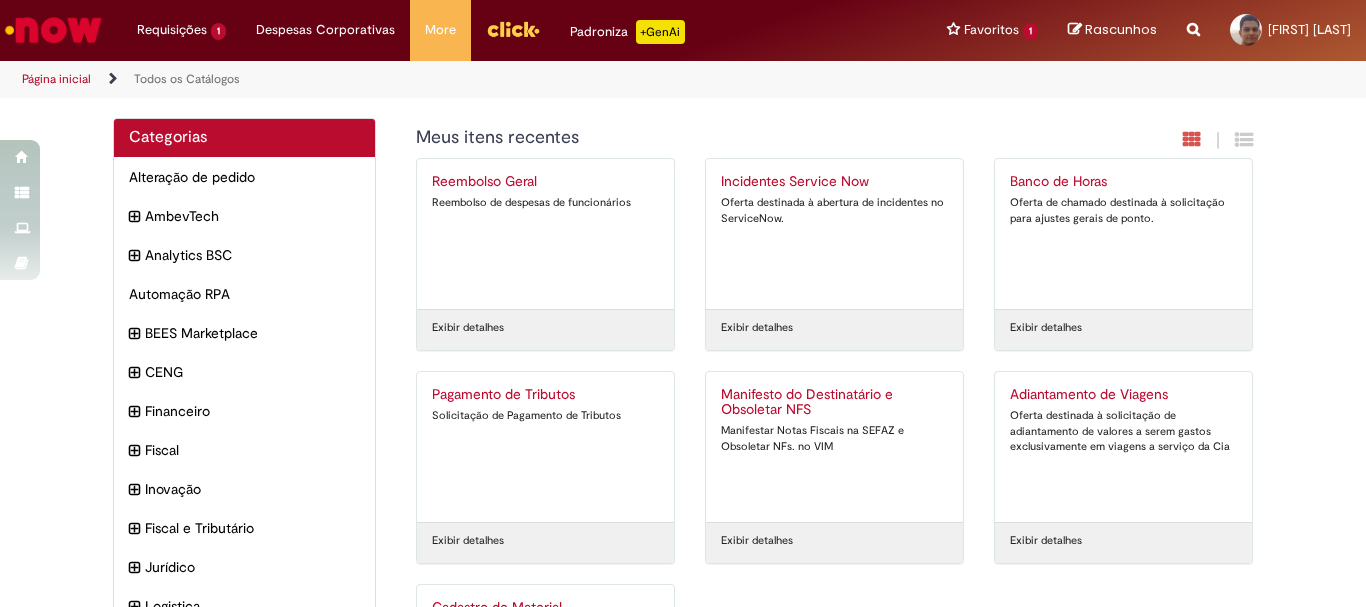 scroll, scrollTop: 214, scrollLeft: 0, axis: vertical 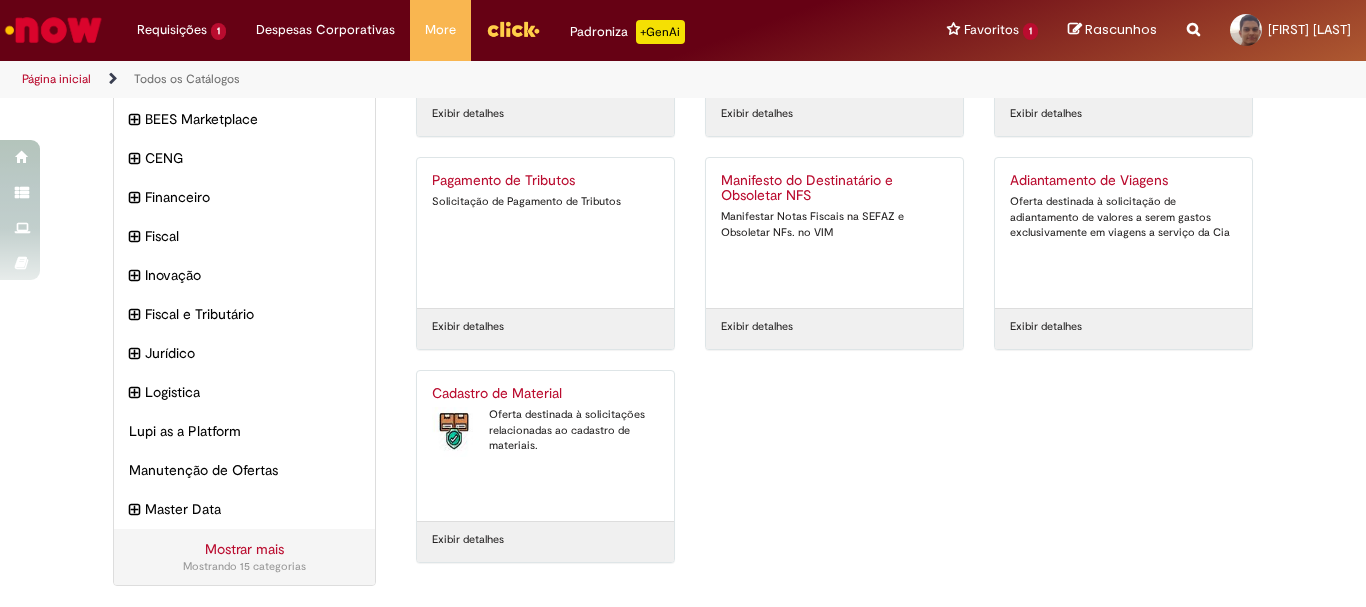 click on "Oferta destinada à solicitações relacionadas ao cadastro de materiais." at bounding box center (545, 430) 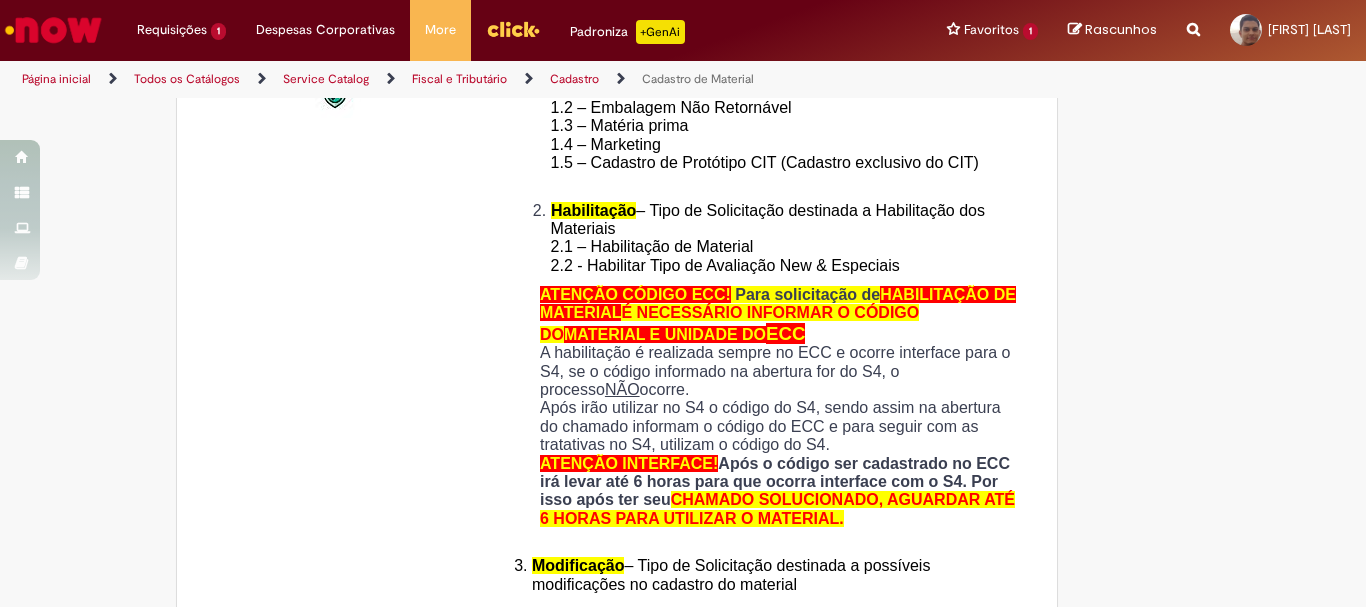 scroll, scrollTop: 0, scrollLeft: 0, axis: both 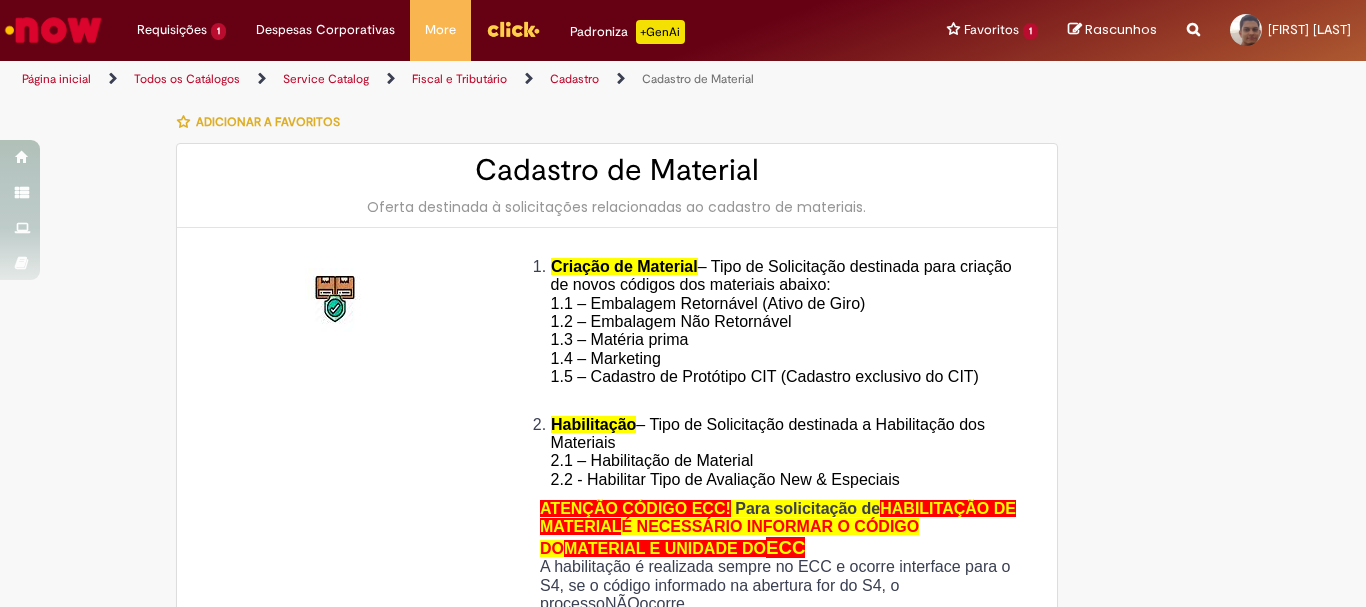 type on "********" 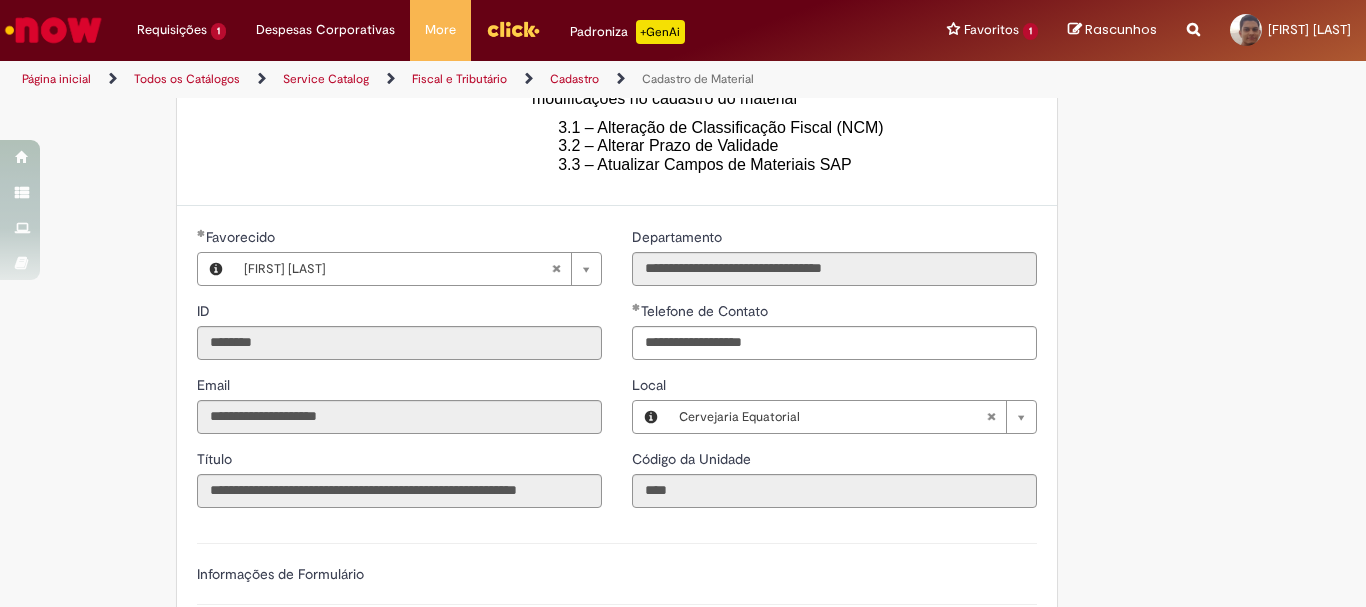 scroll, scrollTop: 1100, scrollLeft: 0, axis: vertical 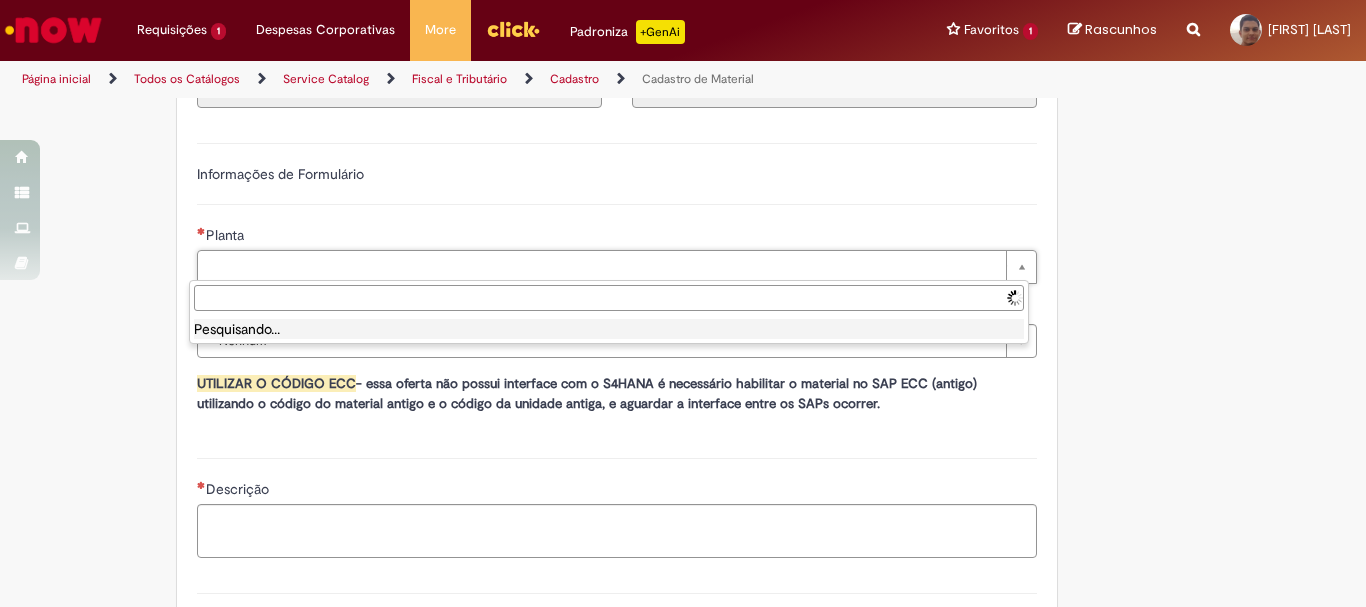 drag, startPoint x: 297, startPoint y: 259, endPoint x: 307, endPoint y: 290, distance: 32.572994 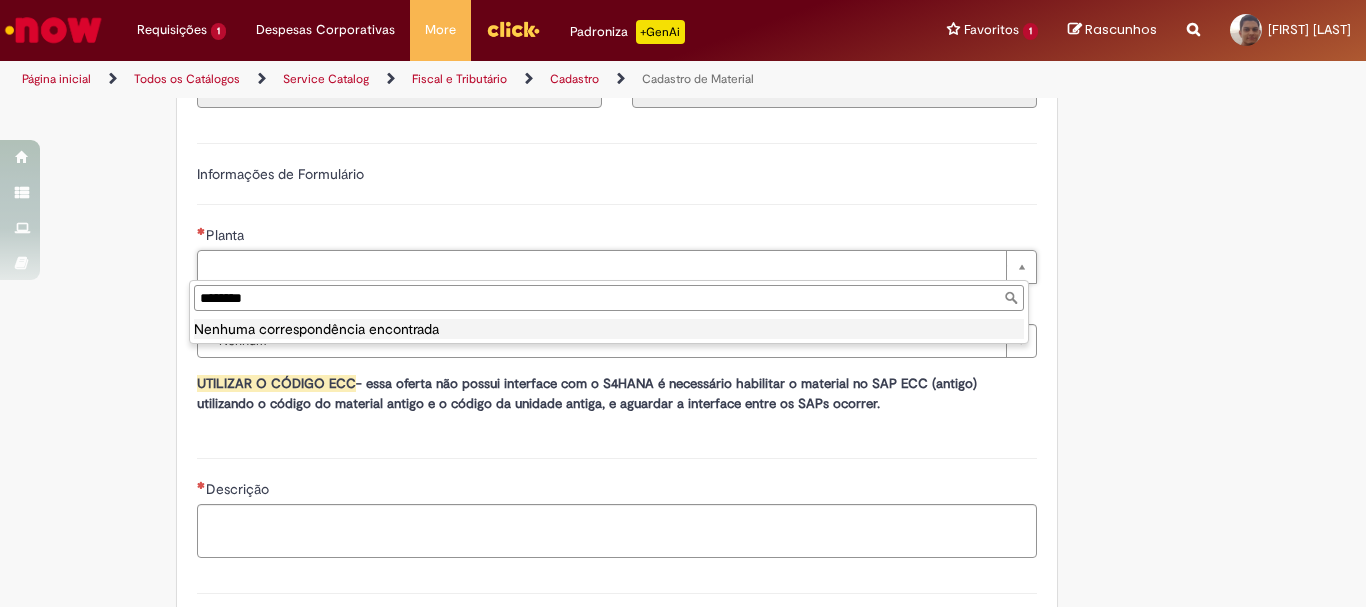click on "********" at bounding box center (609, 298) 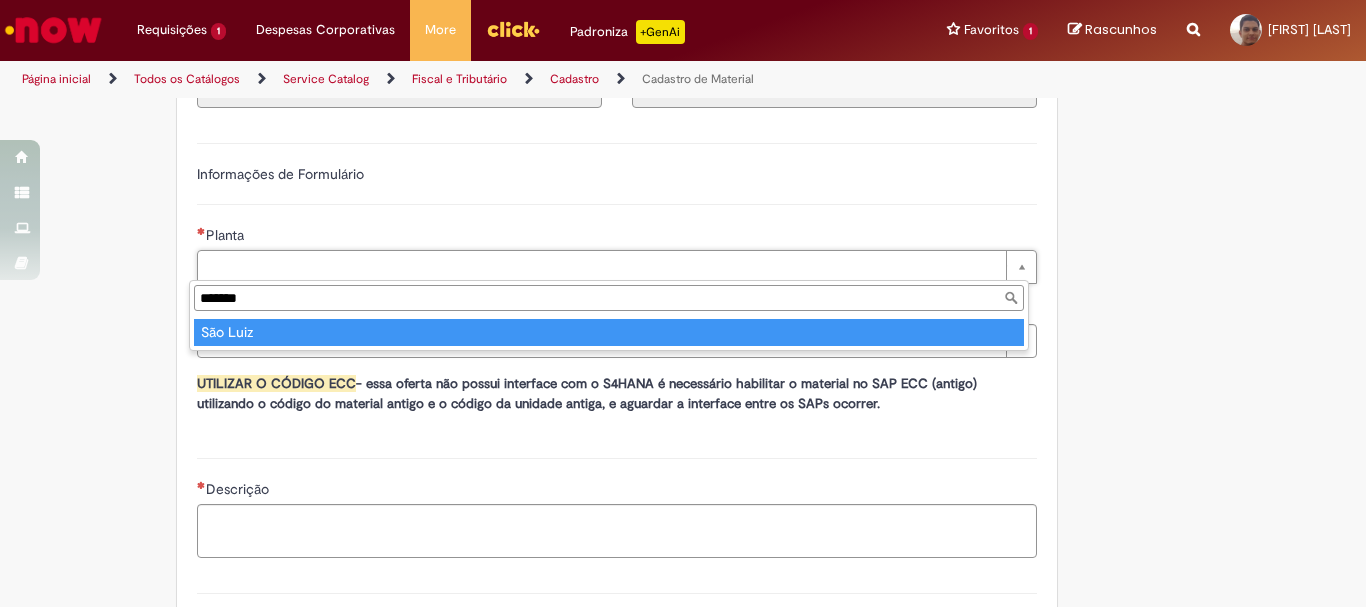 type on "*******" 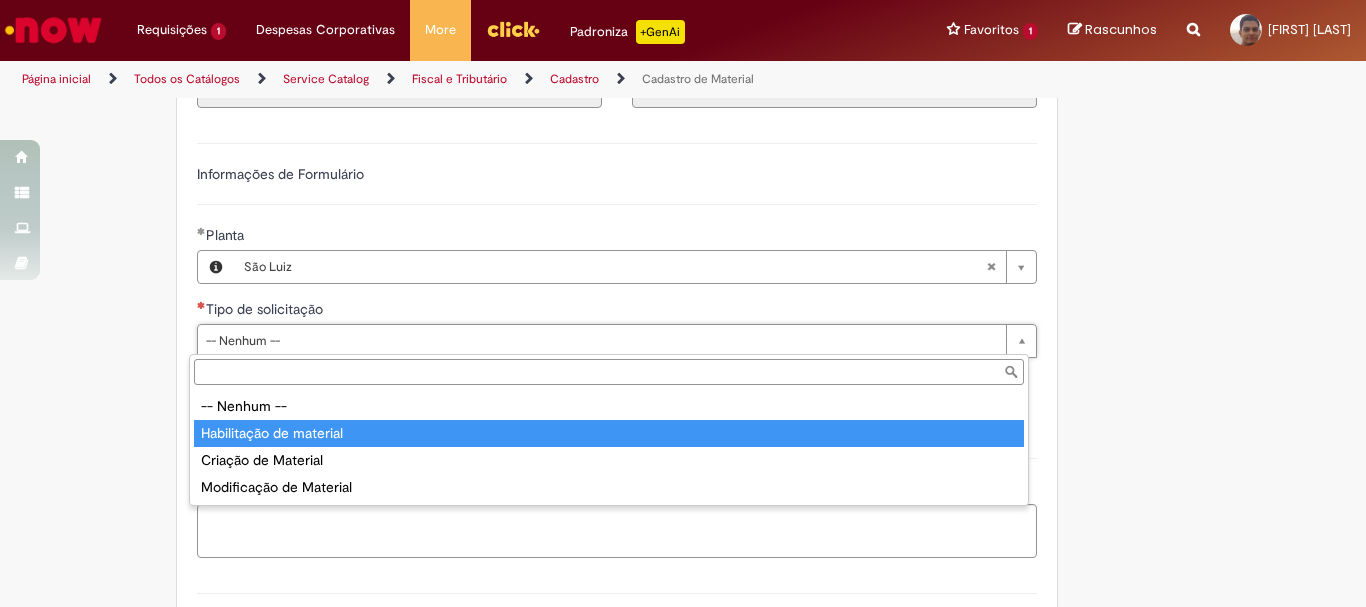 type on "**********" 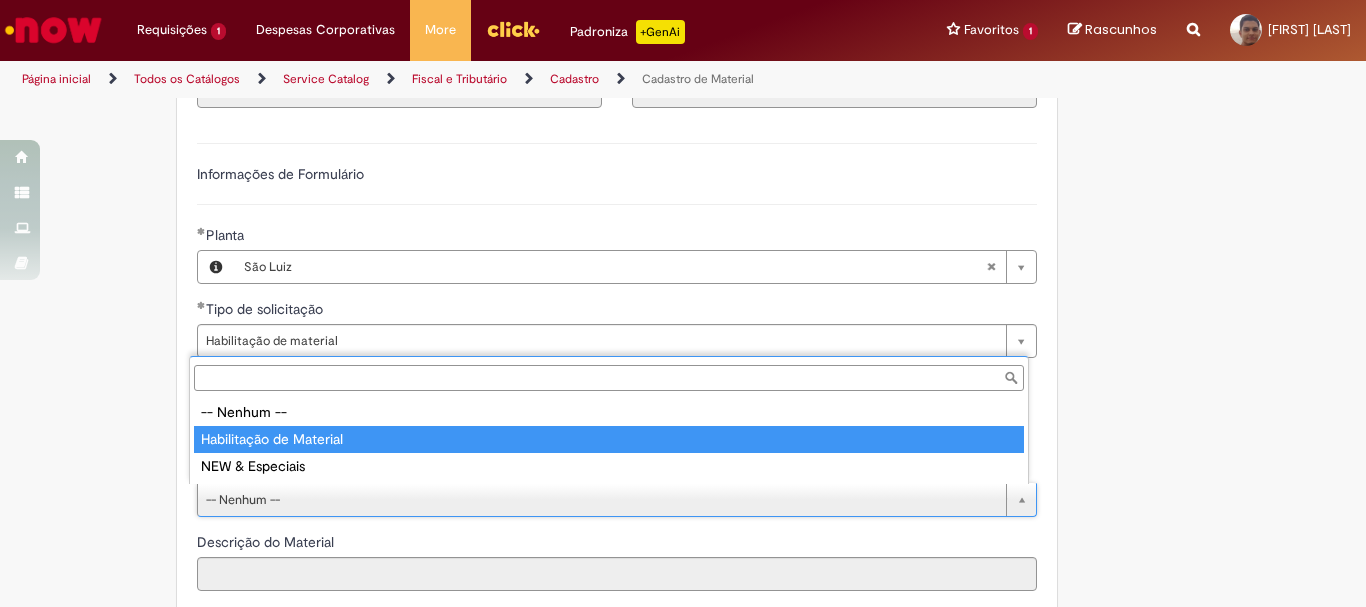 type on "**********" 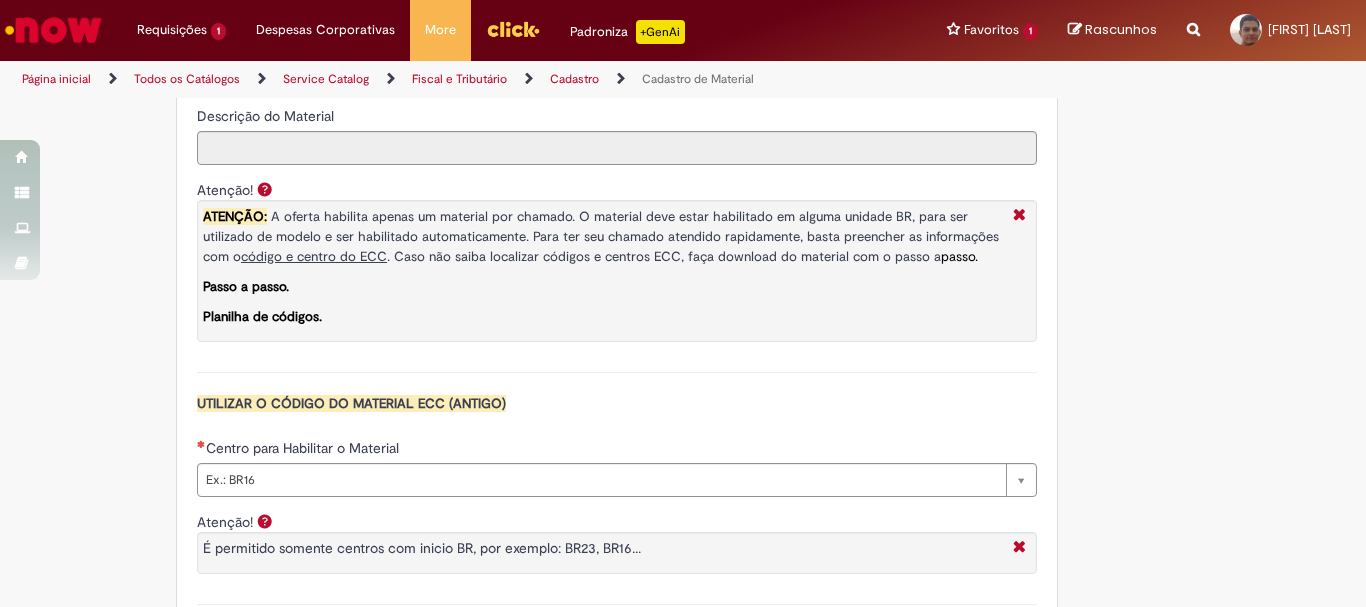 scroll, scrollTop: 1400, scrollLeft: 0, axis: vertical 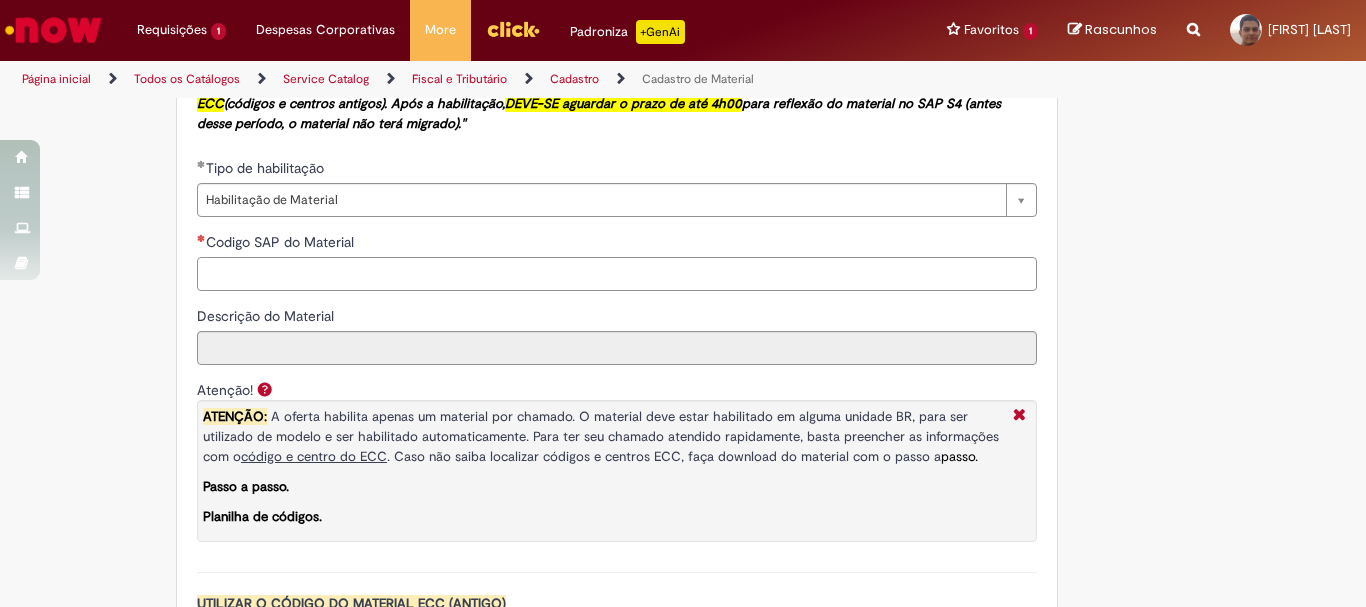 click on "Codigo SAP do Material" at bounding box center (617, 274) 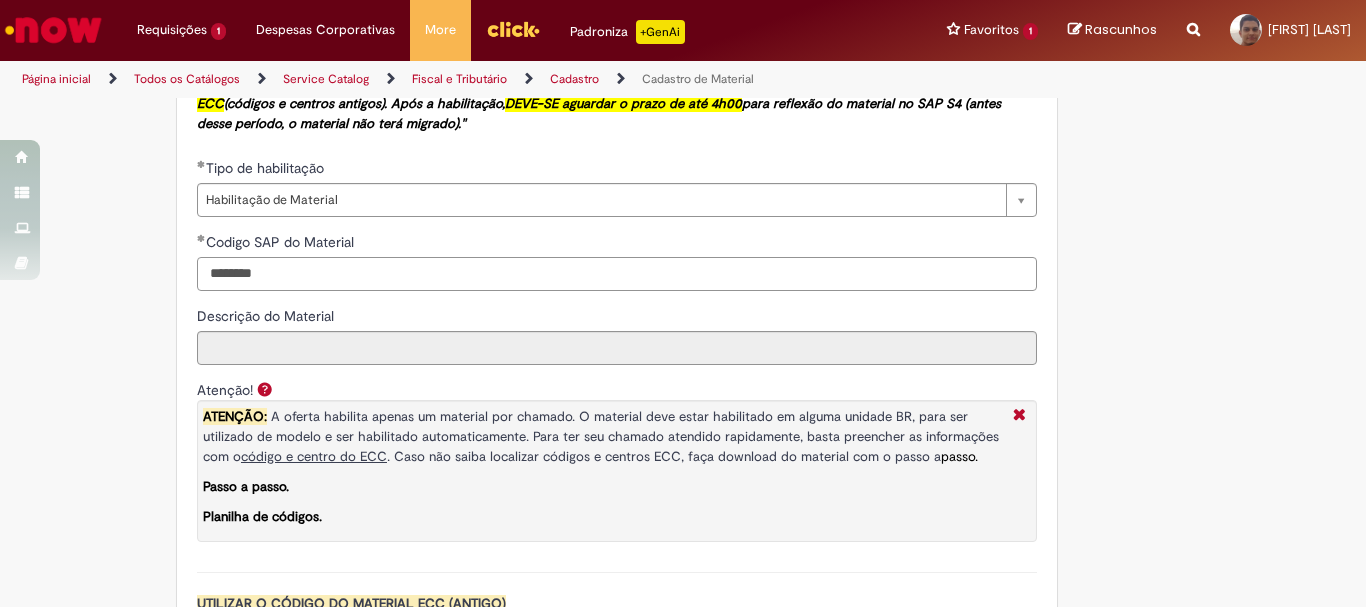 scroll, scrollTop: 1600, scrollLeft: 0, axis: vertical 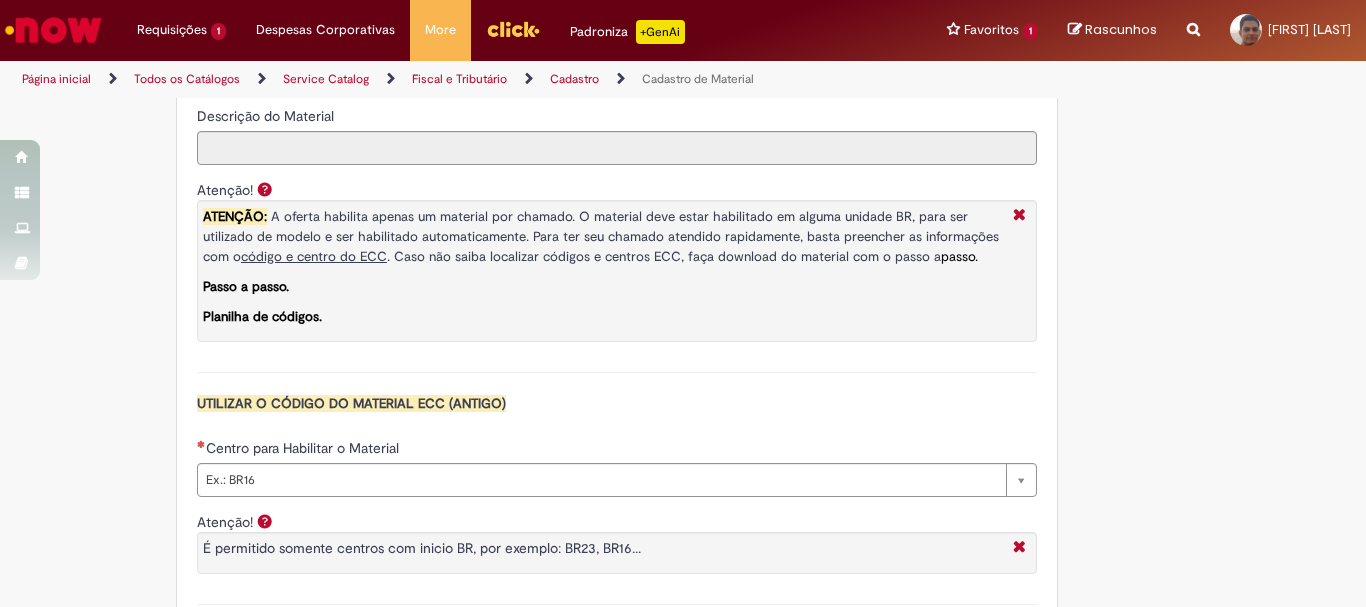 type on "********" 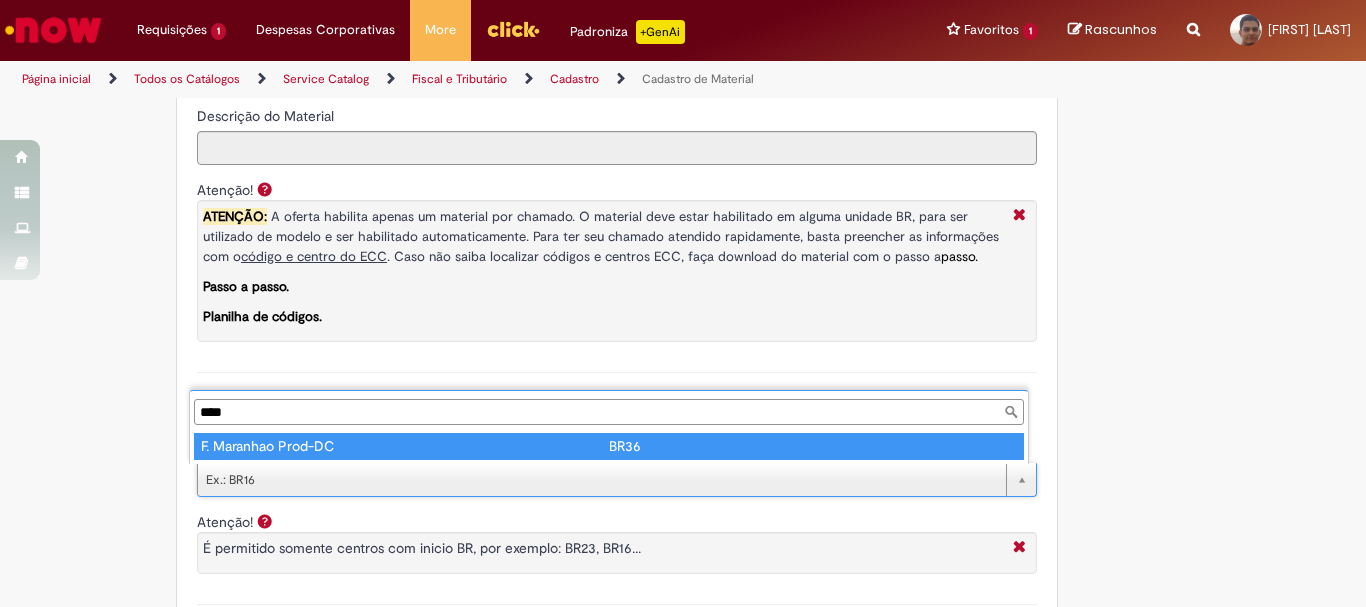 type on "****" 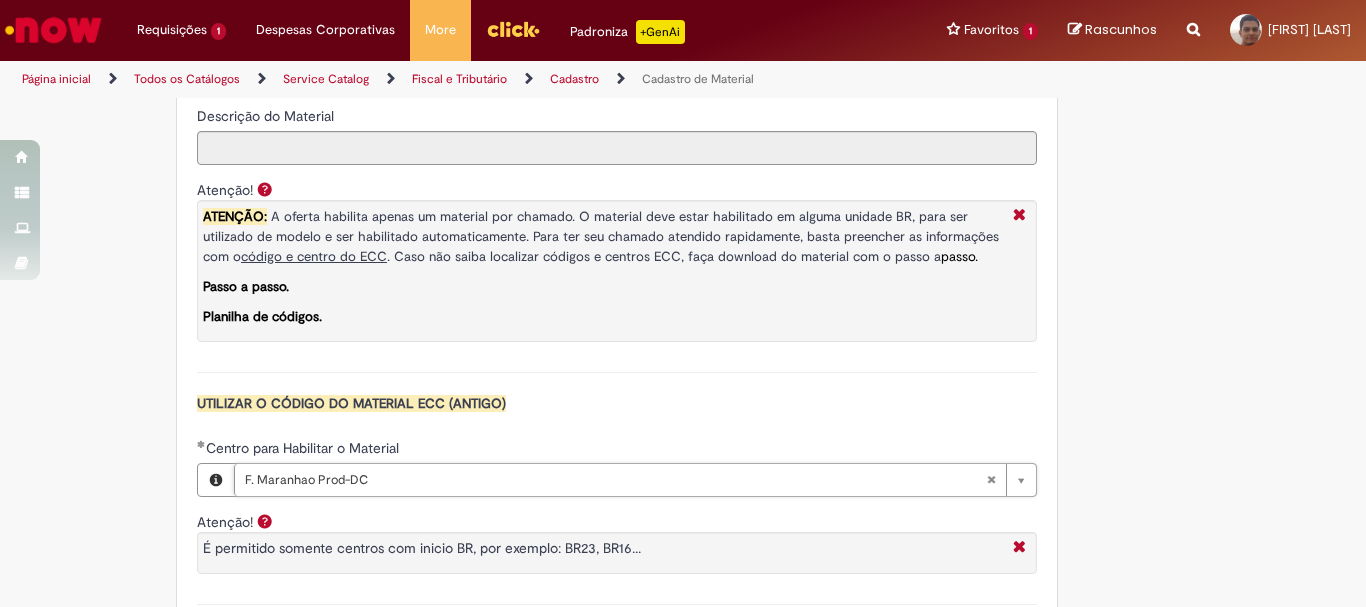 type on "****" 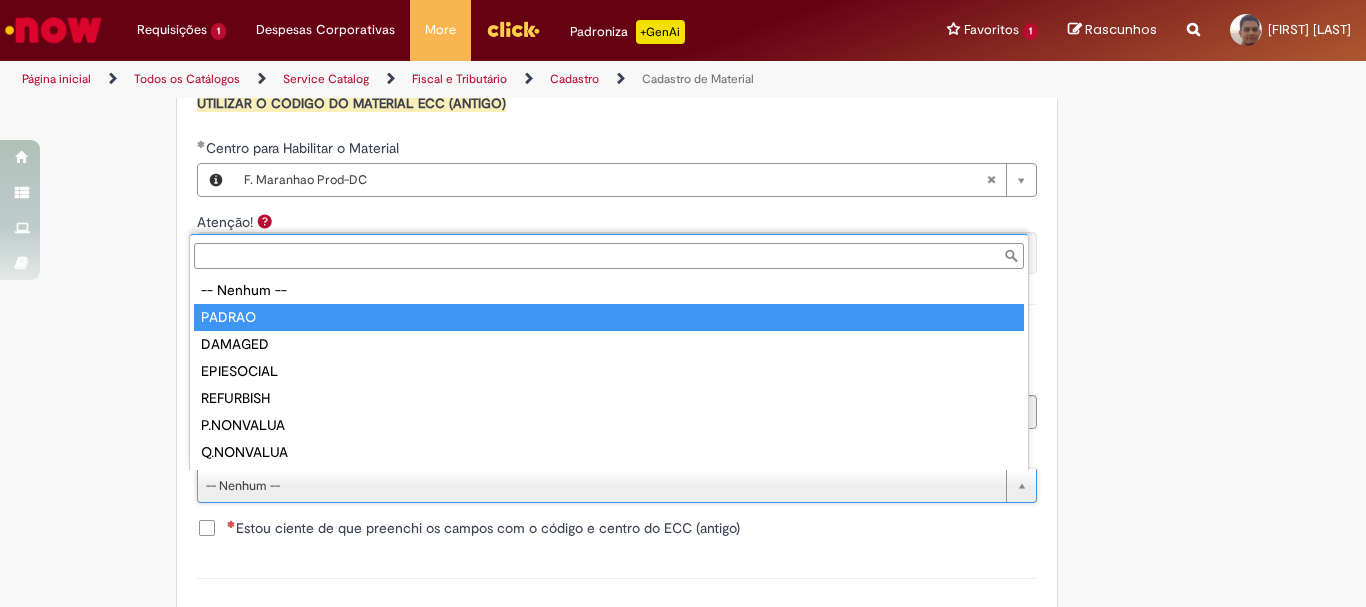 type on "******" 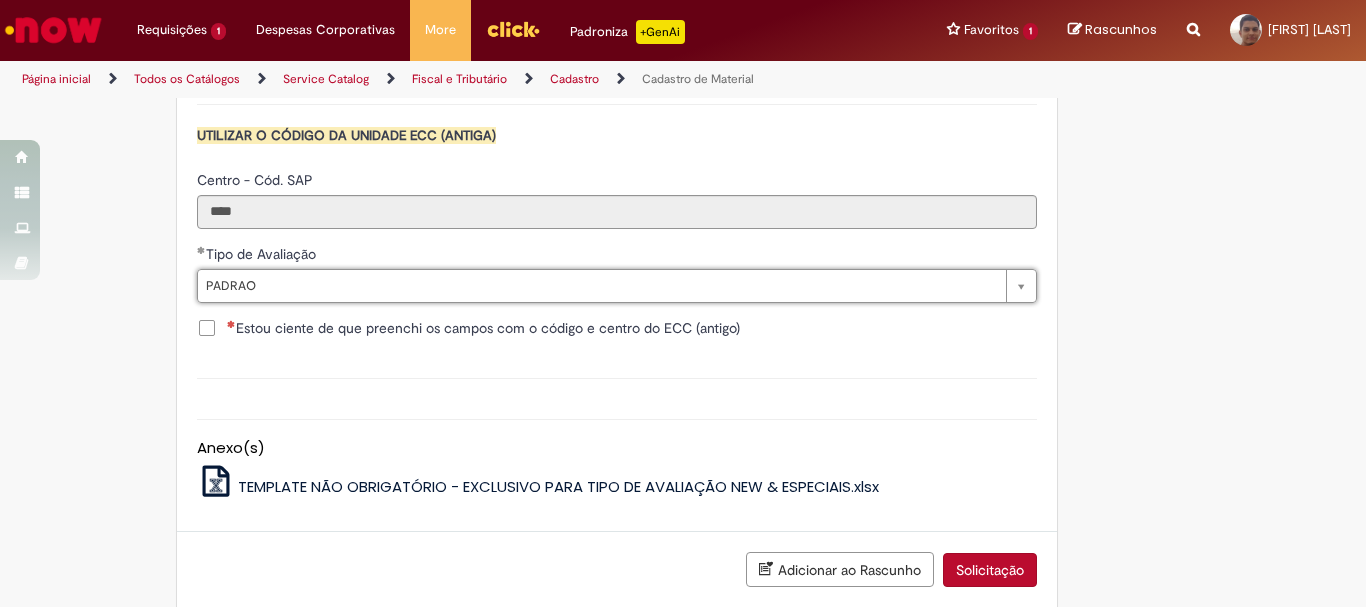 scroll, scrollTop: 2200, scrollLeft: 0, axis: vertical 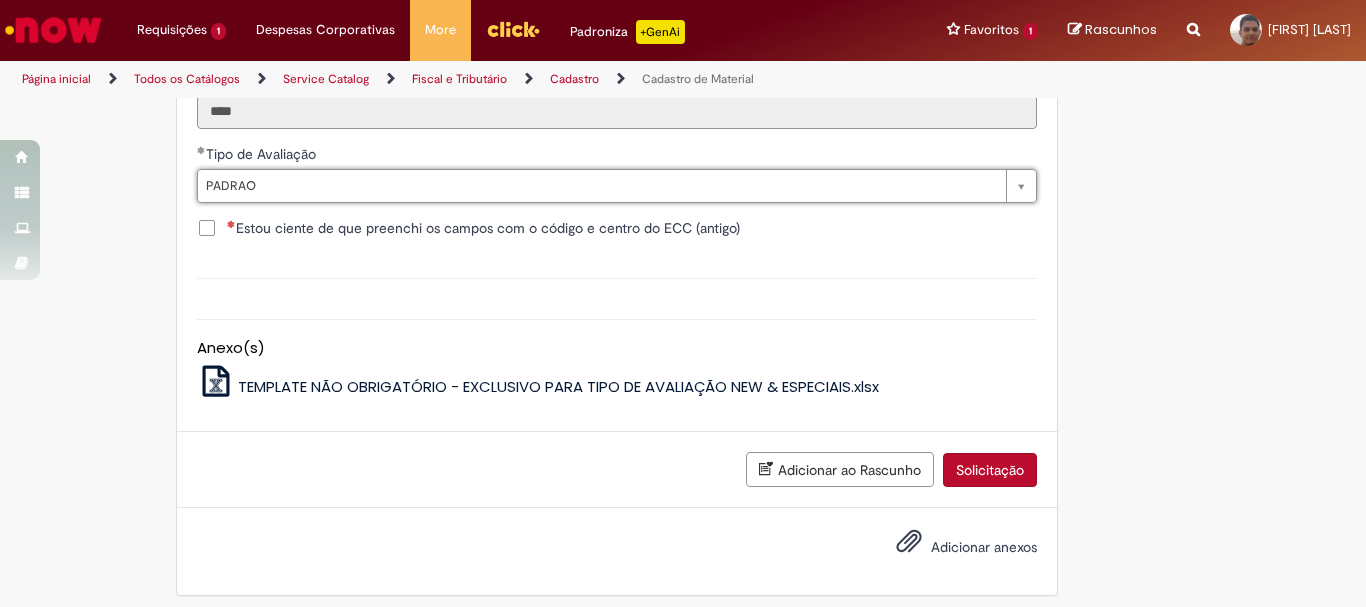 click on "Estou ciente de que preenchi os campos com o código e centro do ECC  (antigo)" at bounding box center [483, 228] 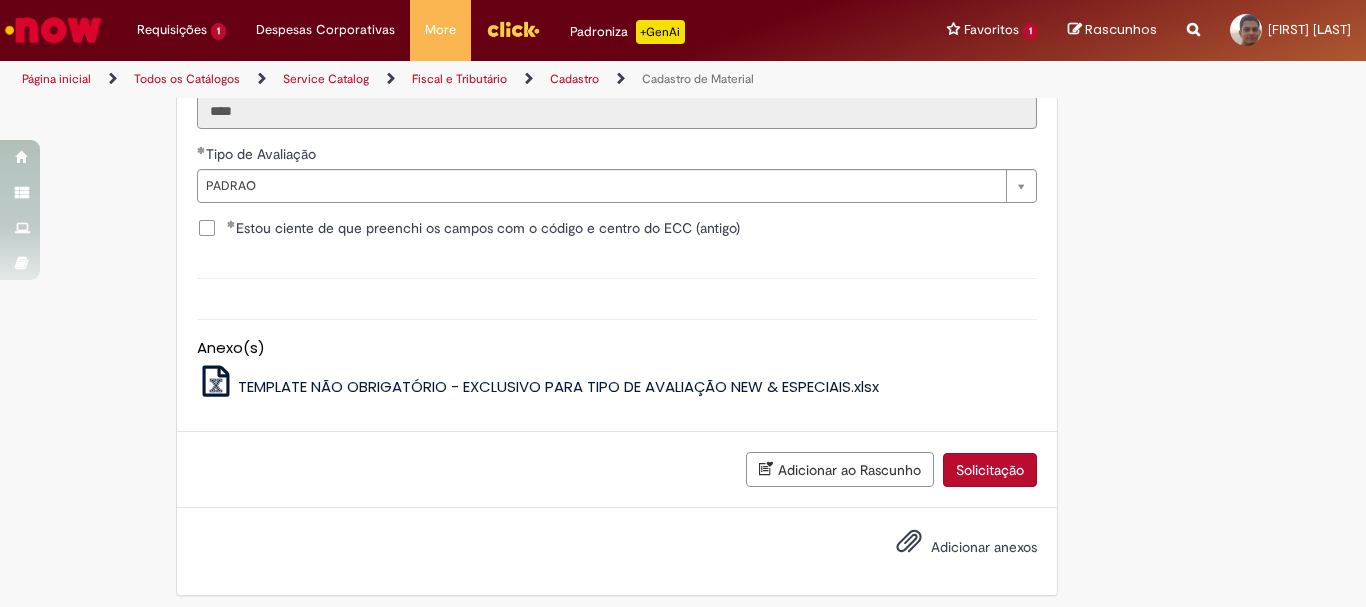 click on "Solicitação" at bounding box center (990, 470) 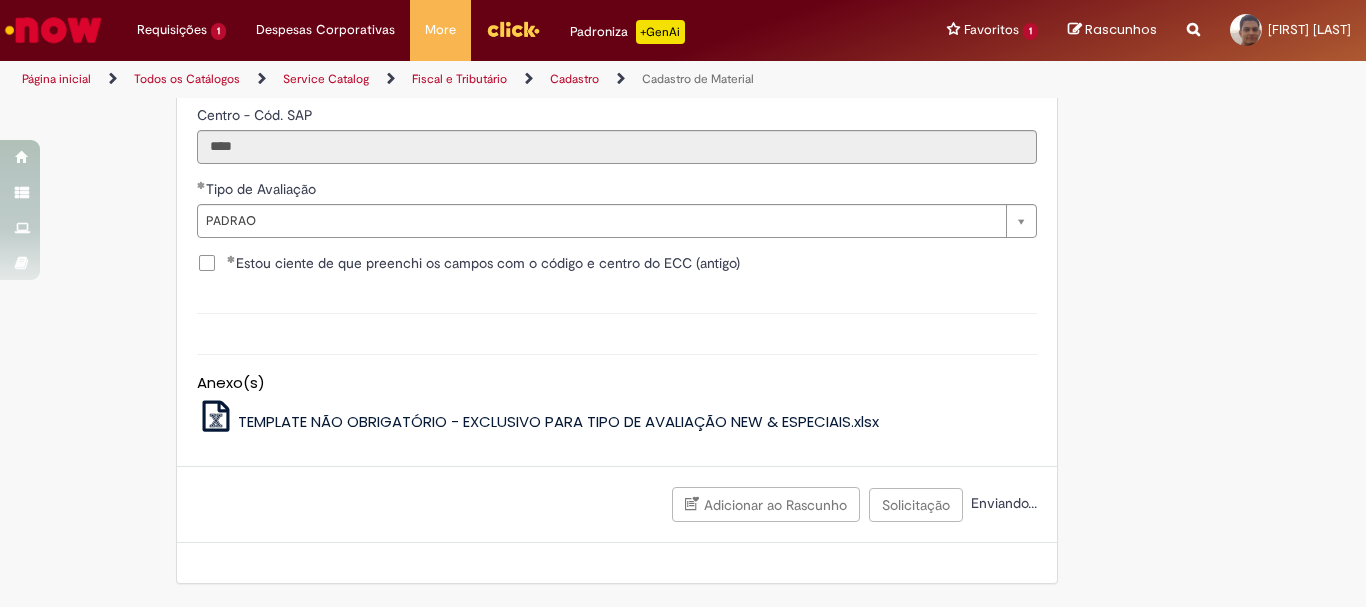 scroll, scrollTop: 2165, scrollLeft: 0, axis: vertical 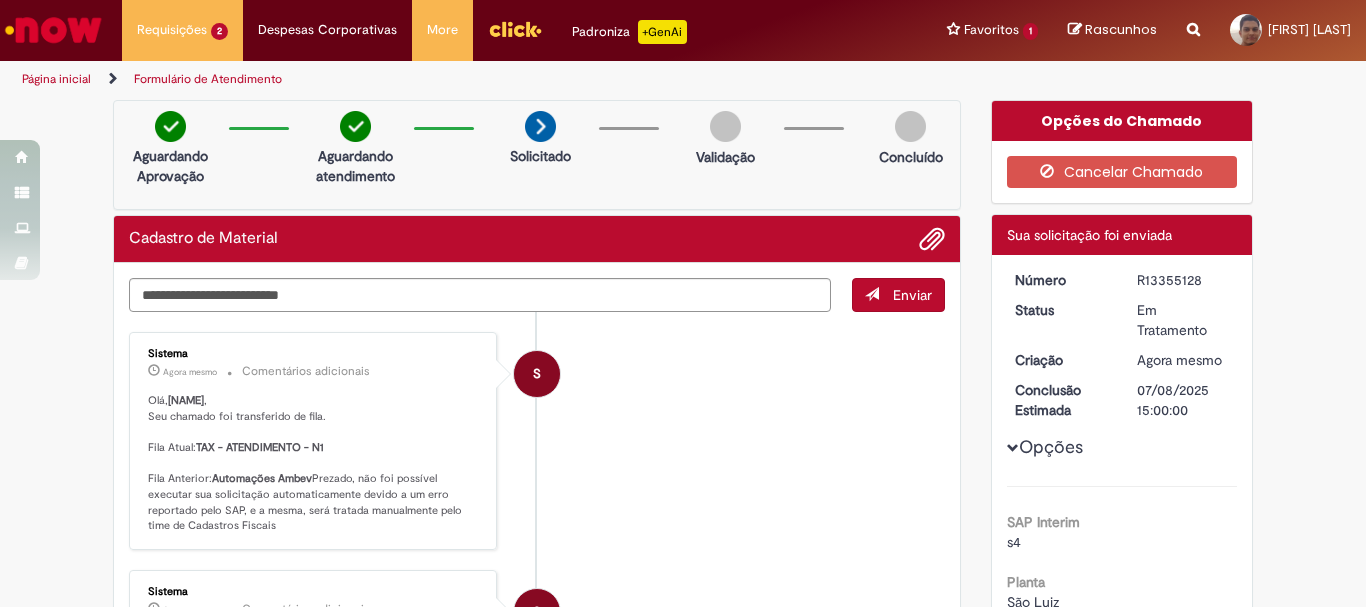 click on "Página inicial" at bounding box center (56, 79) 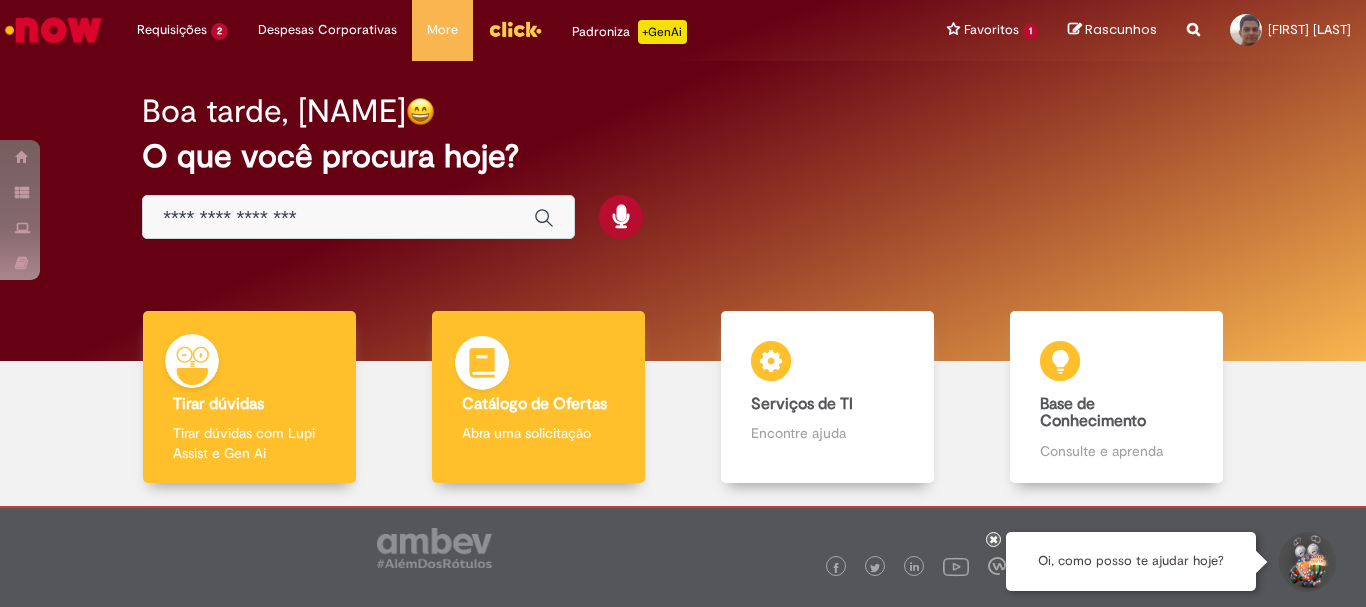 click on "Catálogo de Ofertas
Catálogo de Ofertas
Abra uma solicitação" at bounding box center [538, 397] 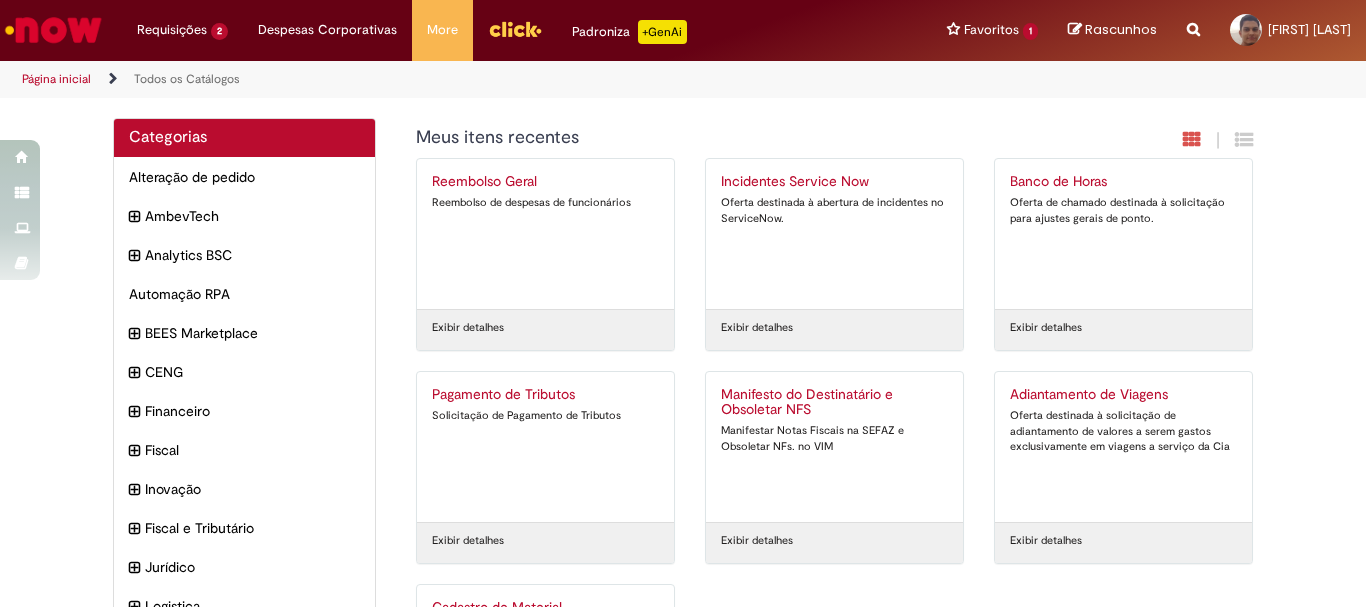 scroll, scrollTop: 214, scrollLeft: 0, axis: vertical 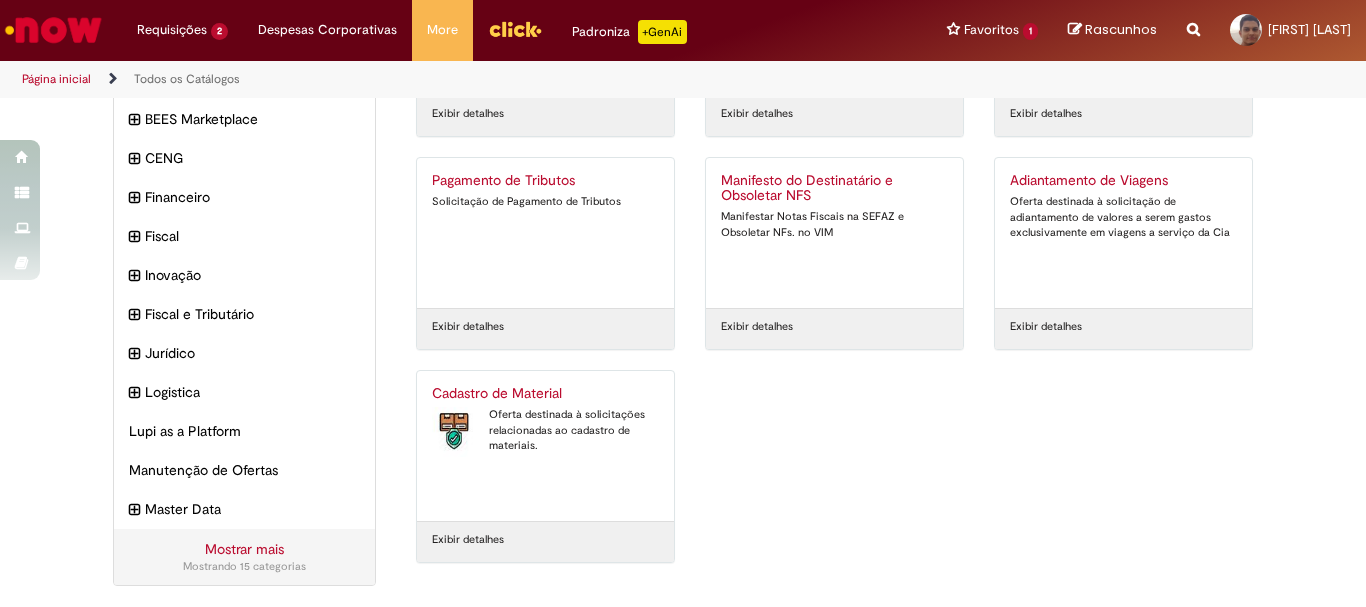 click on "Cadastro de Material
Oferta destinada à solicitações relacionadas ao cadastro de materiais." at bounding box center [545, 446] 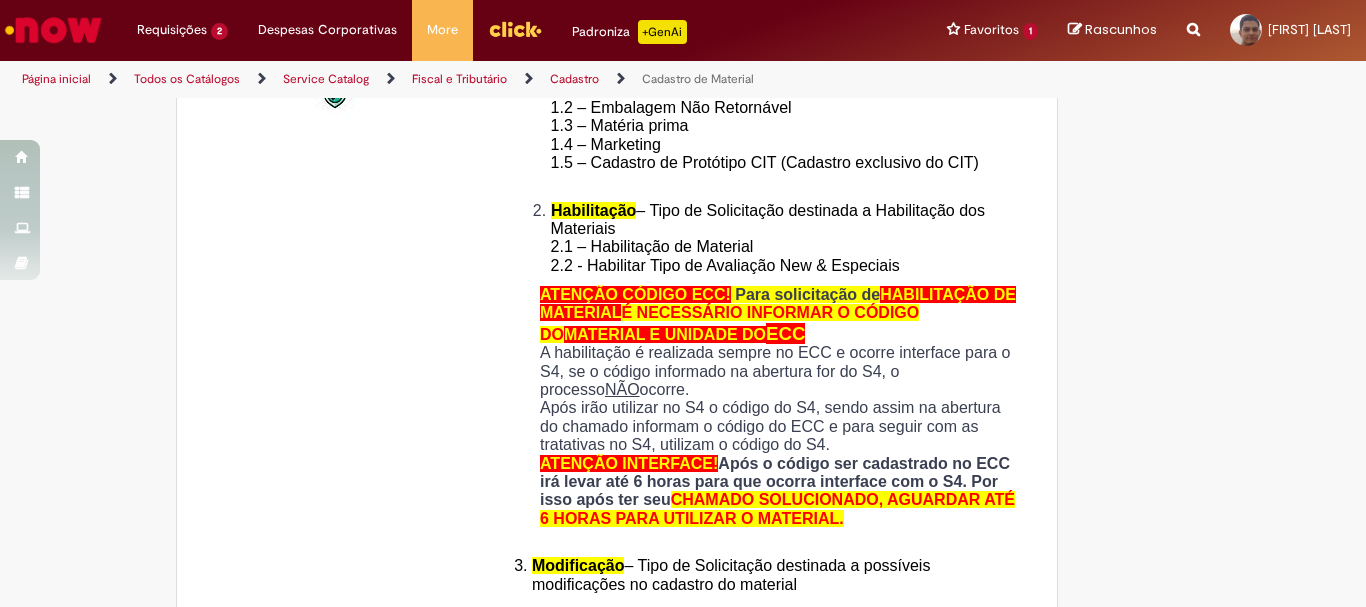 scroll, scrollTop: 0, scrollLeft: 0, axis: both 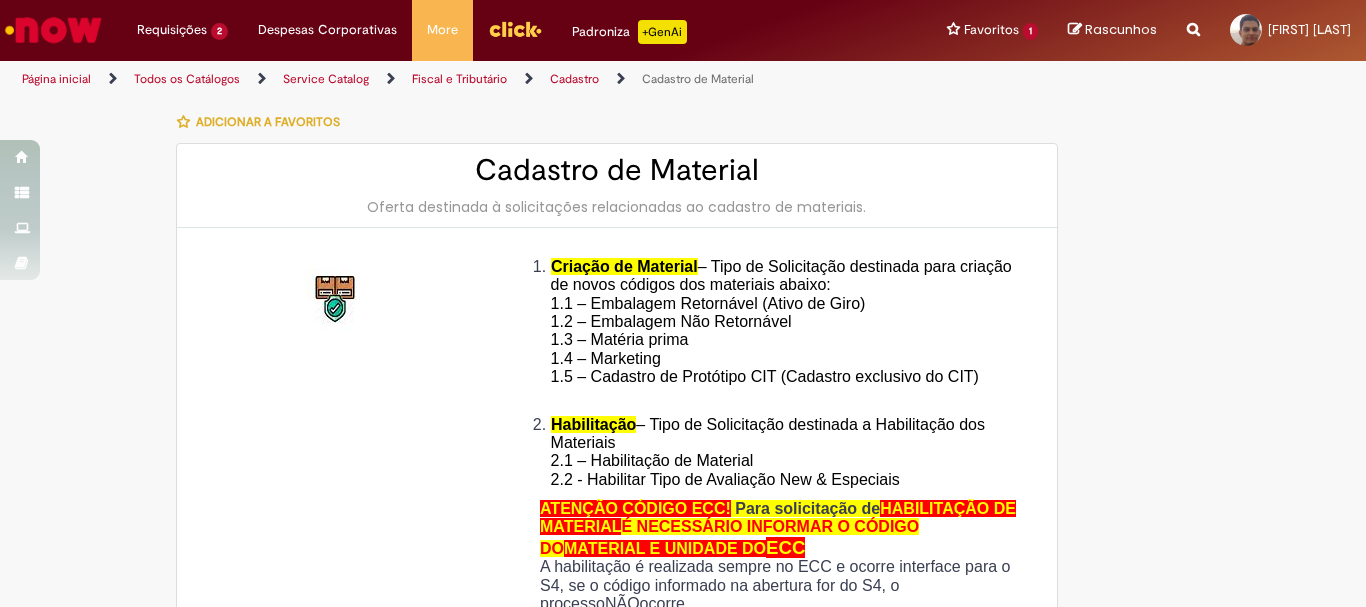type on "********" 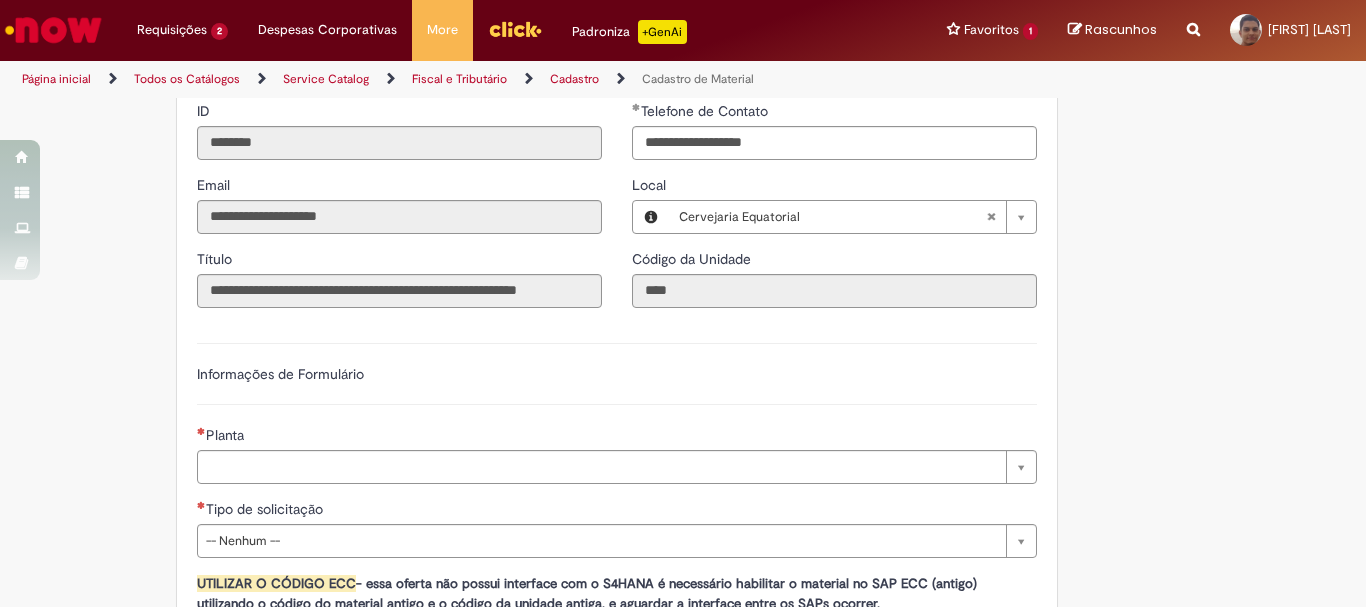 scroll, scrollTop: 1100, scrollLeft: 0, axis: vertical 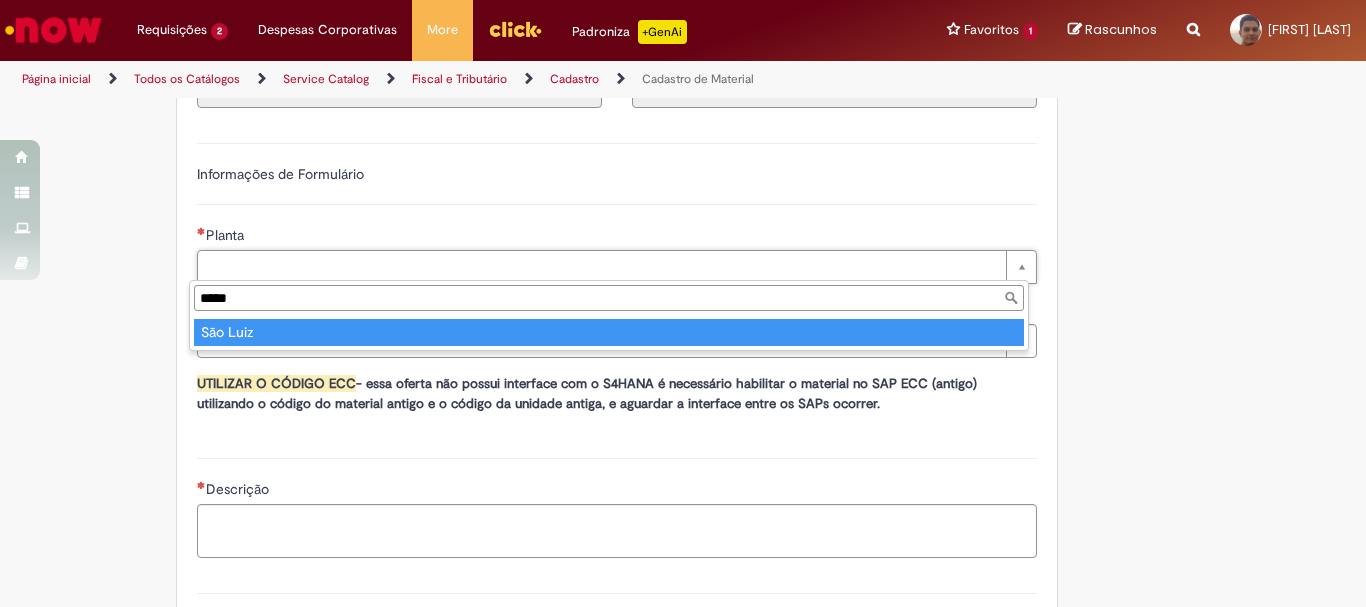 type on "*****" 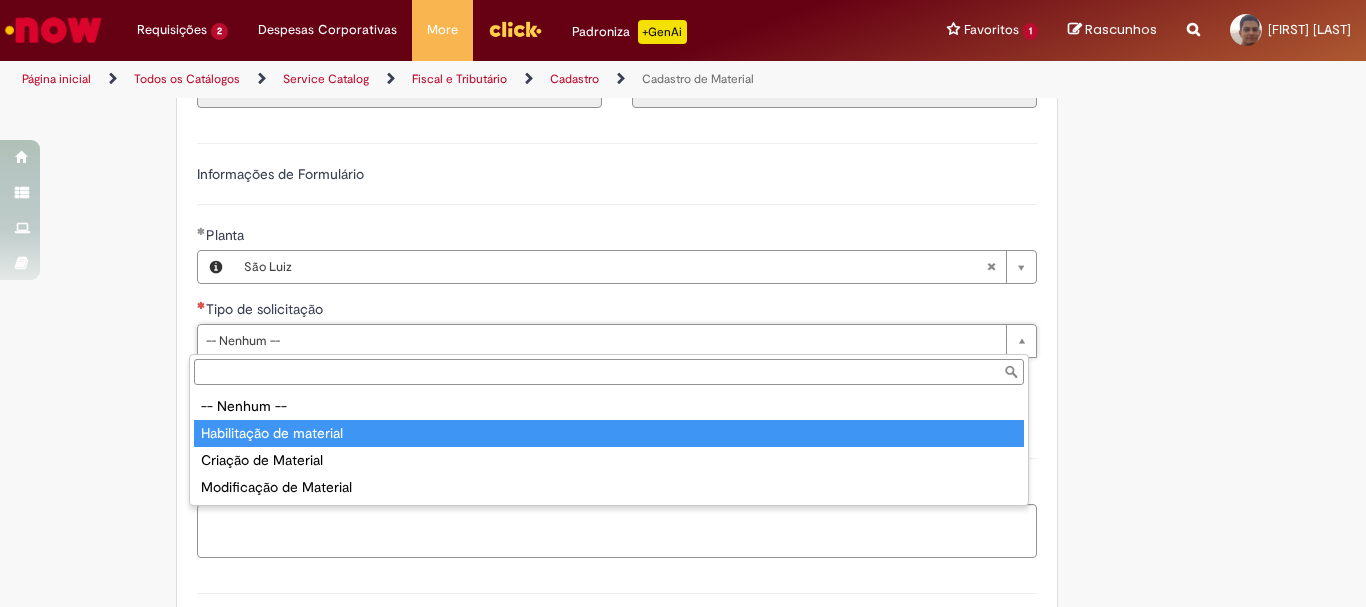 type on "**********" 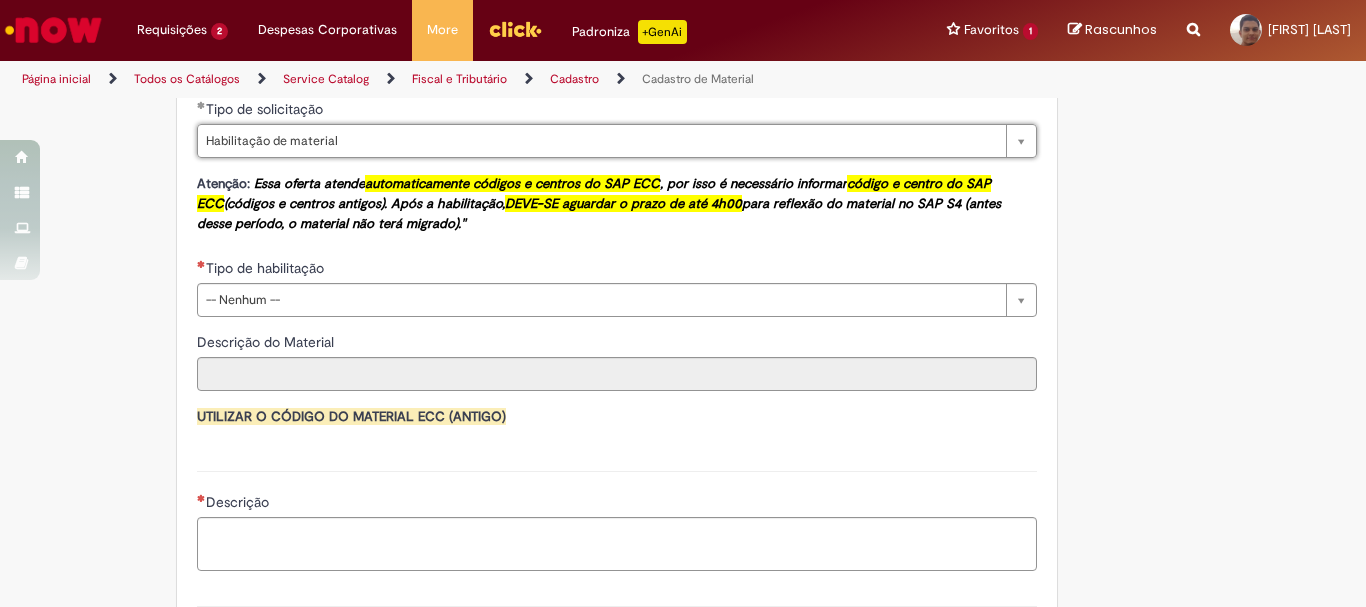 scroll, scrollTop: 1400, scrollLeft: 0, axis: vertical 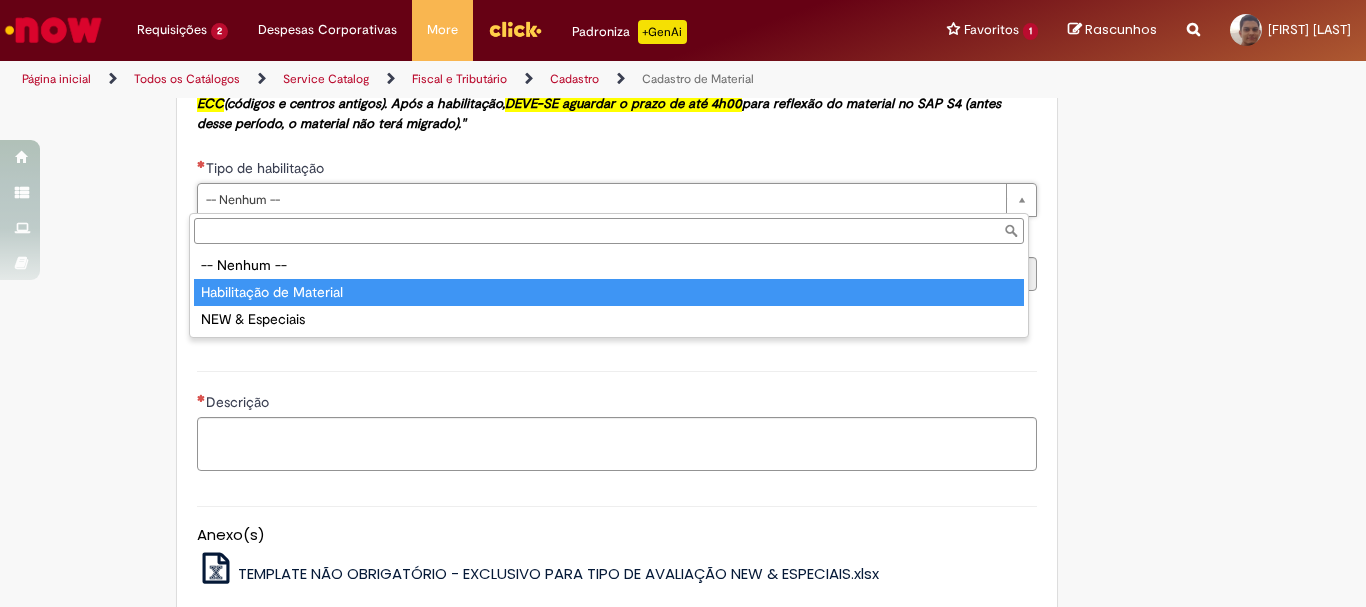 type on "**********" 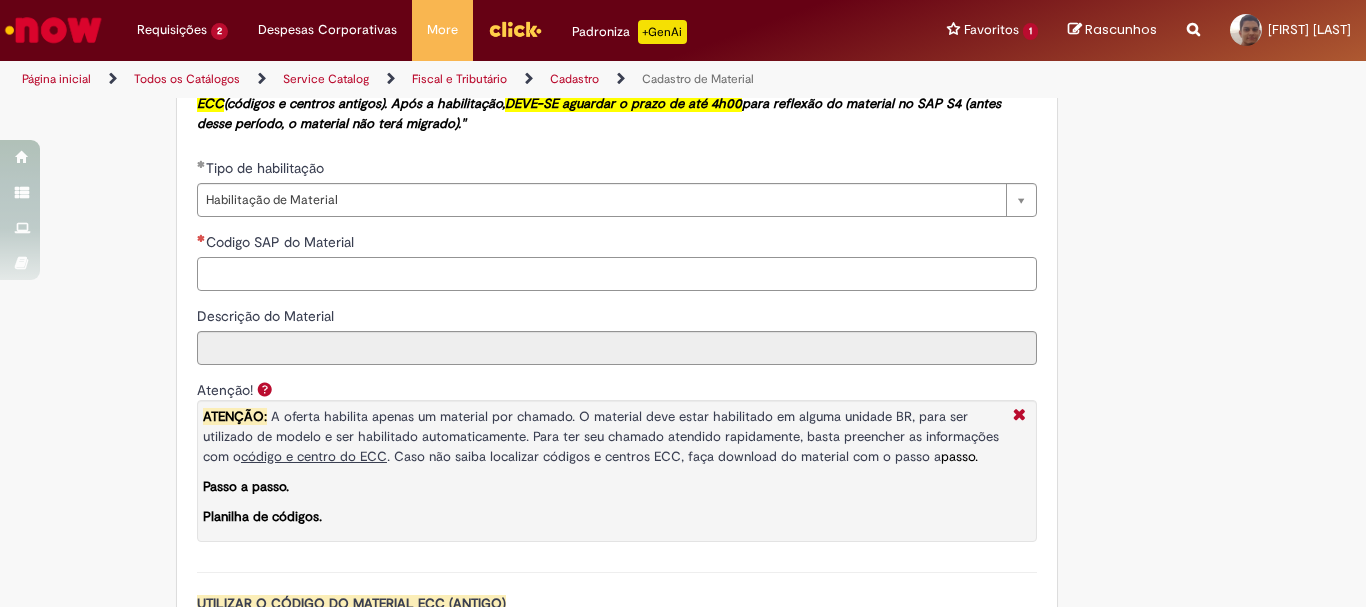 click on "Codigo SAP do Material" at bounding box center [617, 274] 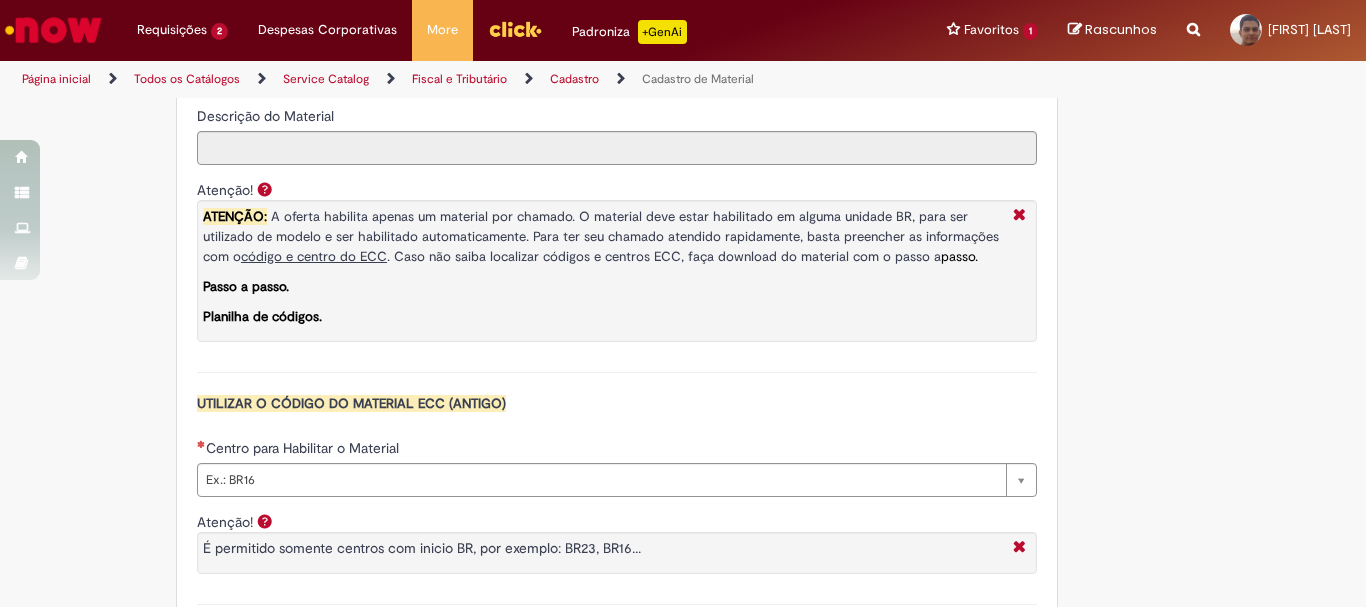 scroll, scrollTop: 1700, scrollLeft: 0, axis: vertical 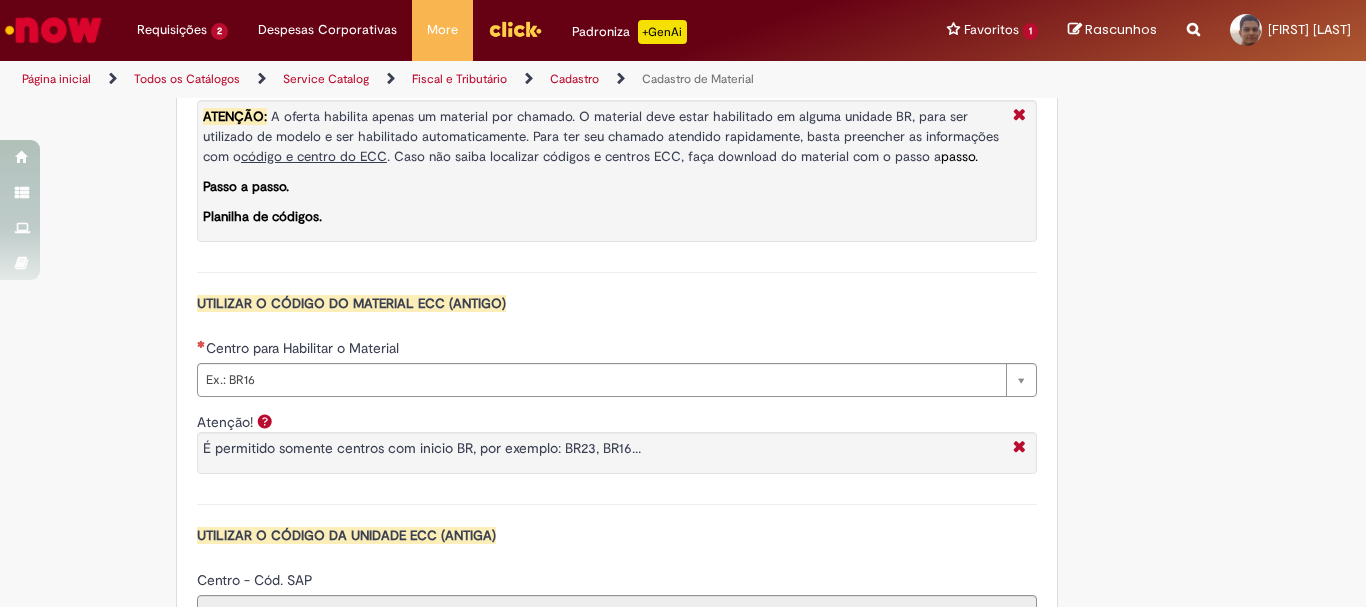 type on "********" 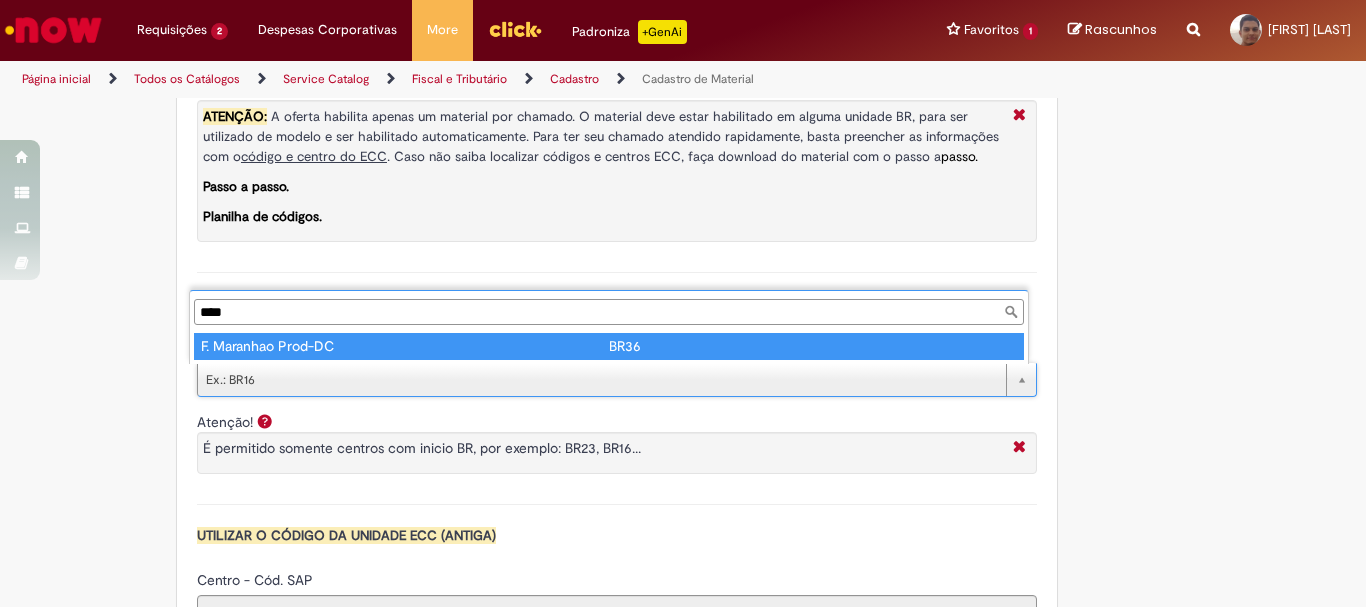 type on "****" 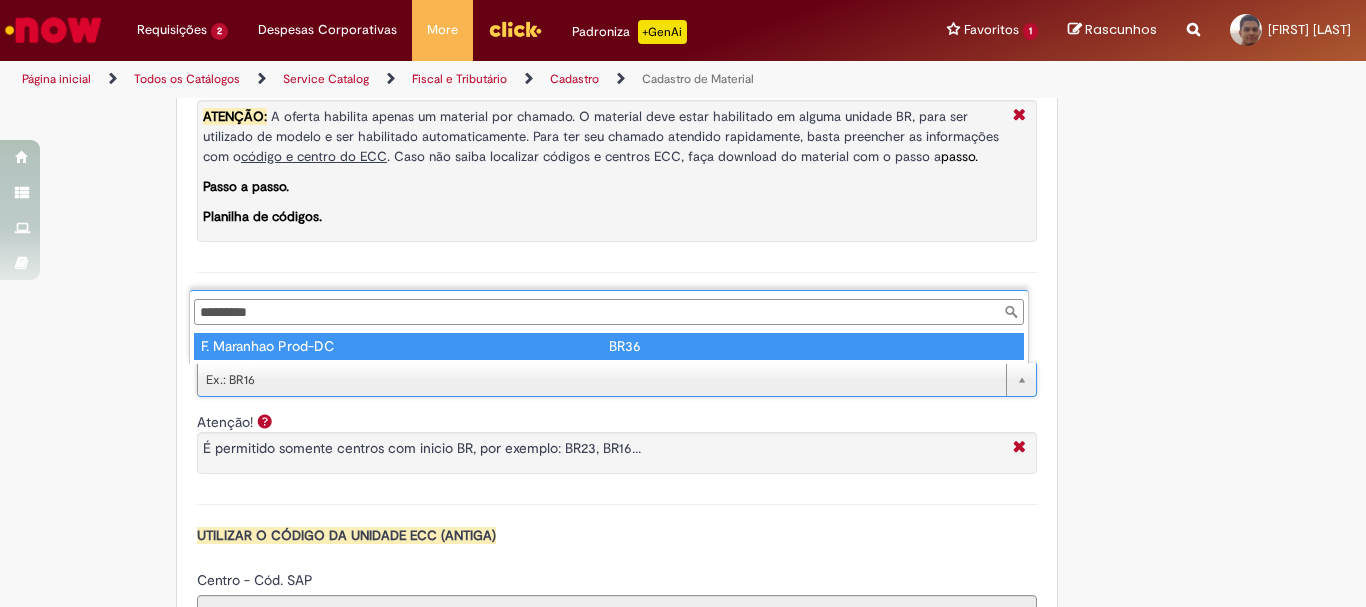 type on "****" 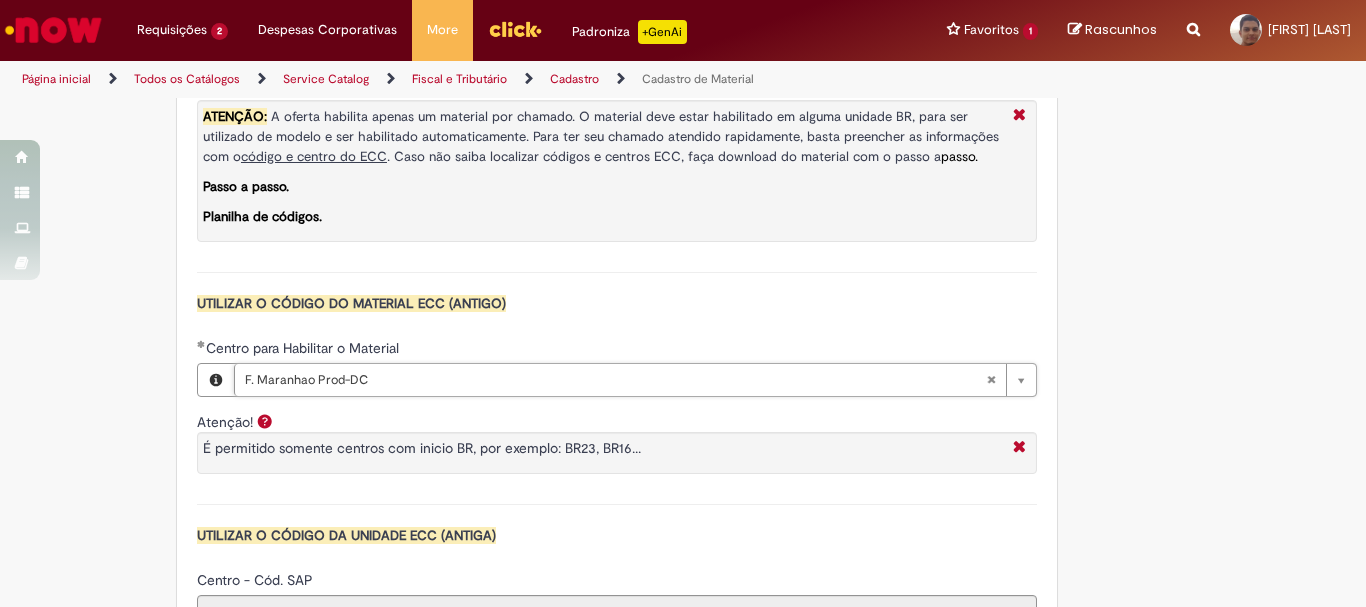 scroll, scrollTop: 1900, scrollLeft: 0, axis: vertical 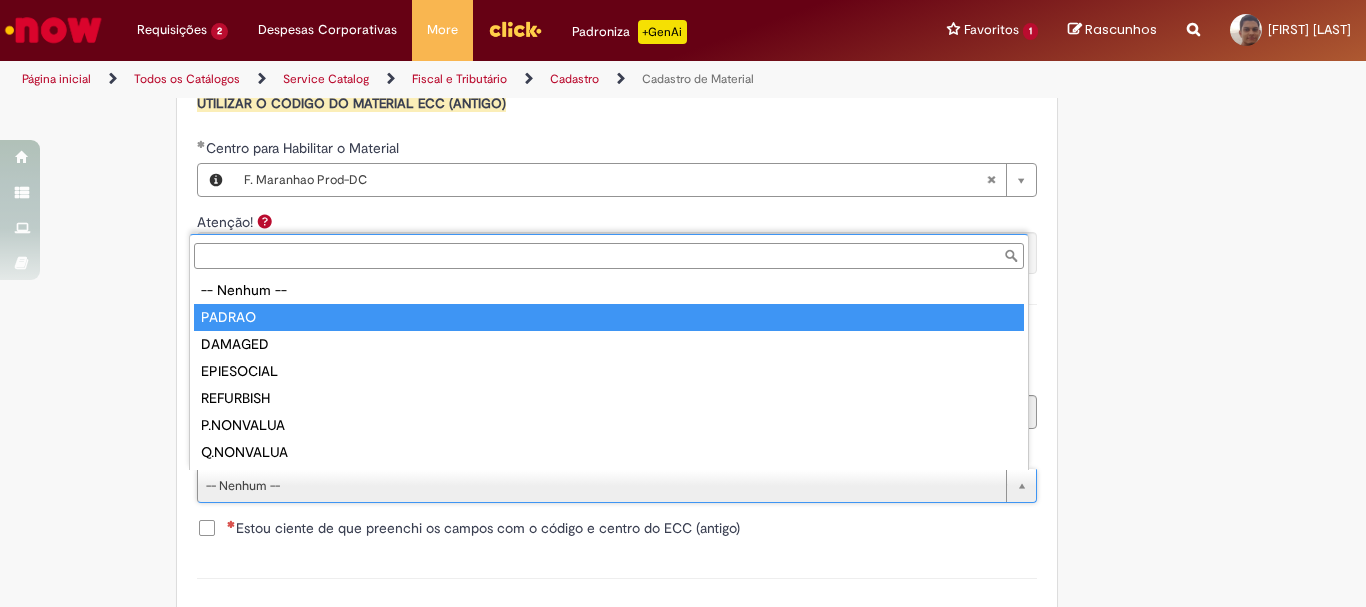 type on "******" 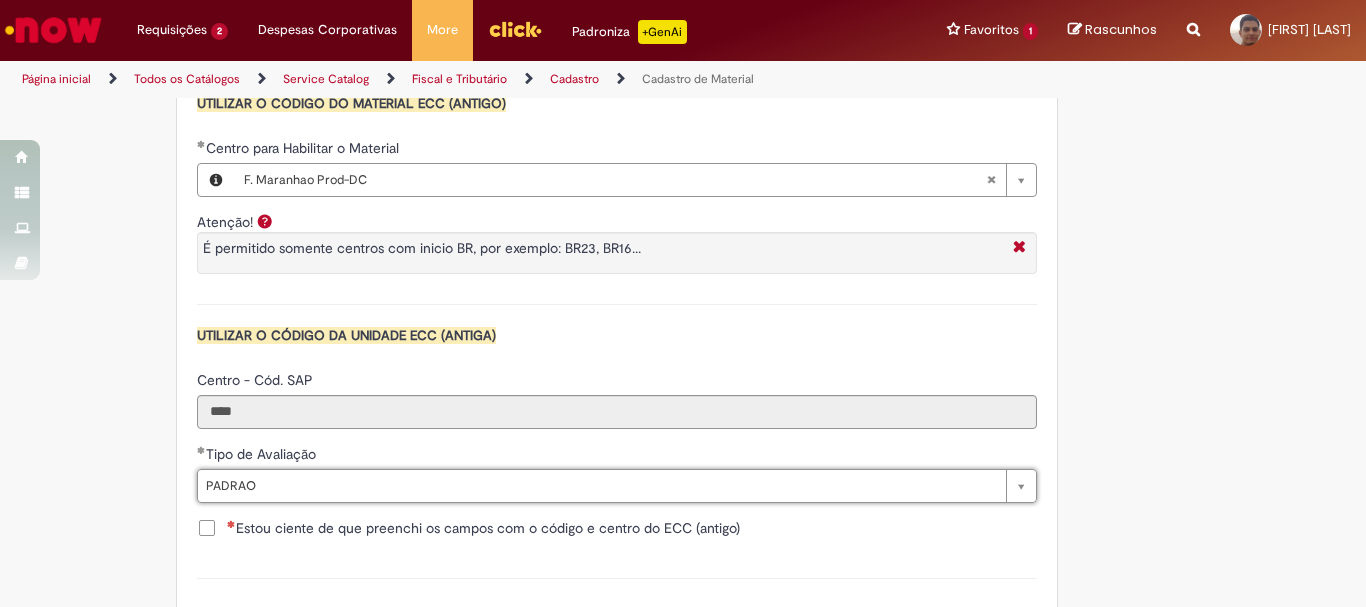 scroll, scrollTop: 2200, scrollLeft: 0, axis: vertical 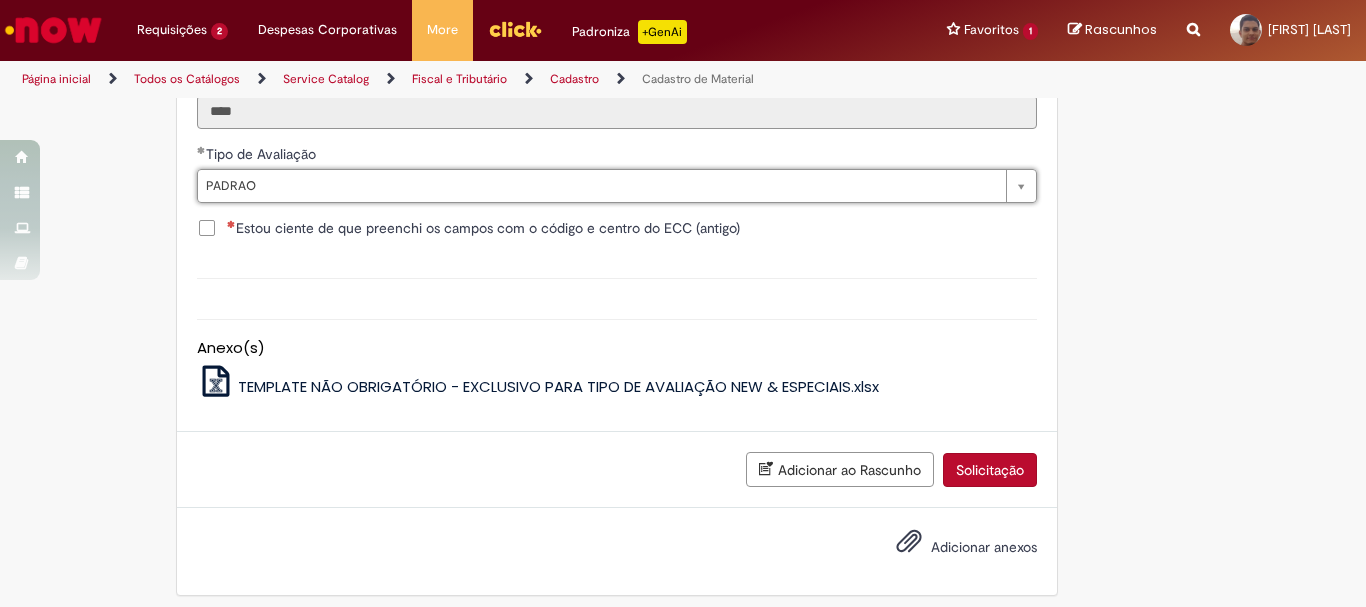 click on "Estou ciente de que preenchi os campos com o código e centro do ECC  (antigo)" at bounding box center [483, 228] 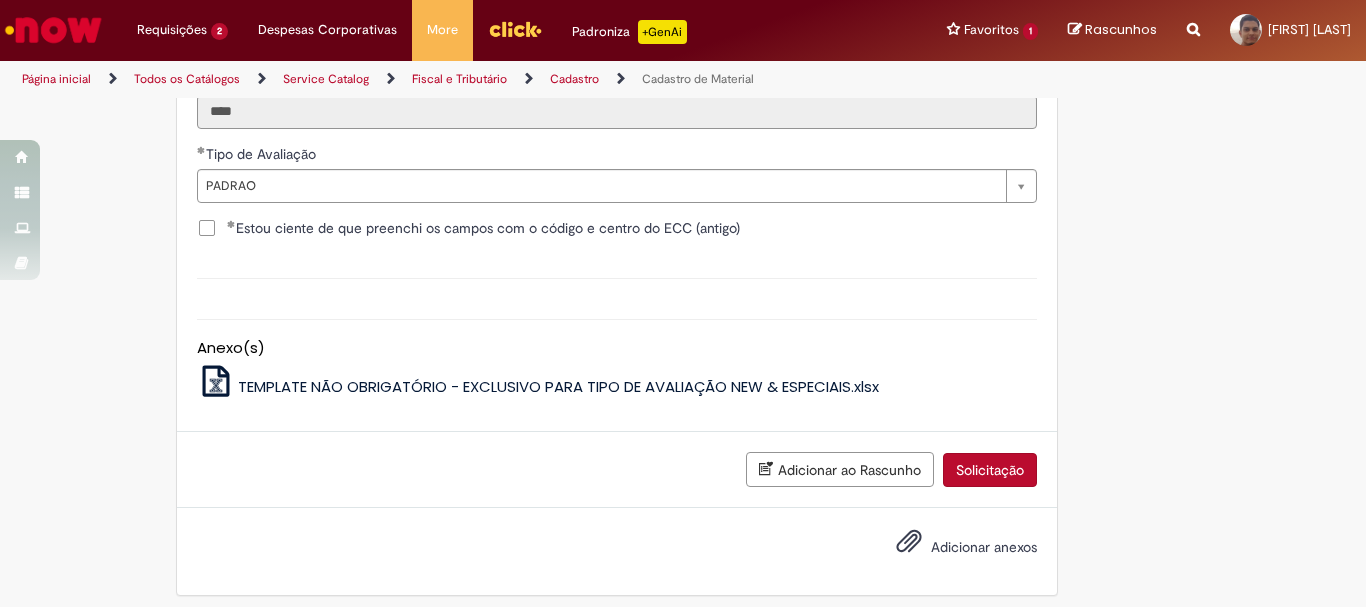 click on "Solicitação" at bounding box center (990, 470) 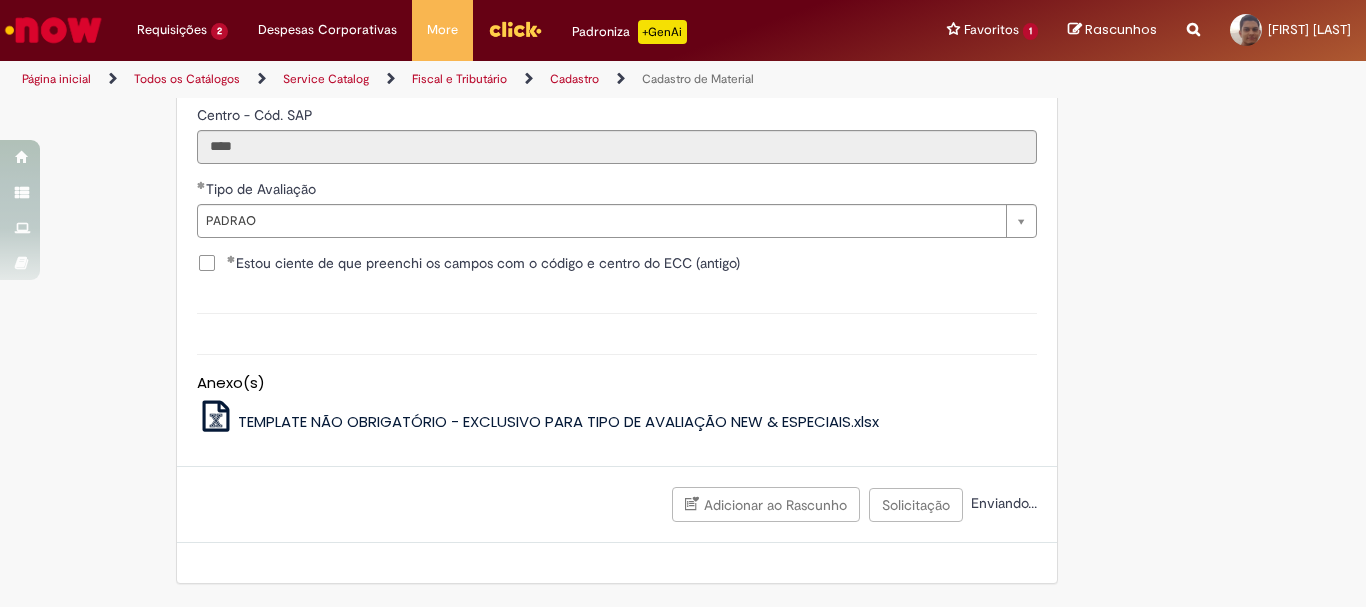 scroll, scrollTop: 2165, scrollLeft: 0, axis: vertical 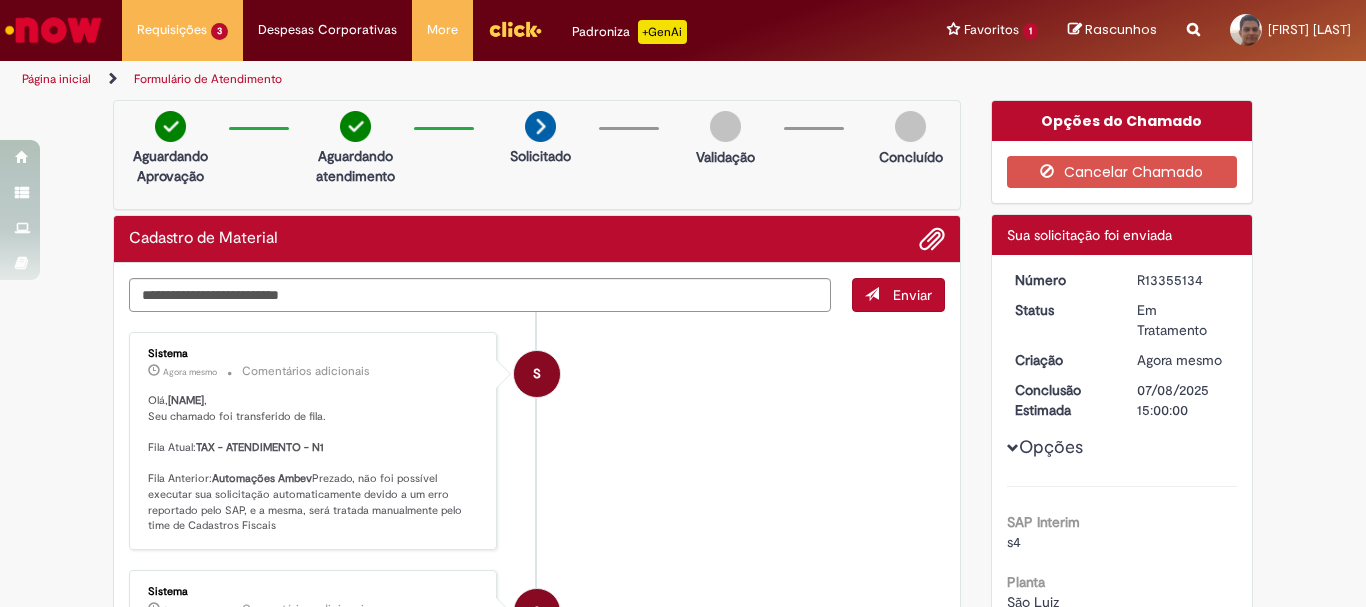 click on "Página inicial" at bounding box center (56, 79) 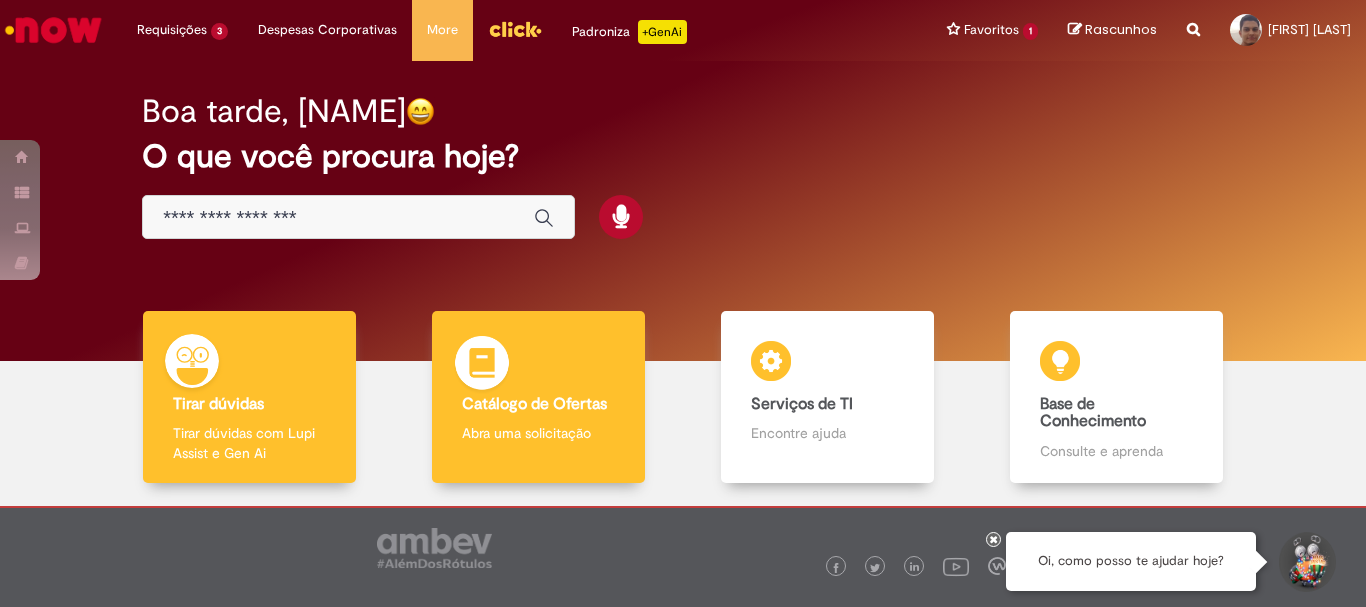 click on "Catálogo de Ofertas" at bounding box center (534, 404) 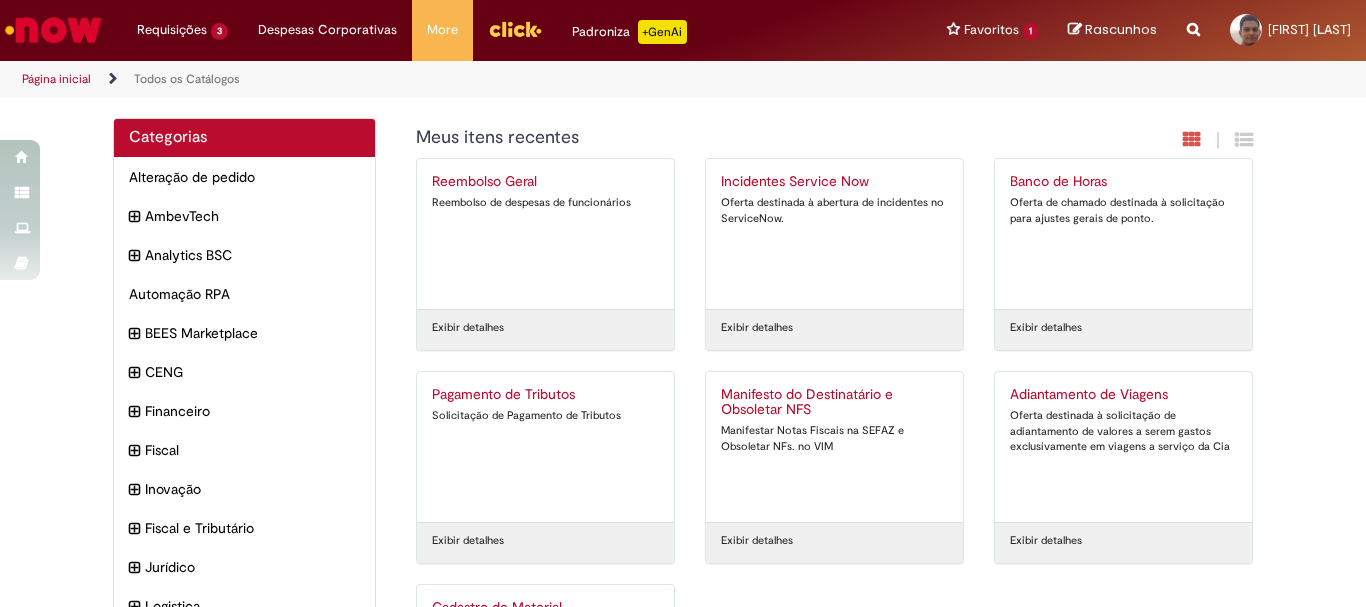 scroll, scrollTop: 214, scrollLeft: 0, axis: vertical 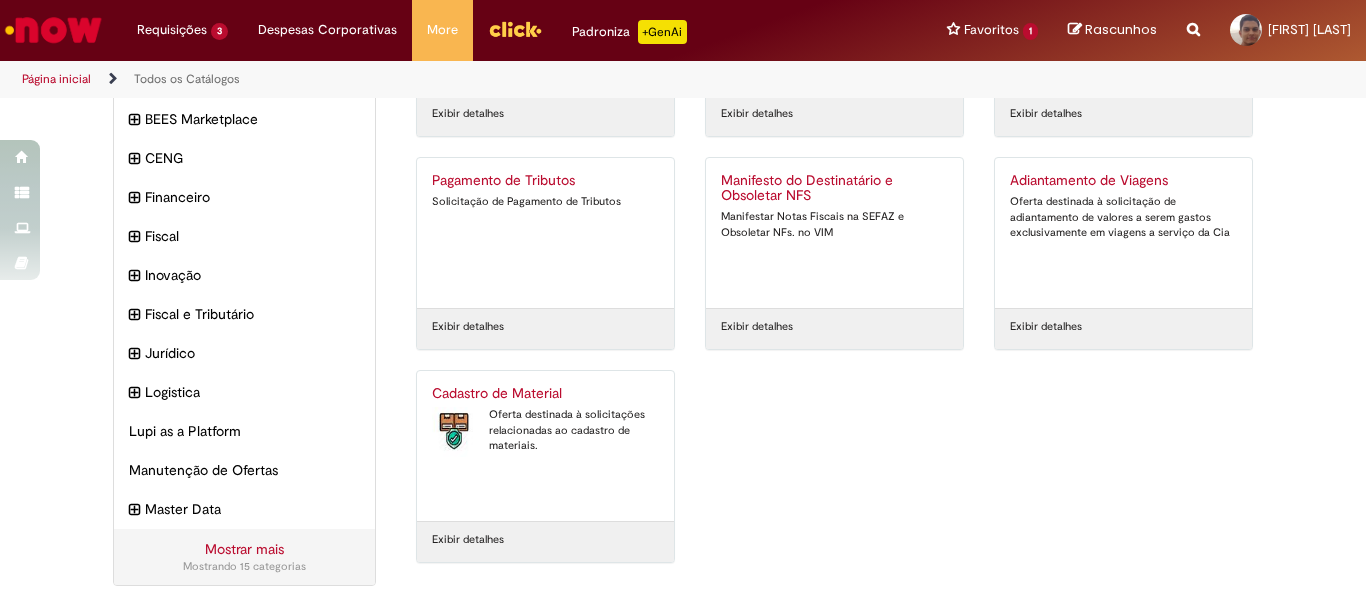 click on "Cadastro de Material
Oferta destinada à solicitações relacionadas ao cadastro de materiais." at bounding box center [545, 446] 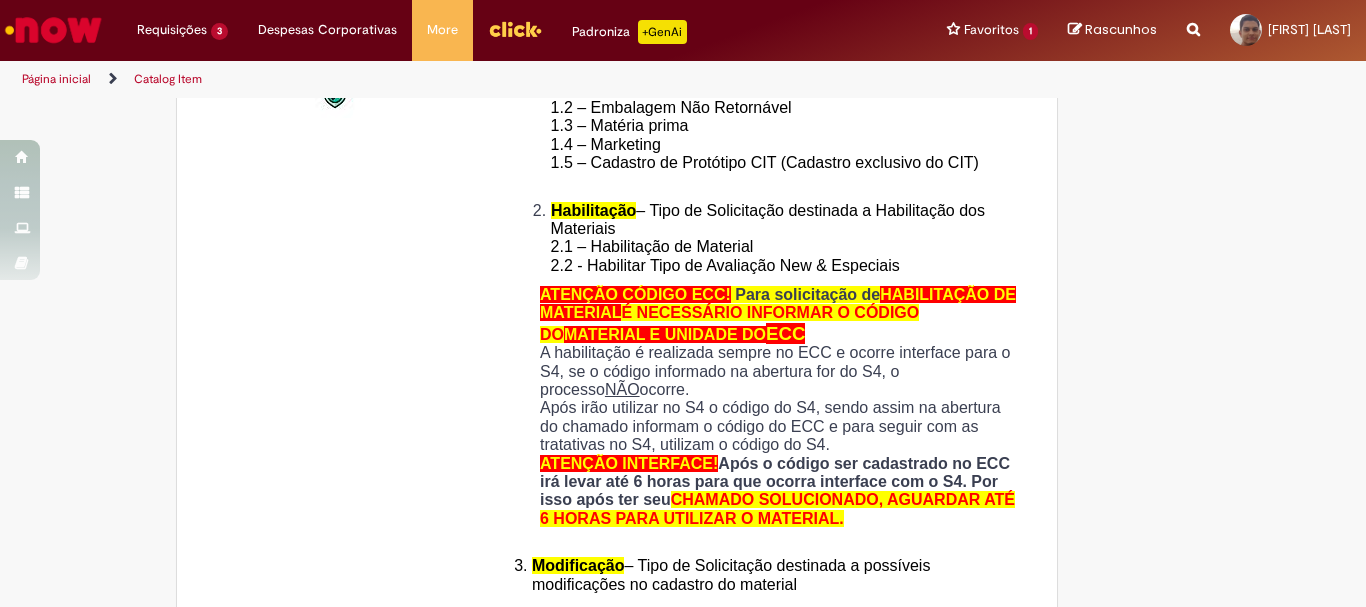 type on "********" 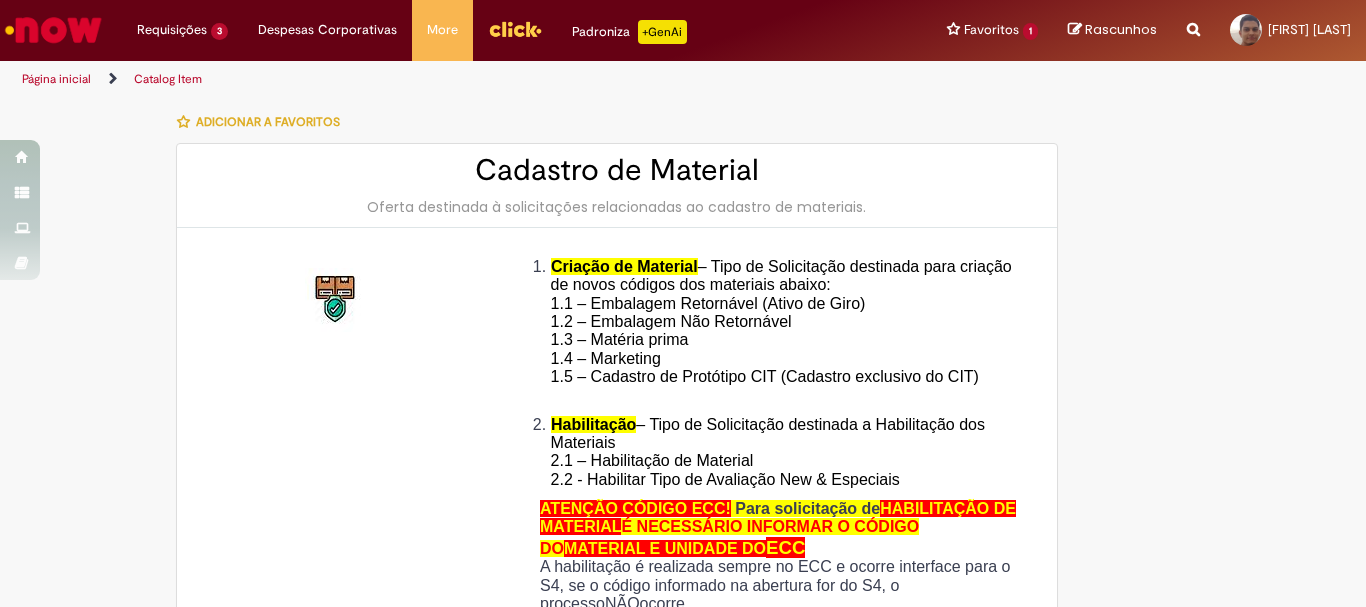 type on "**********" 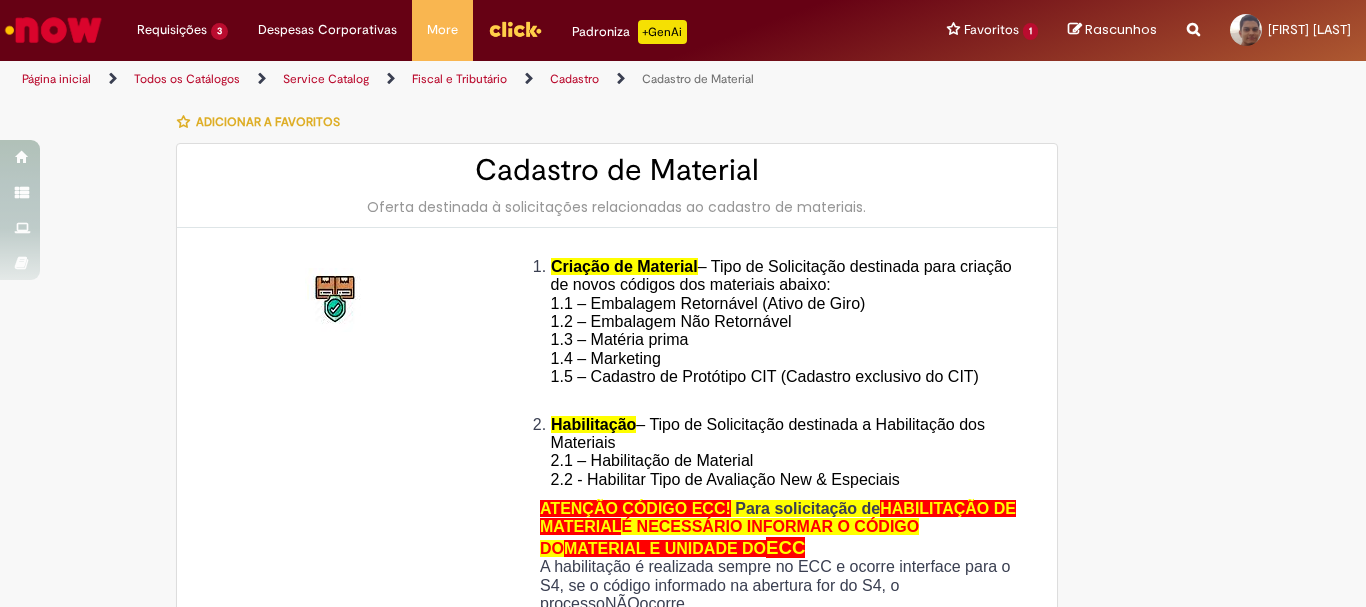 type on "**********" 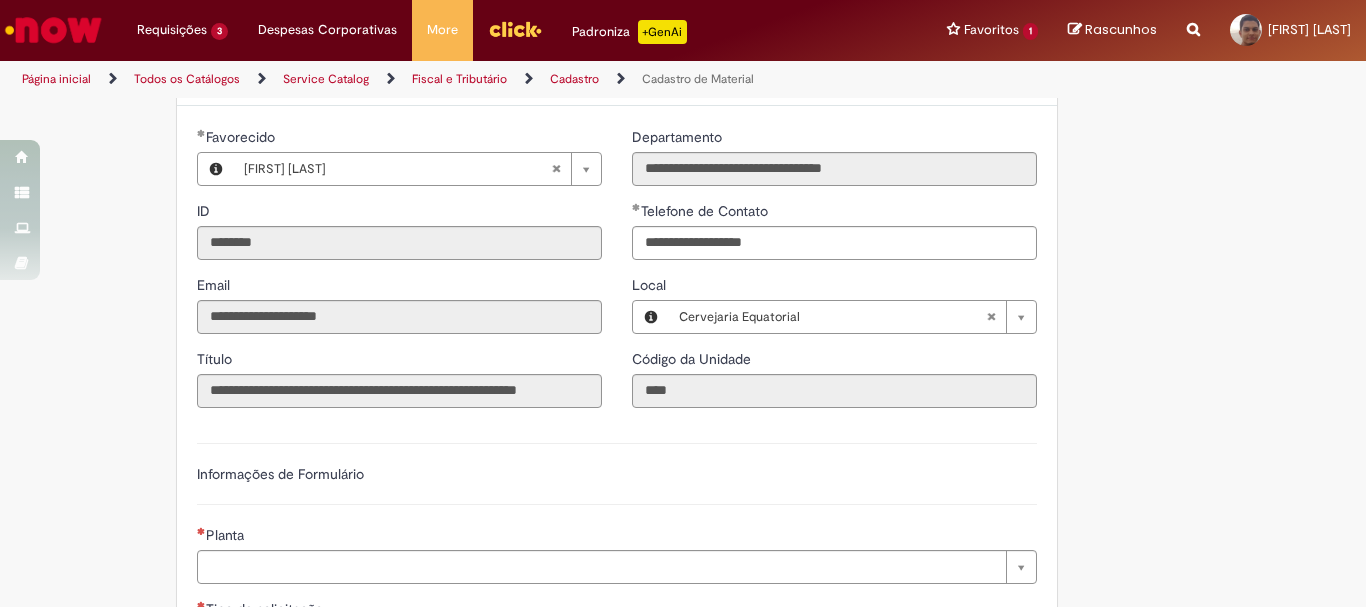 scroll, scrollTop: 1000, scrollLeft: 0, axis: vertical 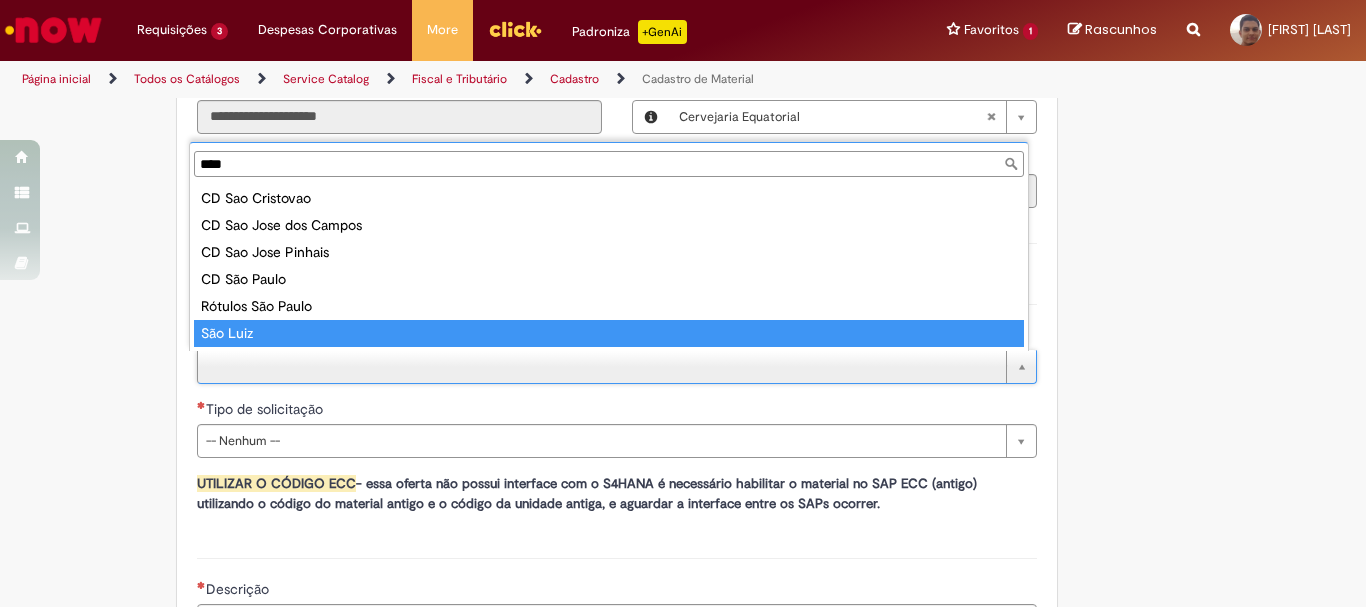 type on "***" 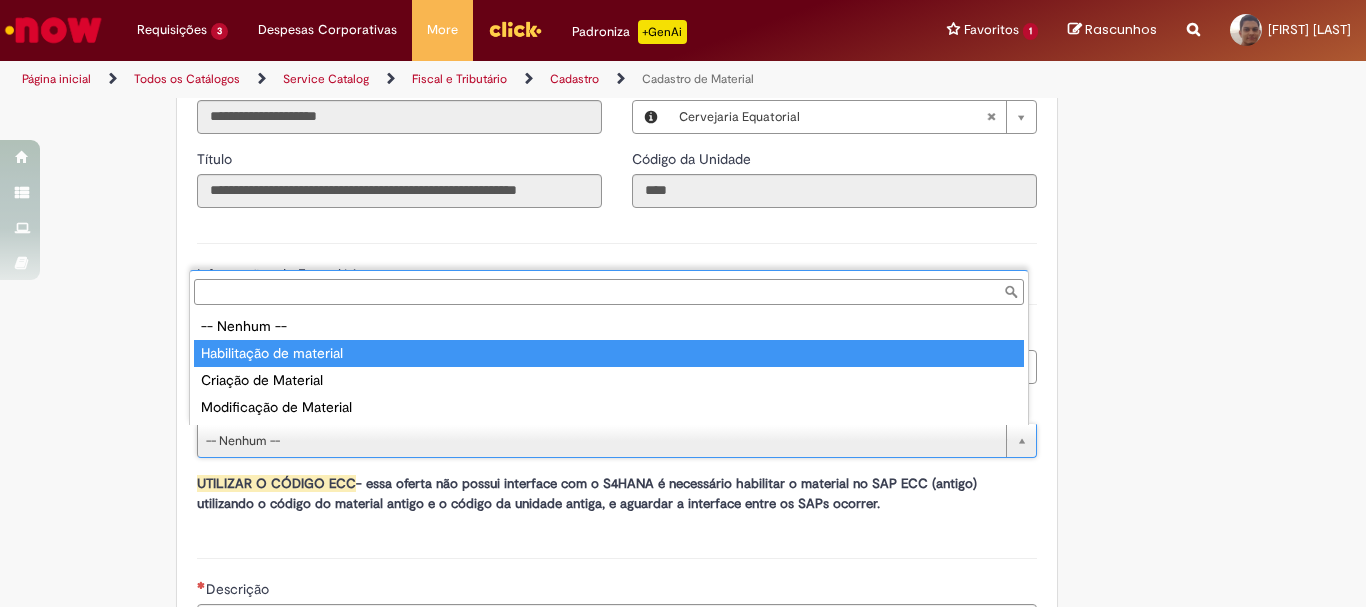 type on "**********" 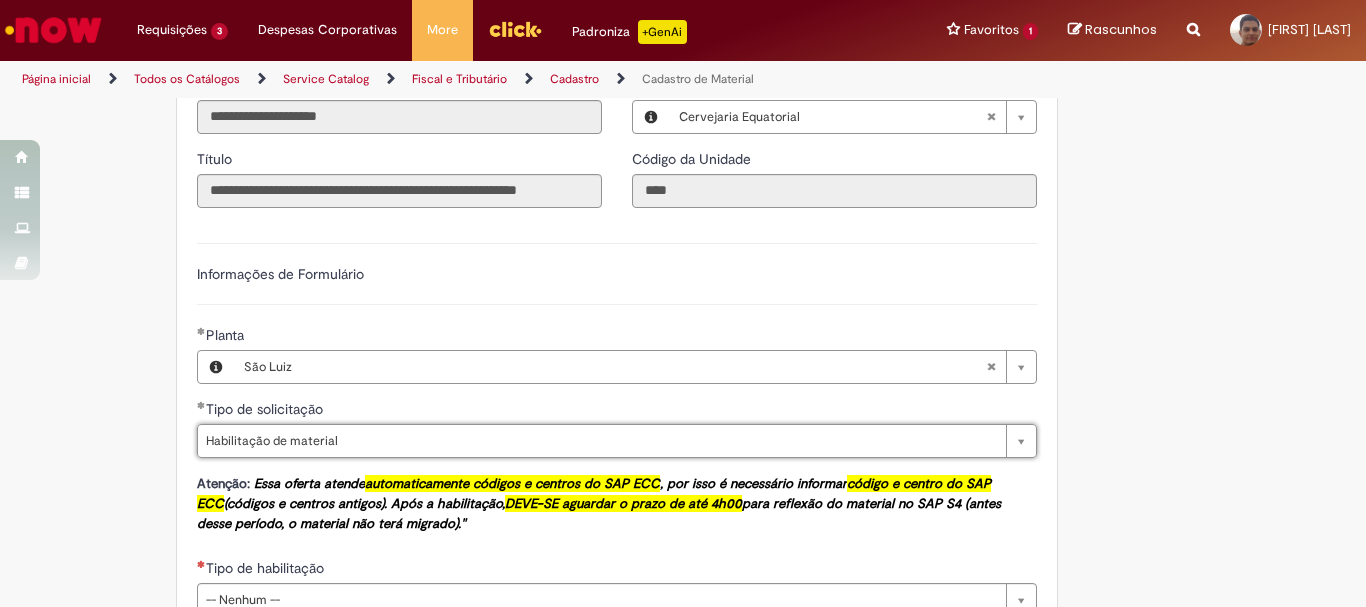 scroll, scrollTop: 1300, scrollLeft: 0, axis: vertical 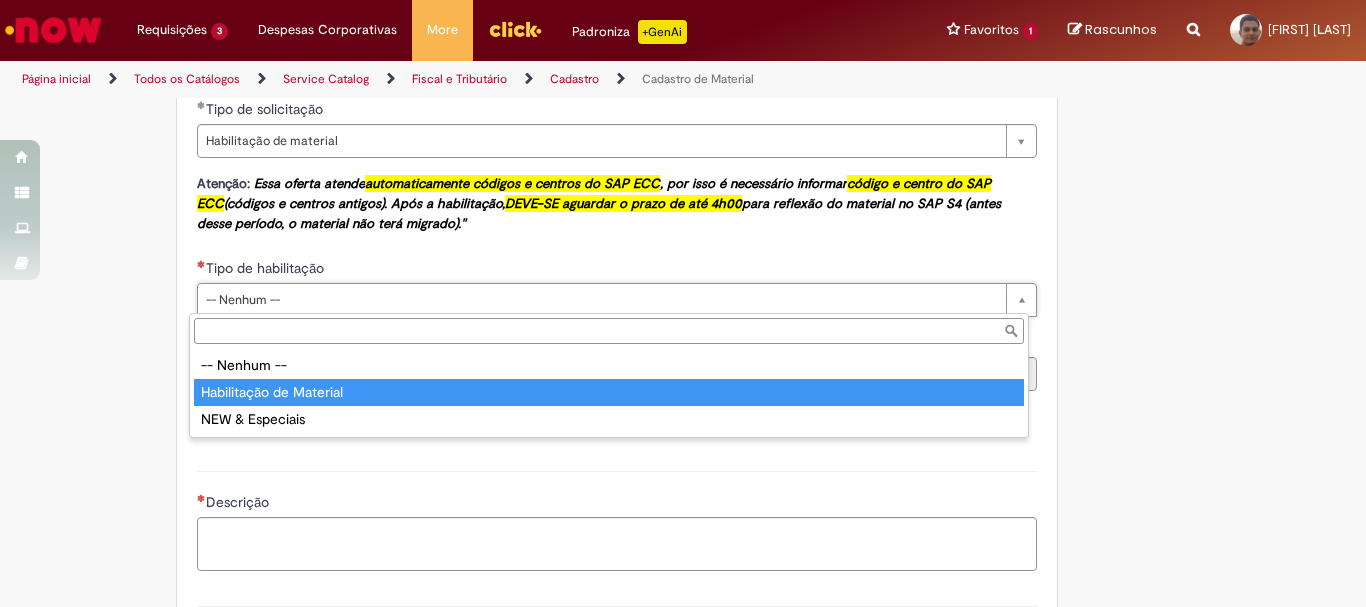 type on "**********" 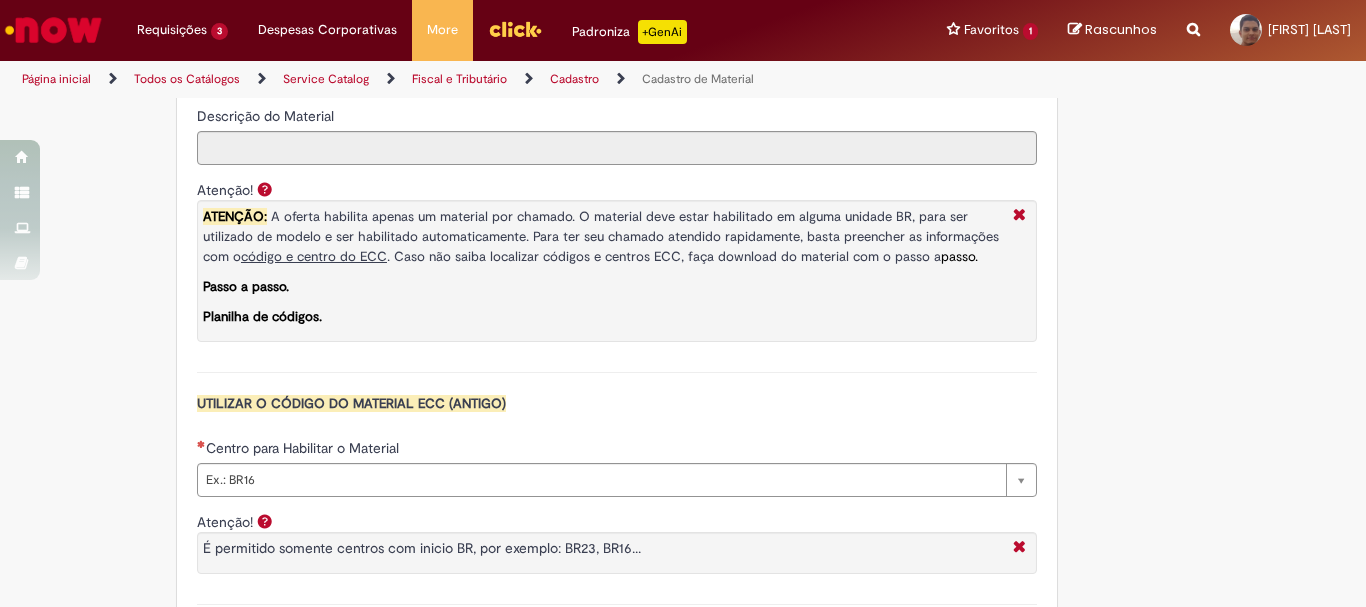 scroll, scrollTop: 1400, scrollLeft: 0, axis: vertical 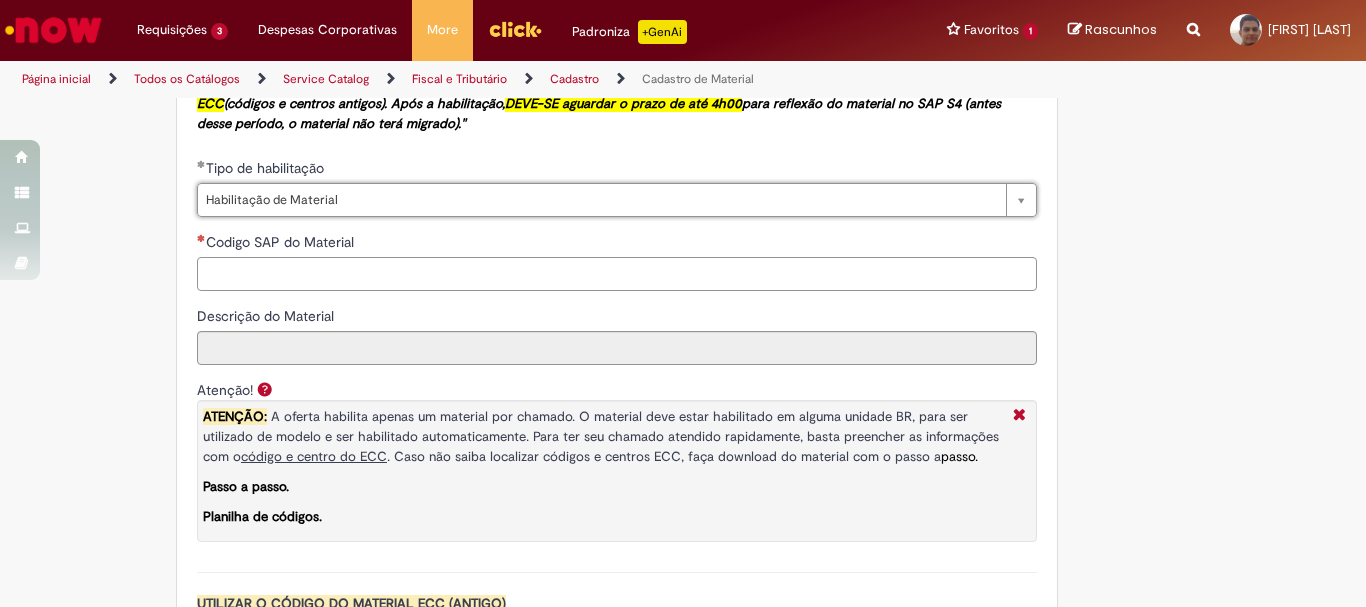 click on "Codigo SAP do Material" at bounding box center [617, 274] 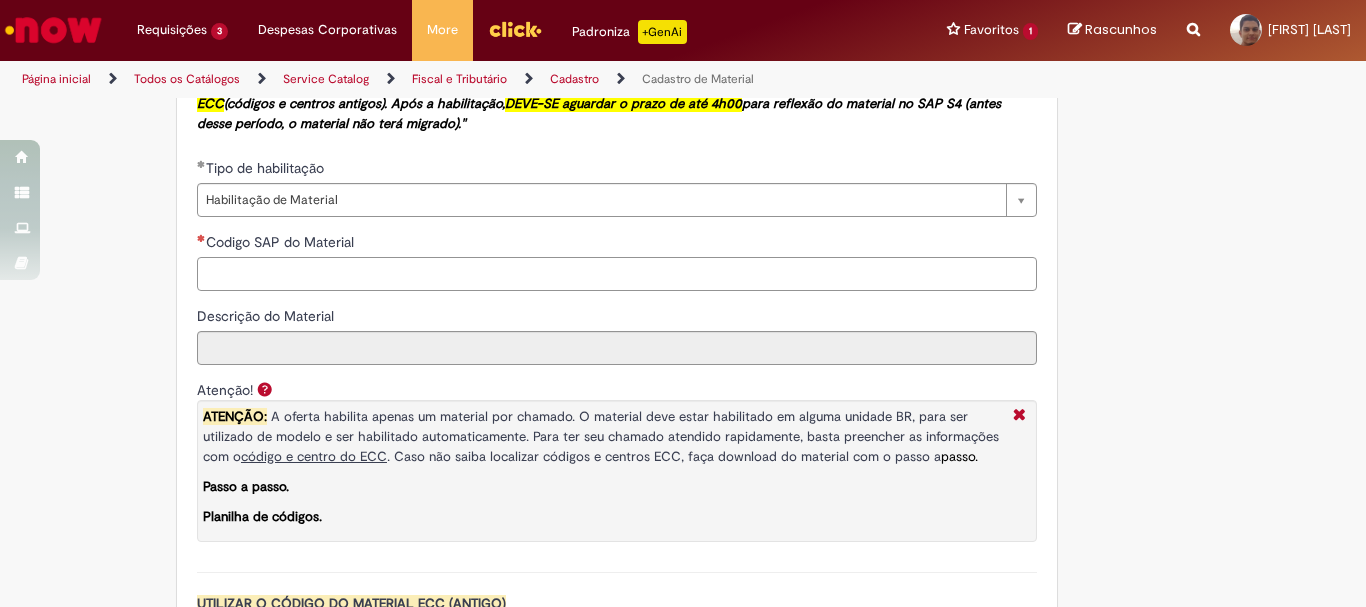 paste on "********" 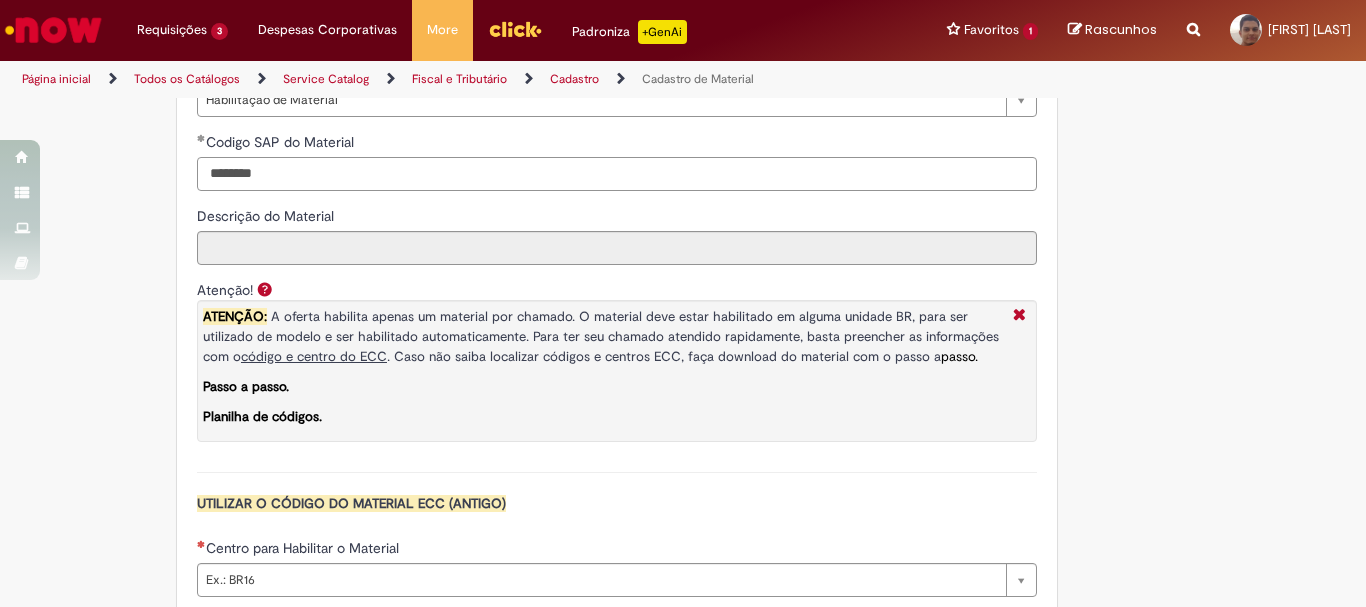 scroll, scrollTop: 1600, scrollLeft: 0, axis: vertical 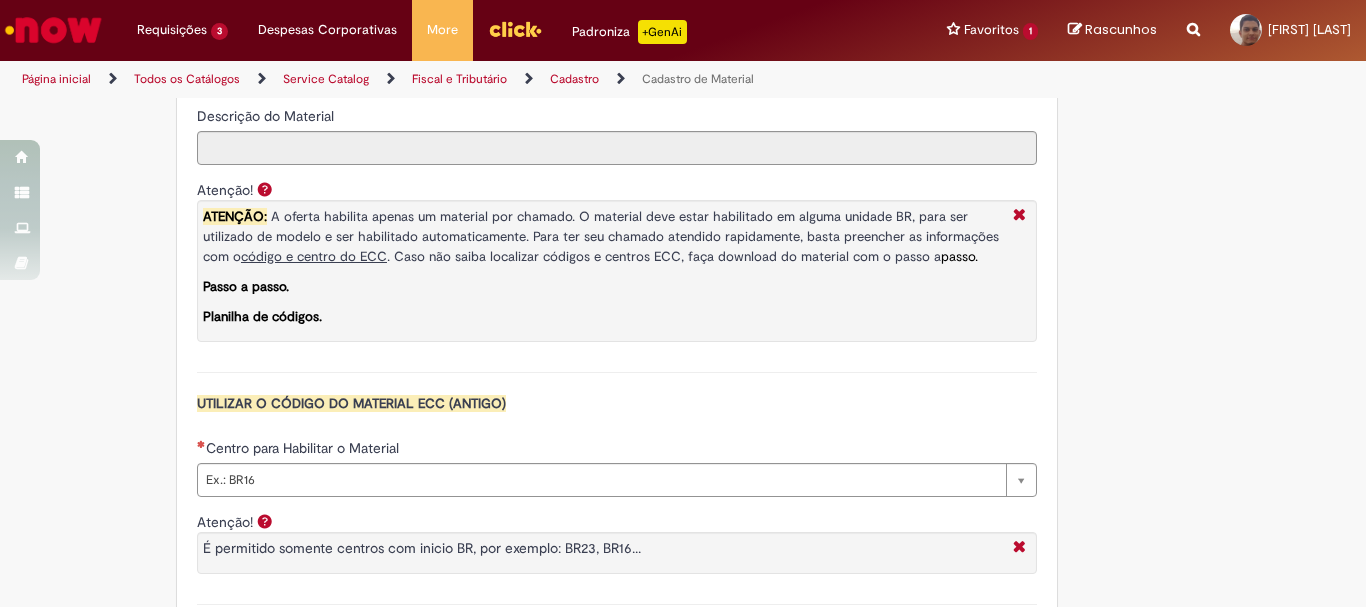 type on "********" 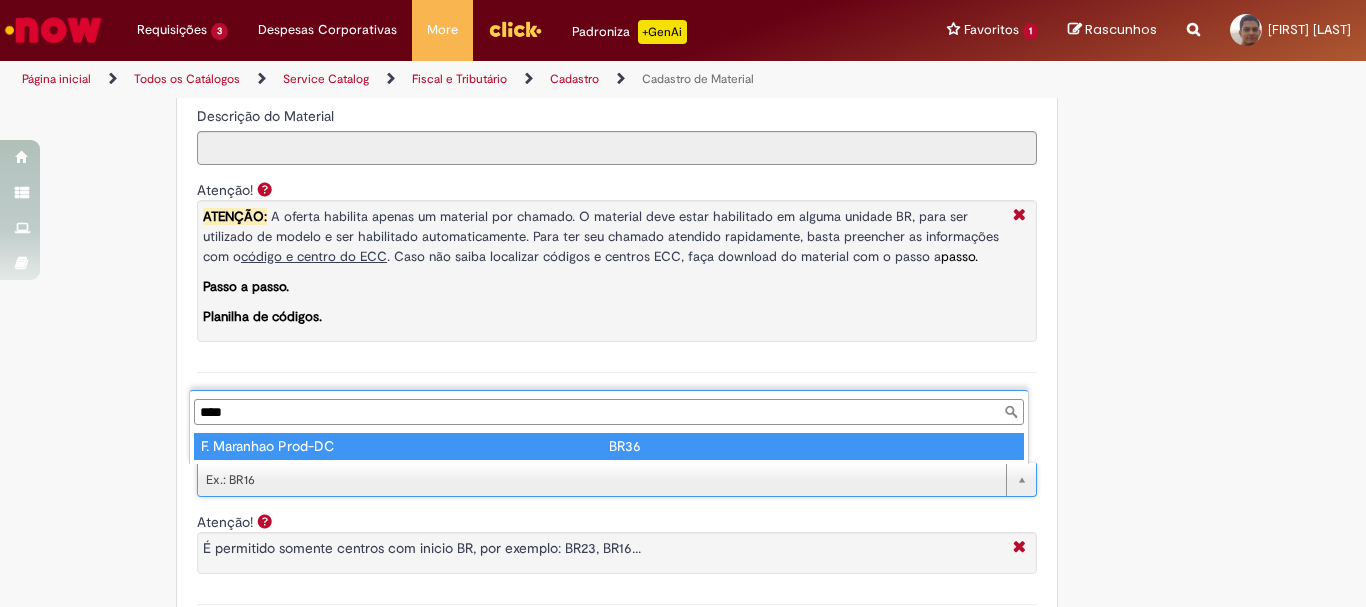 type on "****" 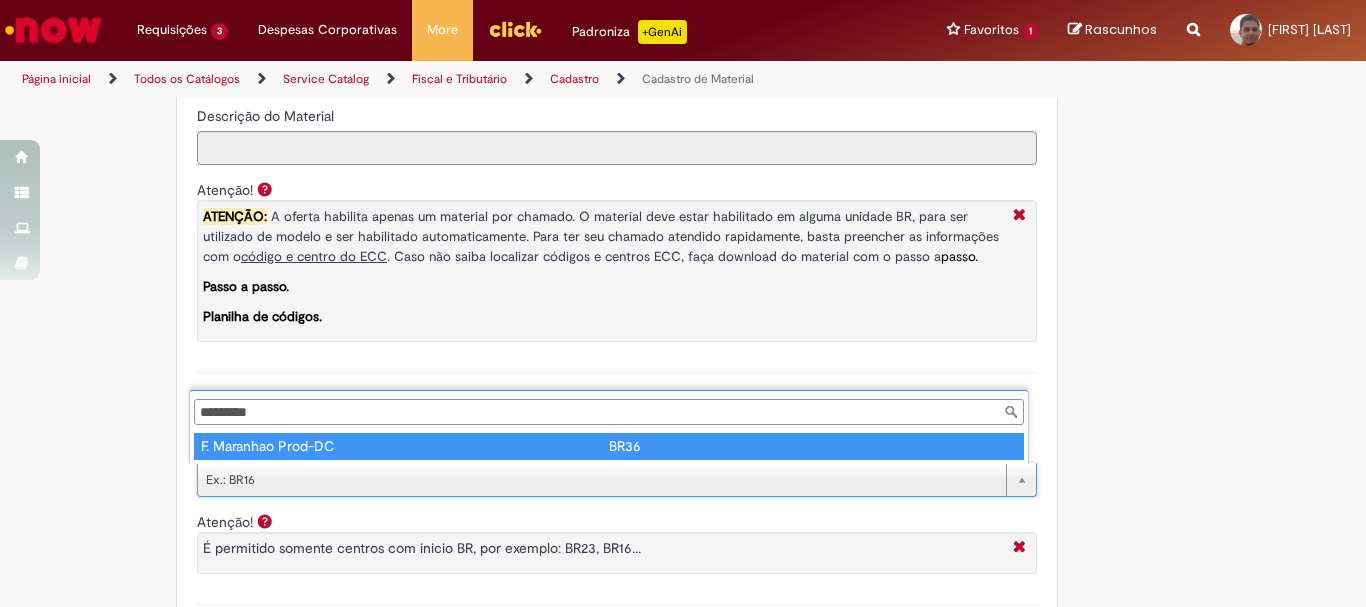 type on "****" 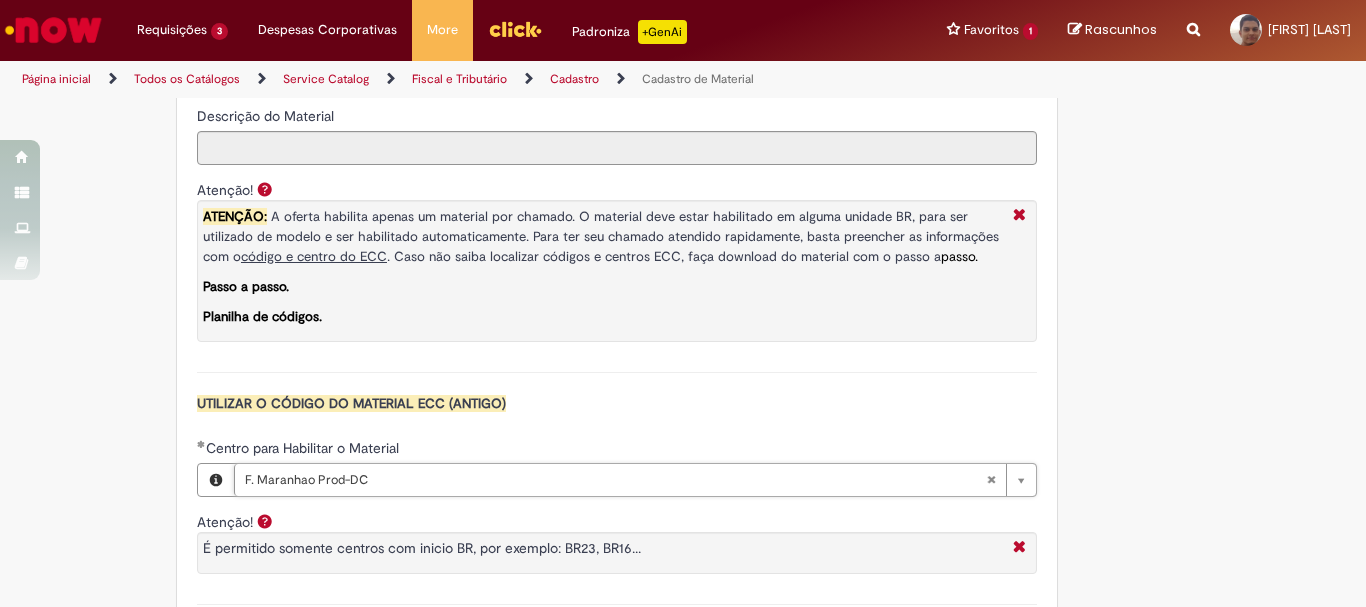 scroll, scrollTop: 1900, scrollLeft: 0, axis: vertical 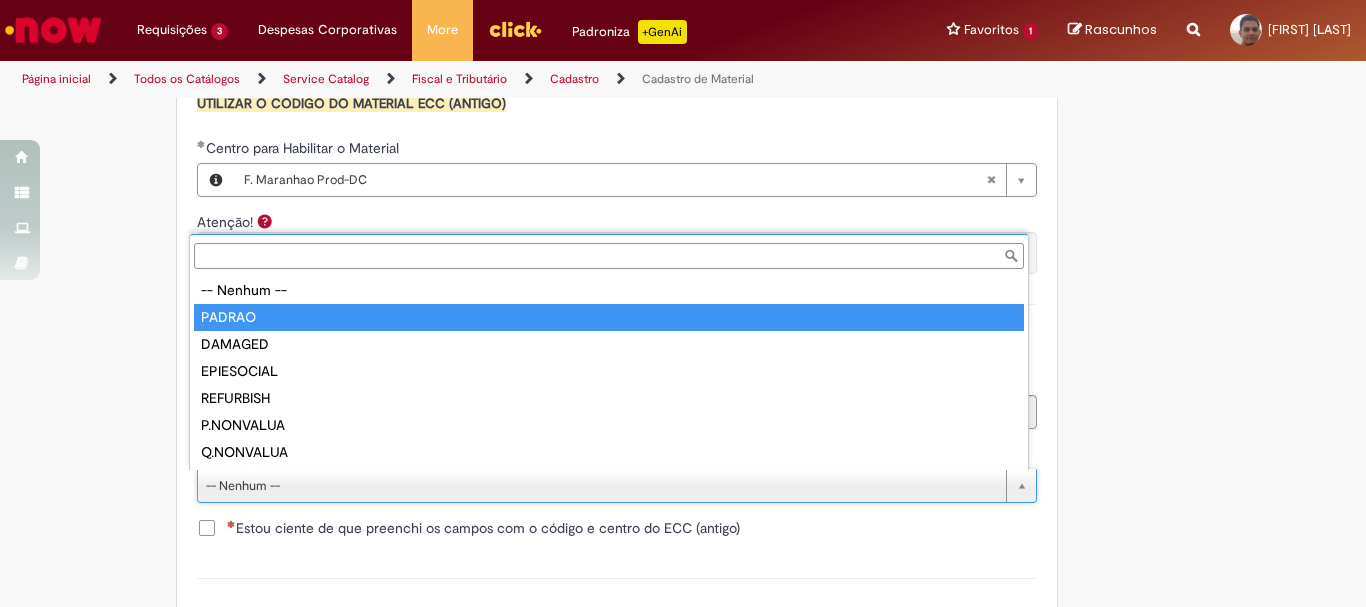 type on "******" 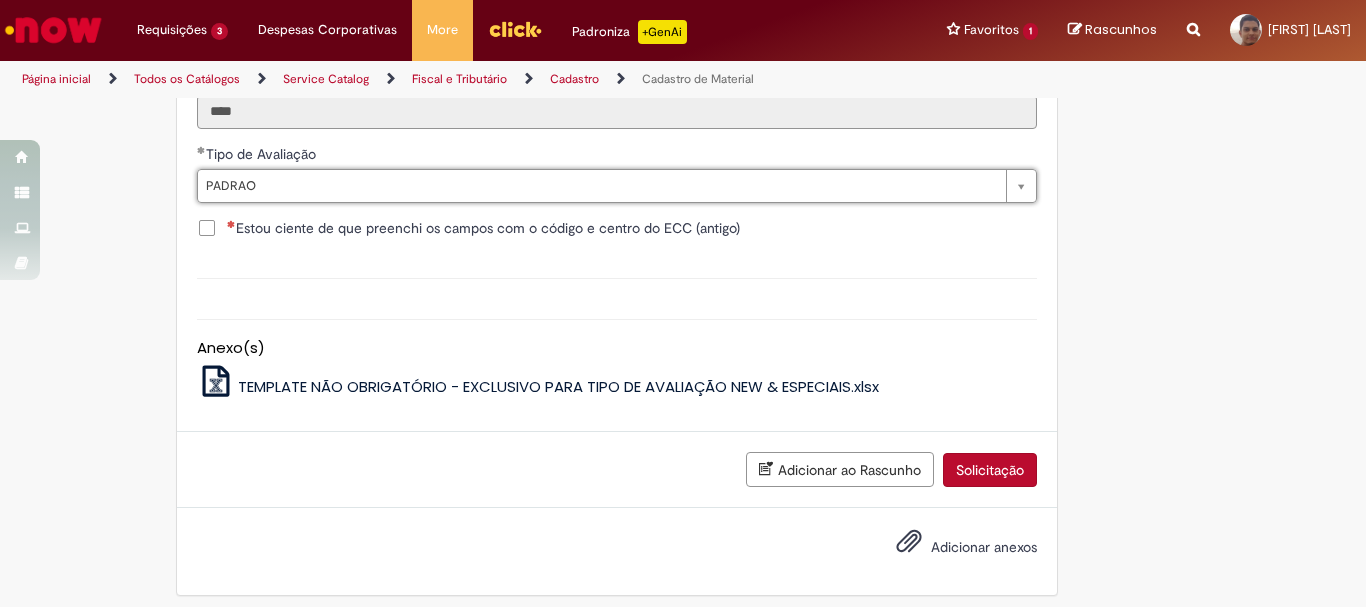 scroll, scrollTop: 2211, scrollLeft: 0, axis: vertical 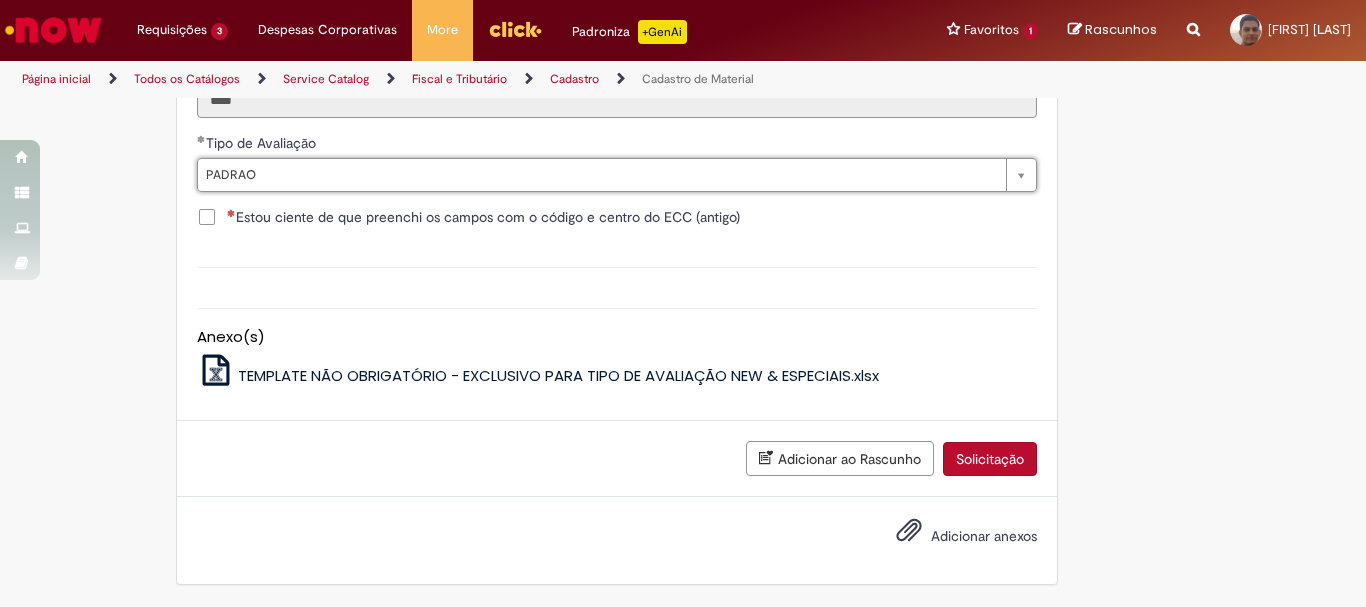 click on "Estou ciente de que preenchi os campos com o código e centro do ECC  (antigo)" at bounding box center [483, 217] 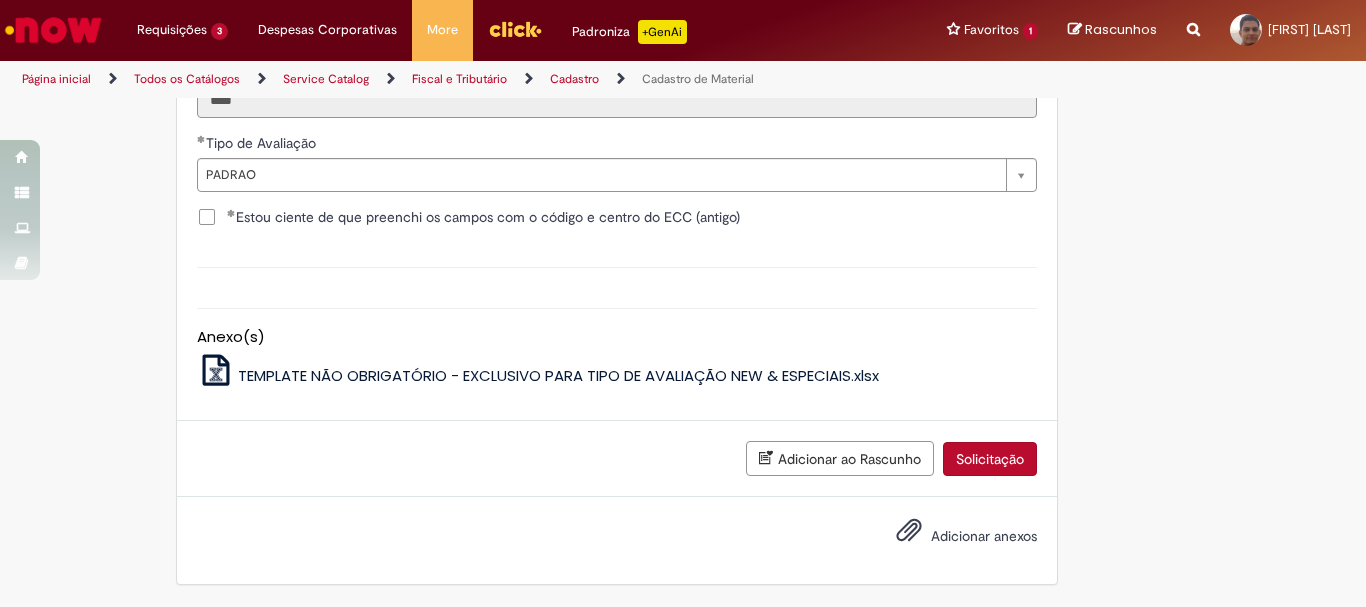 click on "Solicitação" at bounding box center [990, 459] 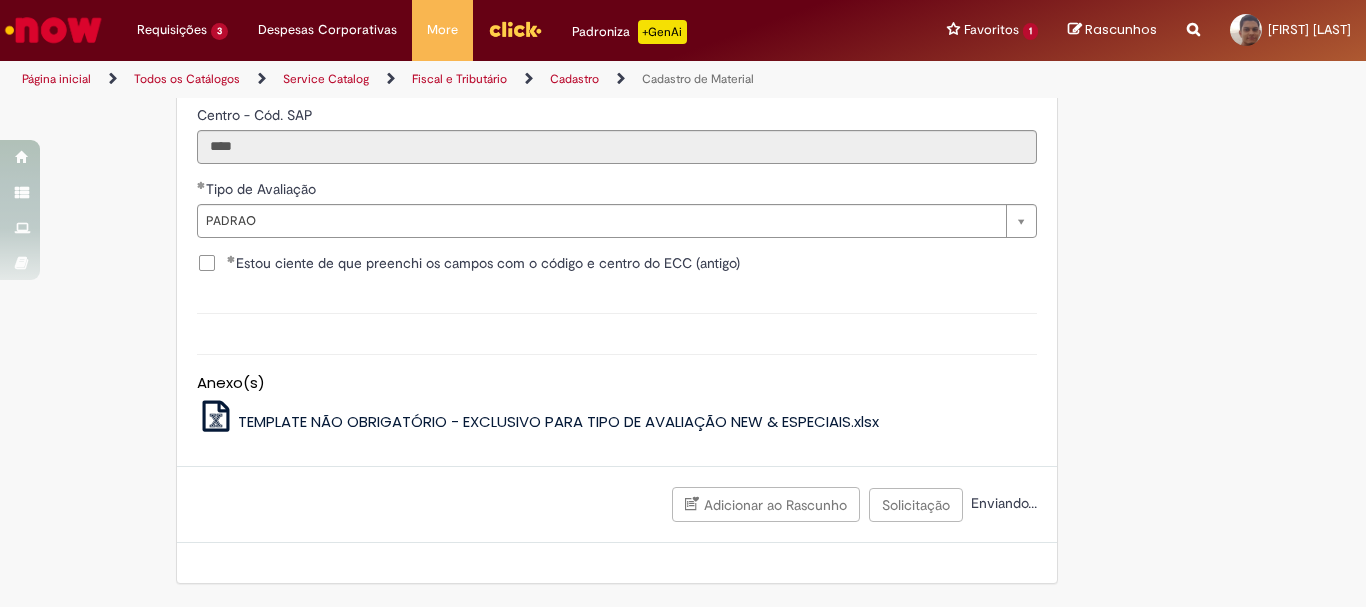 scroll, scrollTop: 2165, scrollLeft: 0, axis: vertical 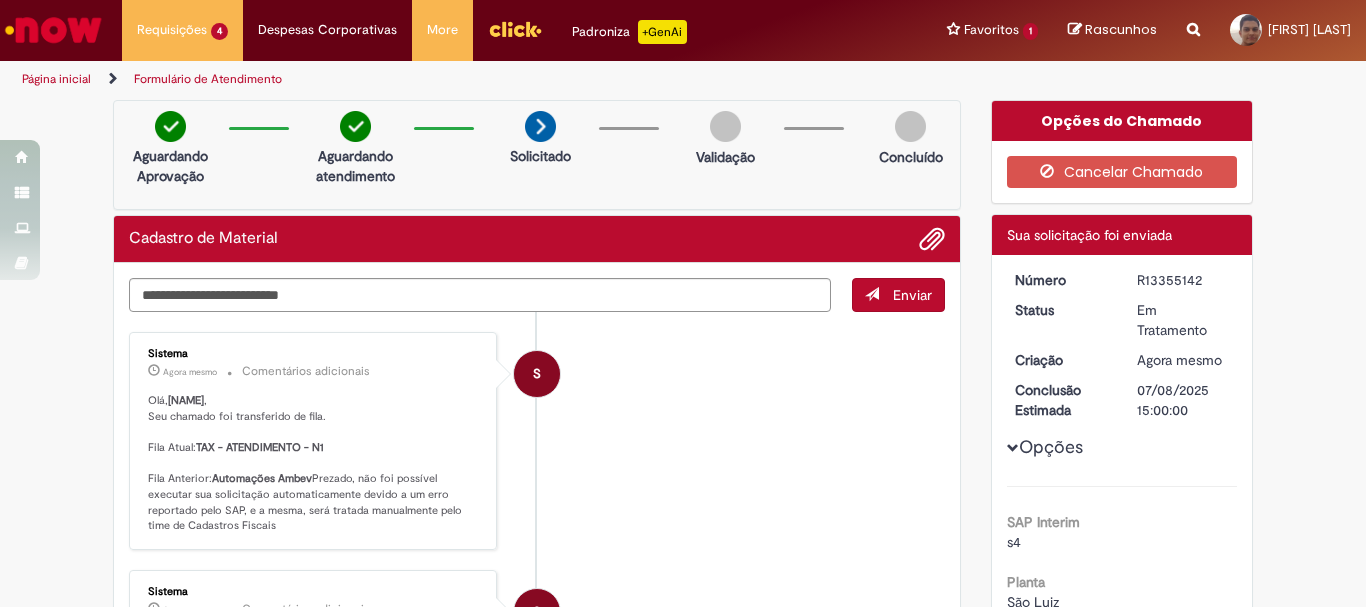click on "Página inicial" at bounding box center (56, 79) 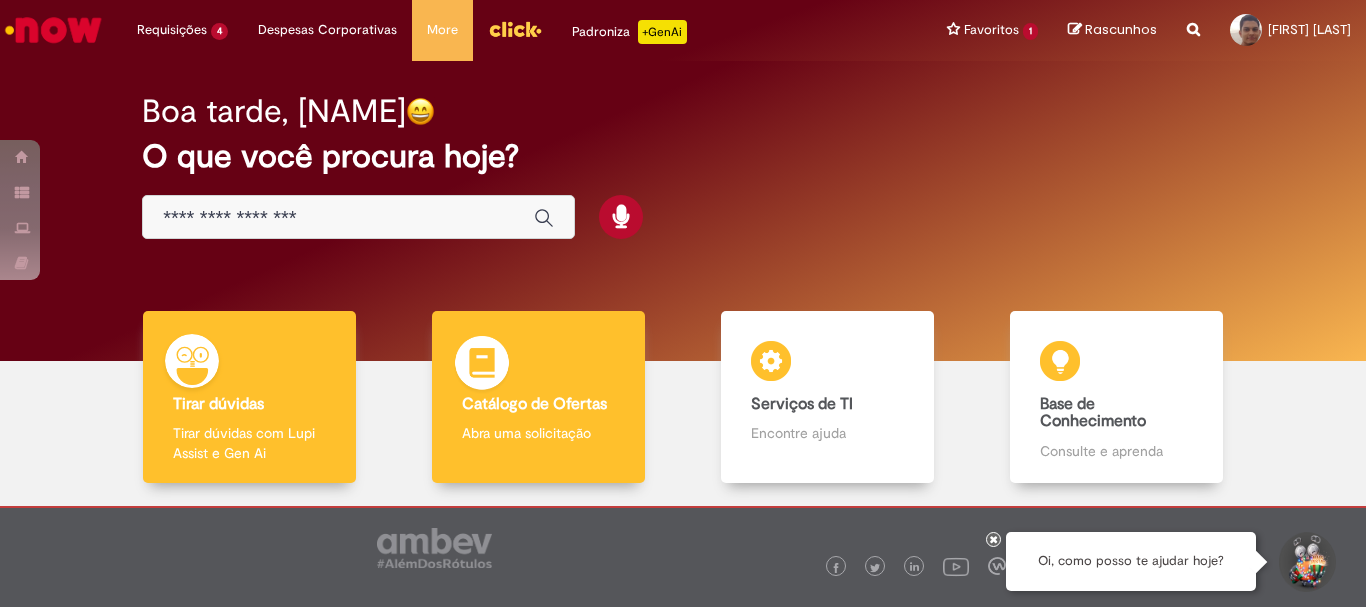 click on "Abra uma solicitação" at bounding box center (538, 433) 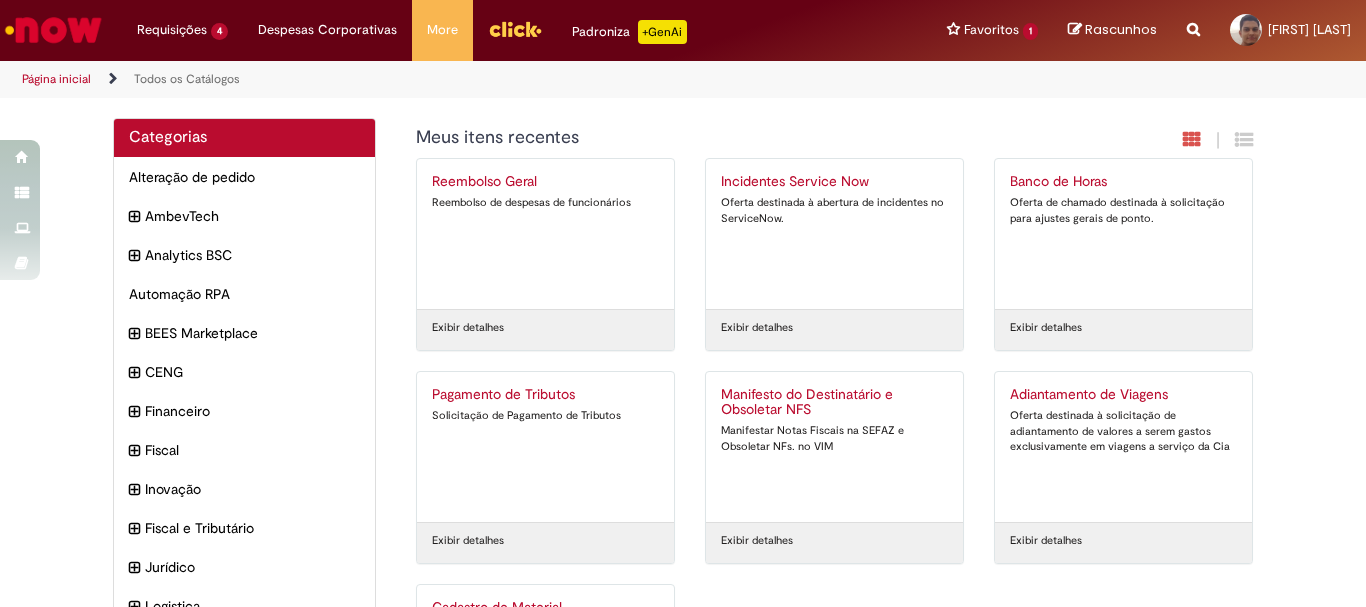 scroll, scrollTop: 214, scrollLeft: 0, axis: vertical 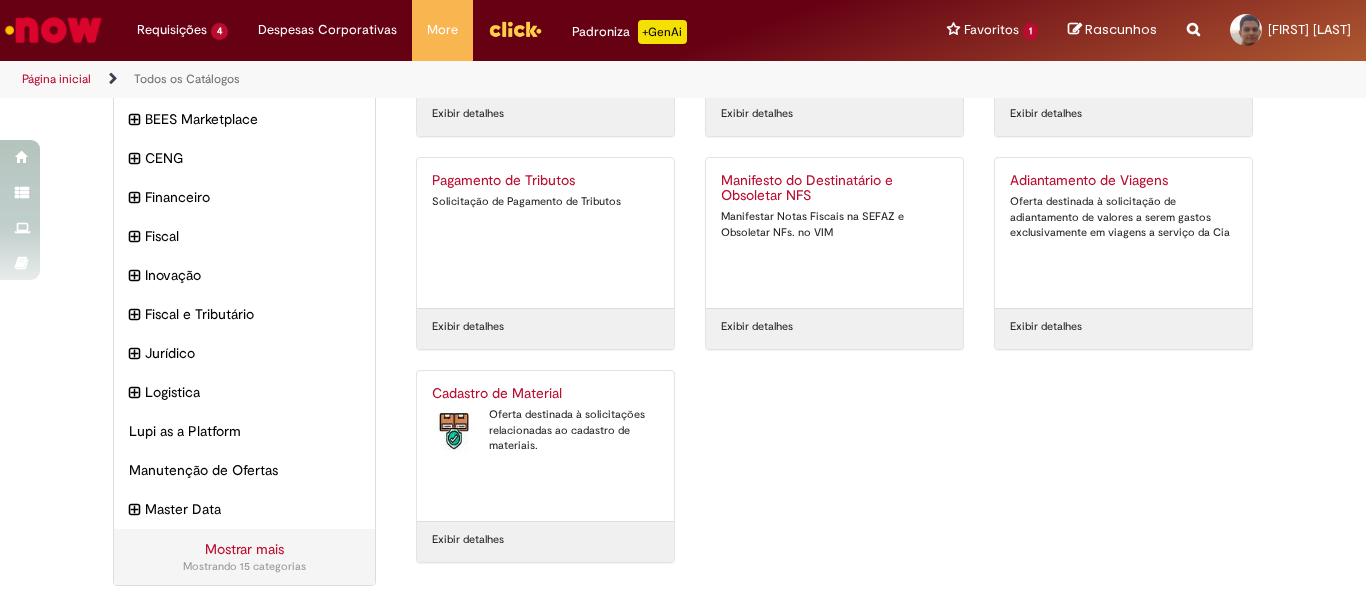 click on "Cadastro de Material
Oferta destinada à solicitações relacionadas ao cadastro de materiais." at bounding box center (545, 446) 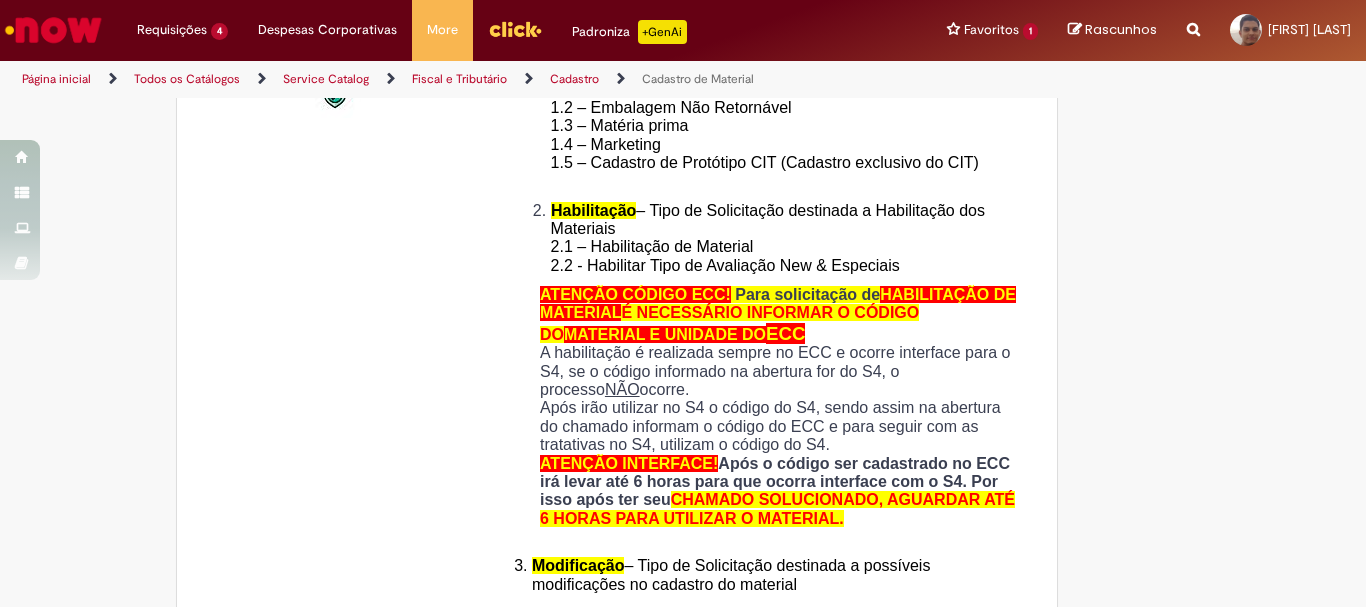 type on "********" 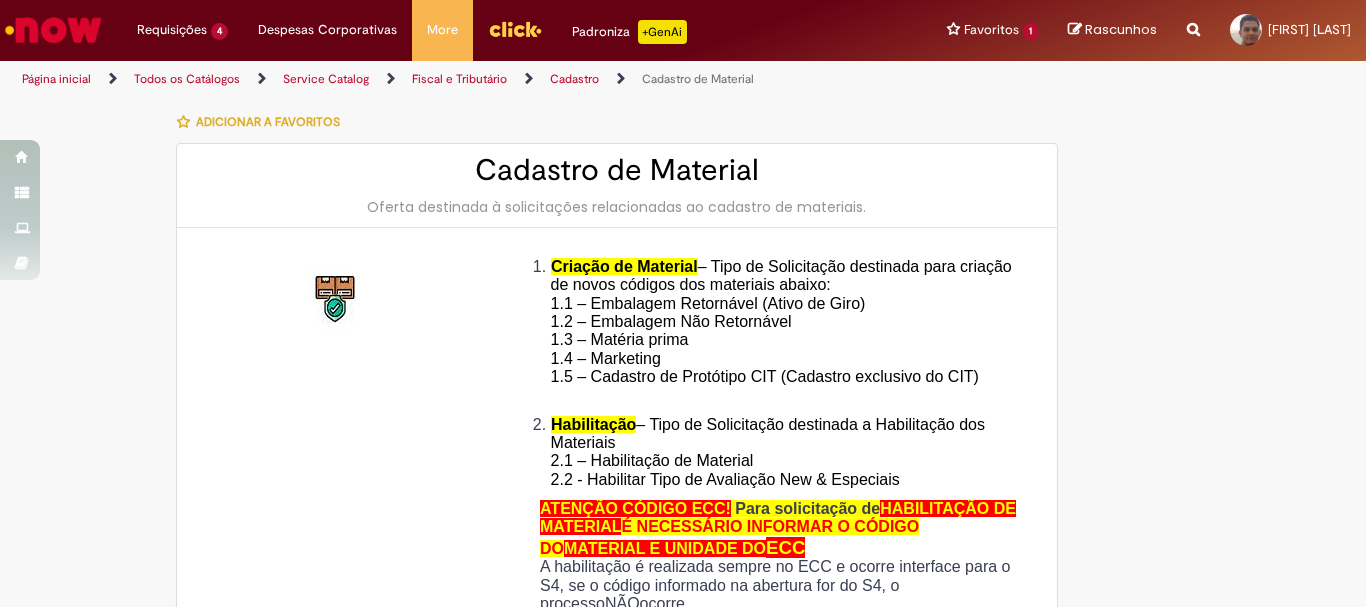 type on "**********" 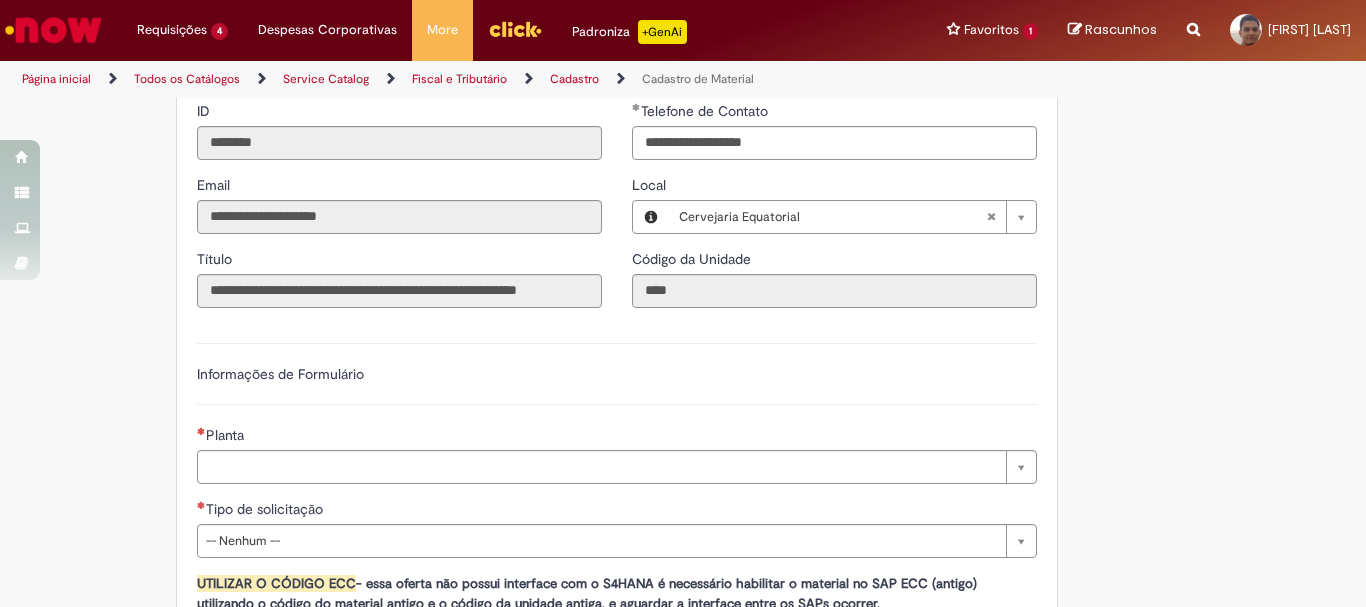 scroll, scrollTop: 1100, scrollLeft: 0, axis: vertical 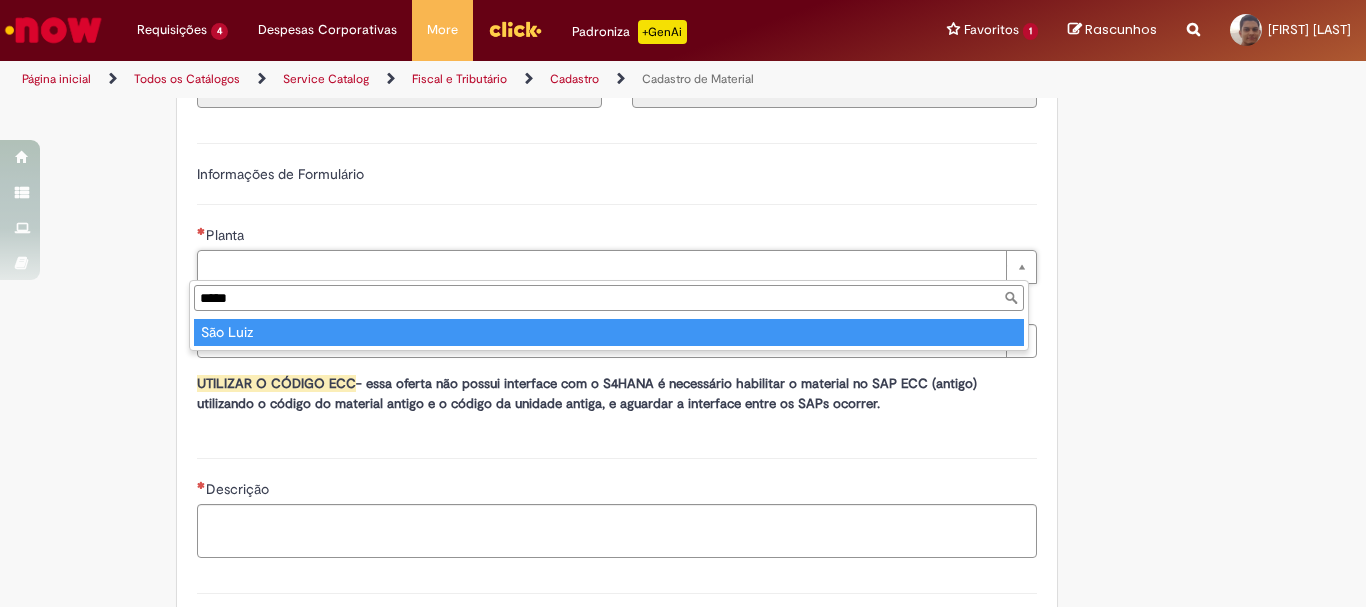 type on "*****" 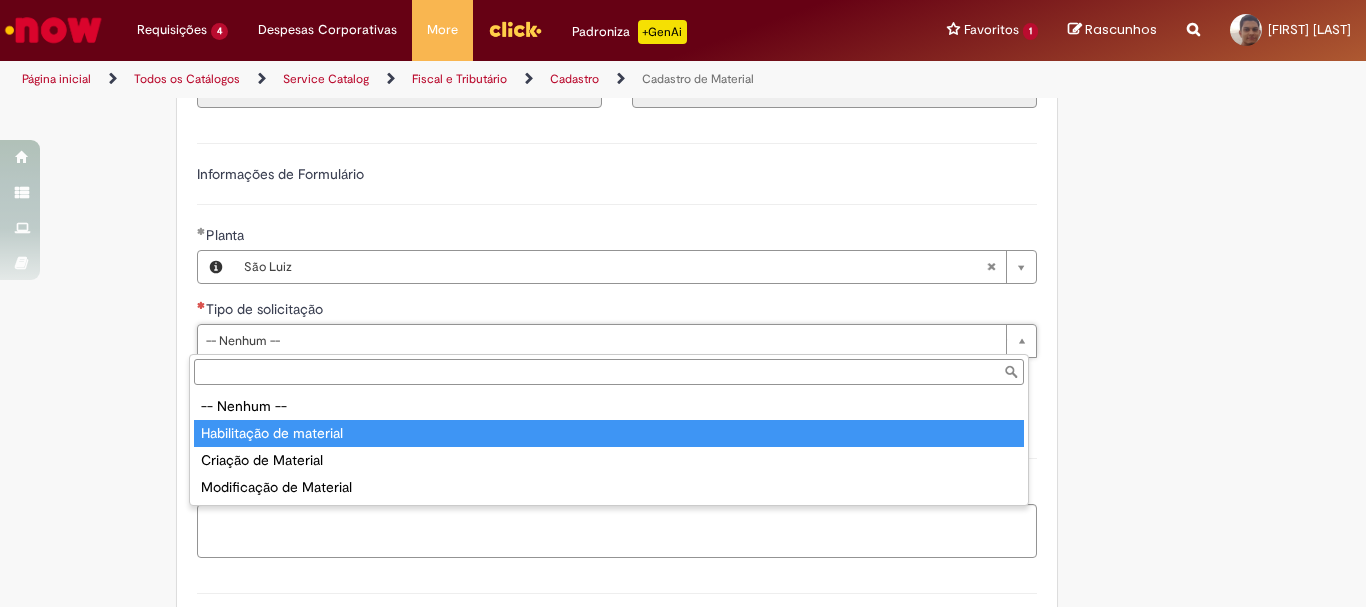 type on "**********" 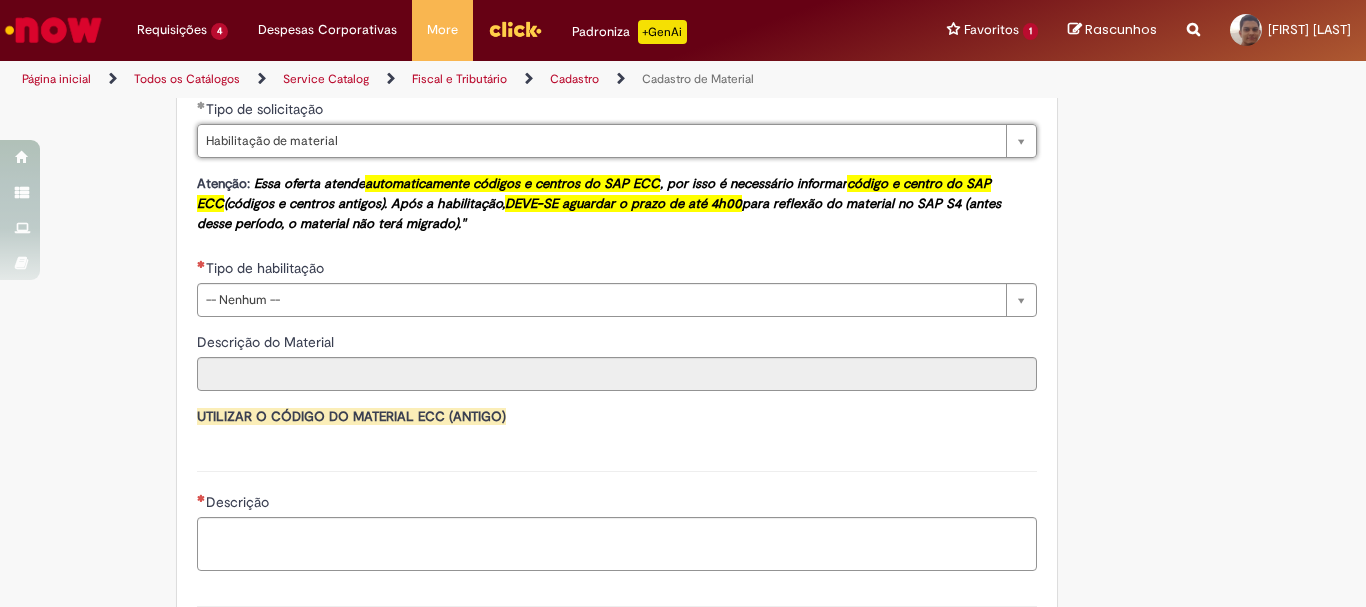 scroll, scrollTop: 1400, scrollLeft: 0, axis: vertical 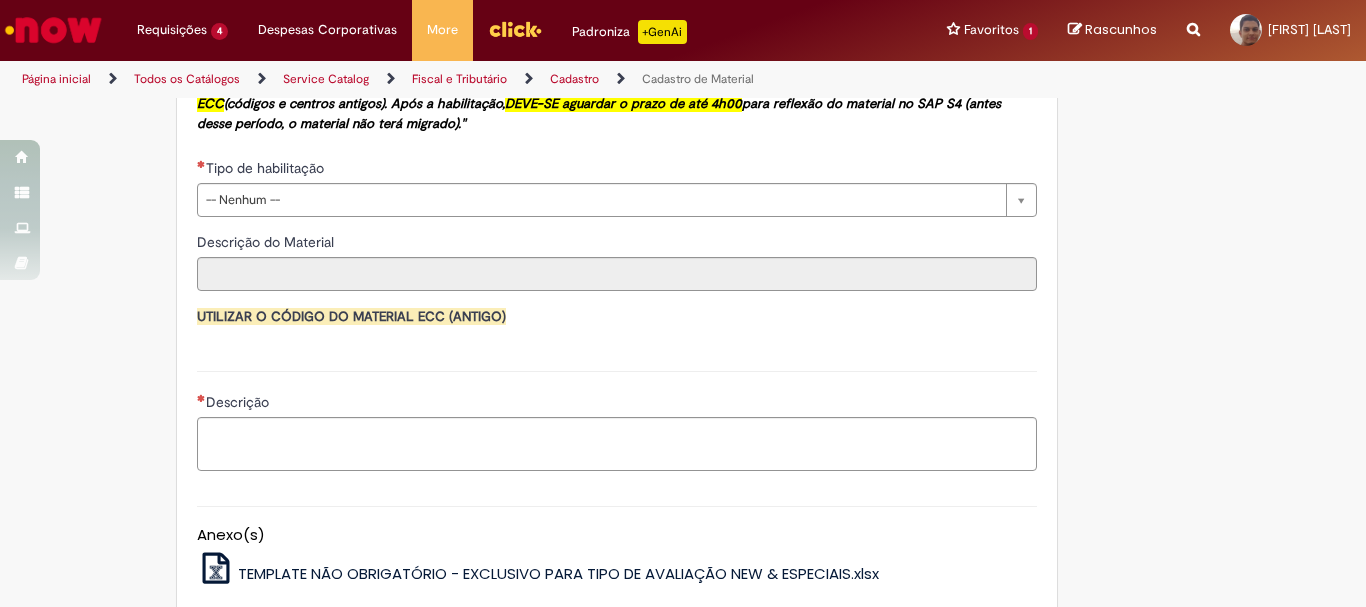 click on "**********" at bounding box center [617, 87] 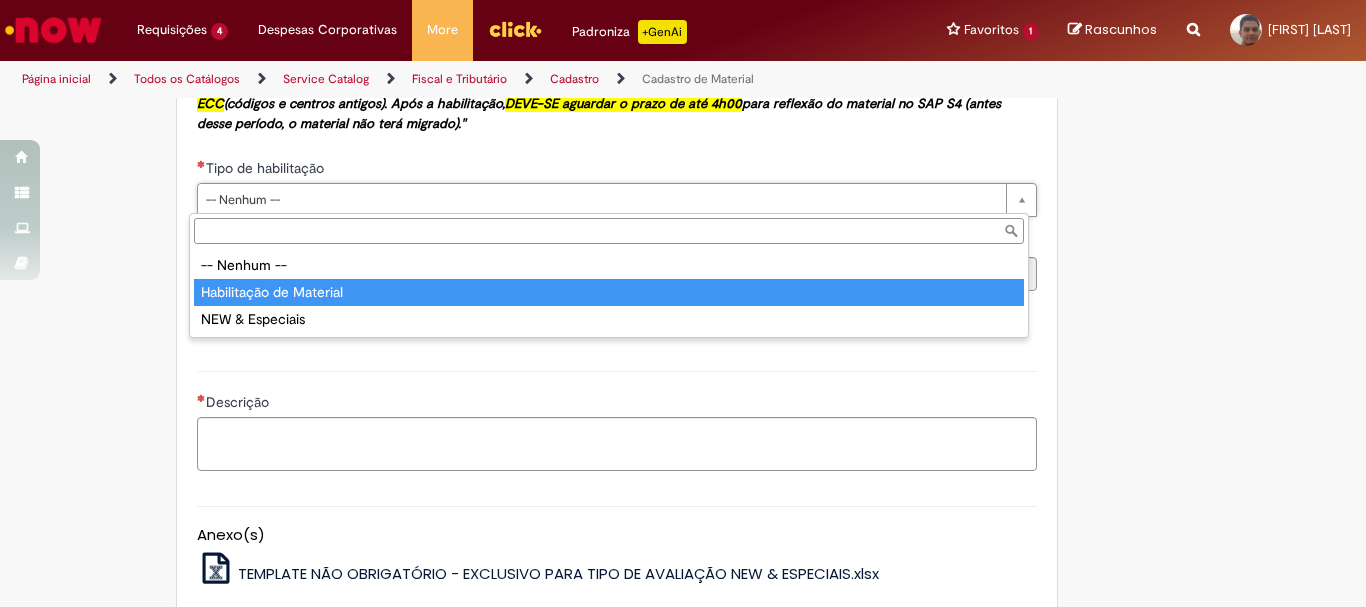 type on "**********" 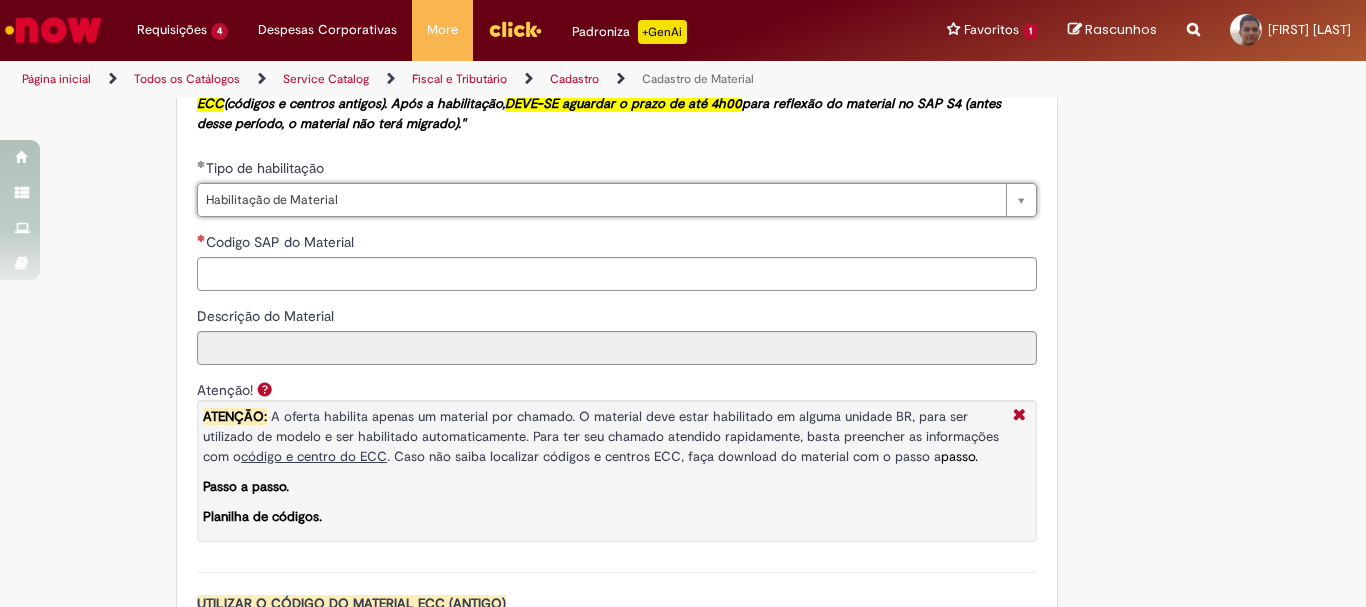 scroll, scrollTop: 1500, scrollLeft: 0, axis: vertical 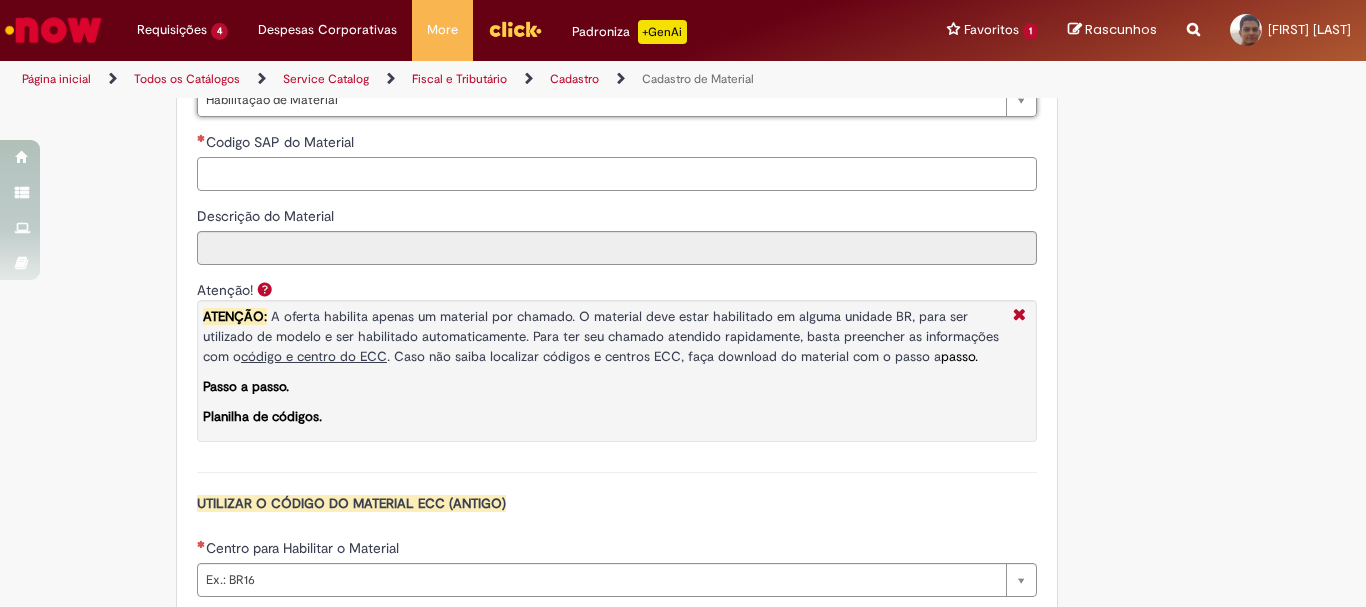click on "Codigo SAP do Material" at bounding box center [617, 174] 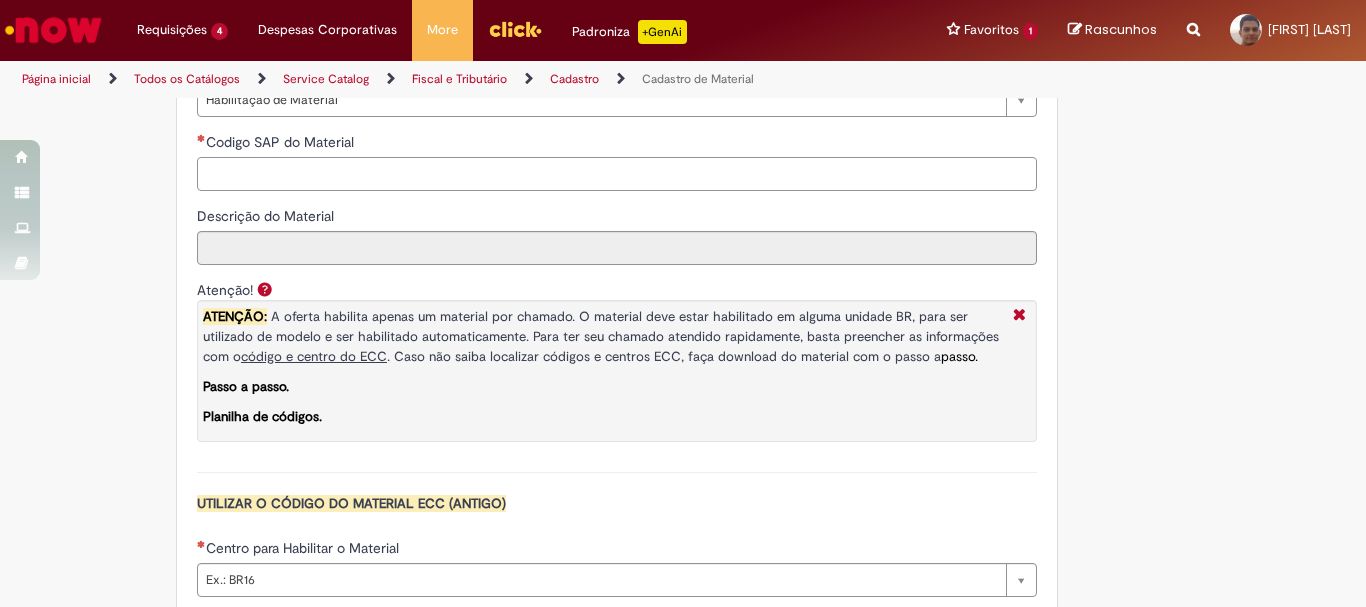 paste on "********" 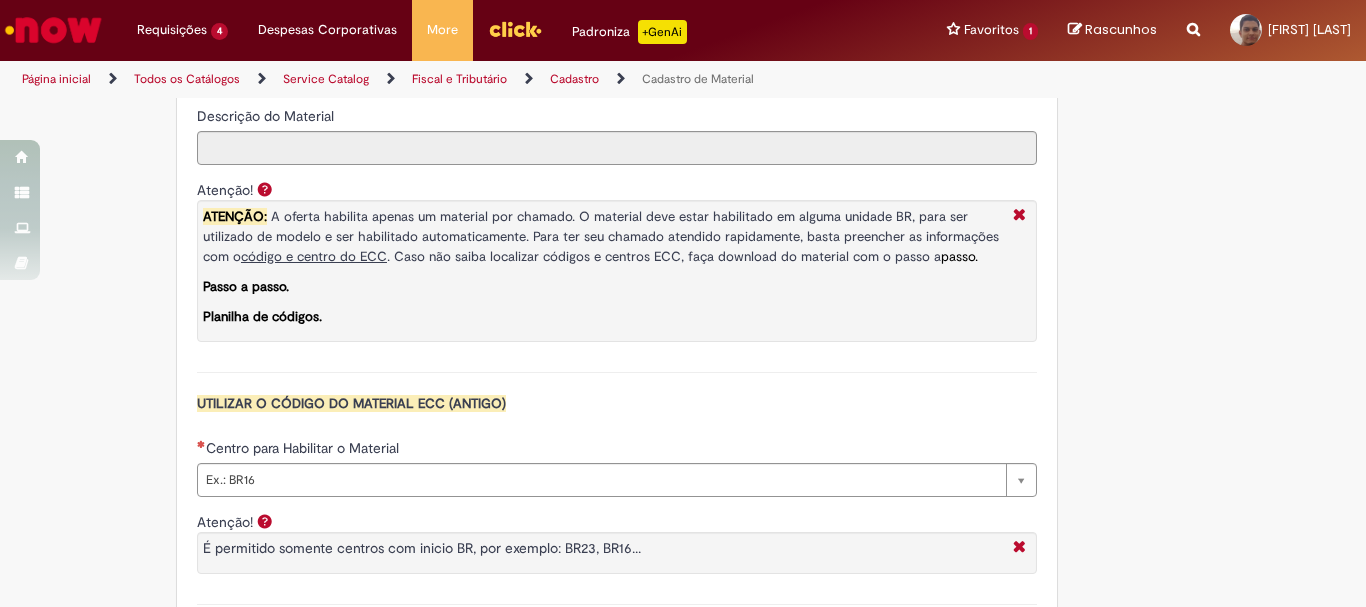 scroll, scrollTop: 1800, scrollLeft: 0, axis: vertical 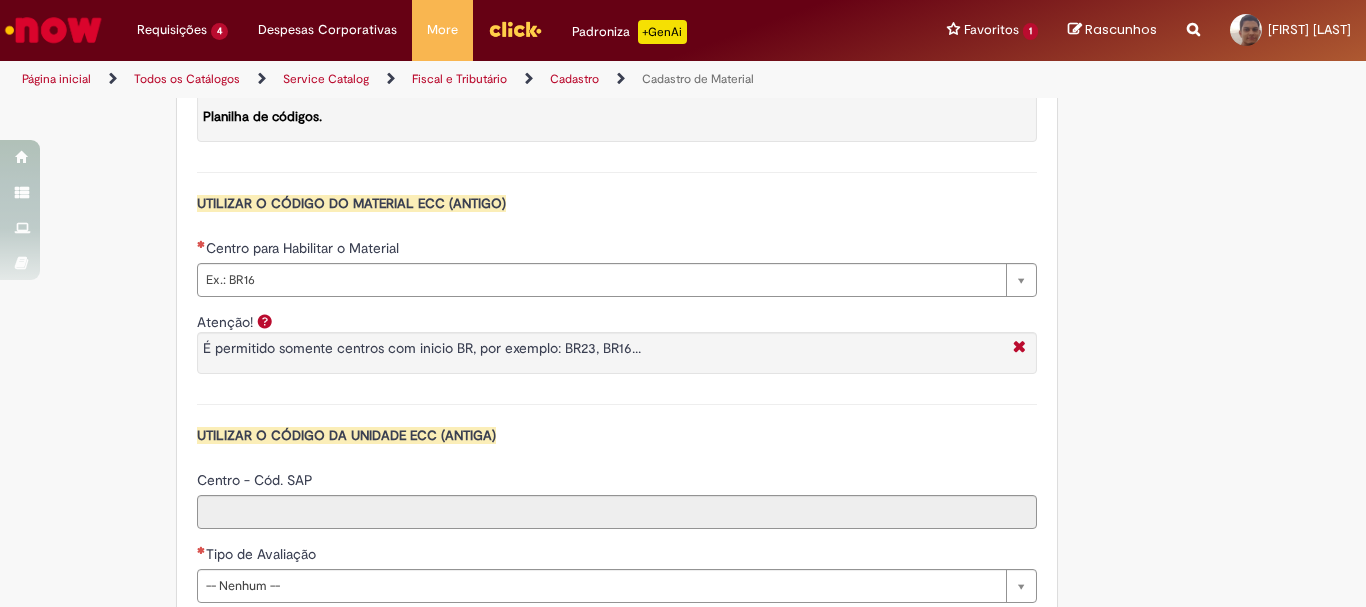 type on "********" 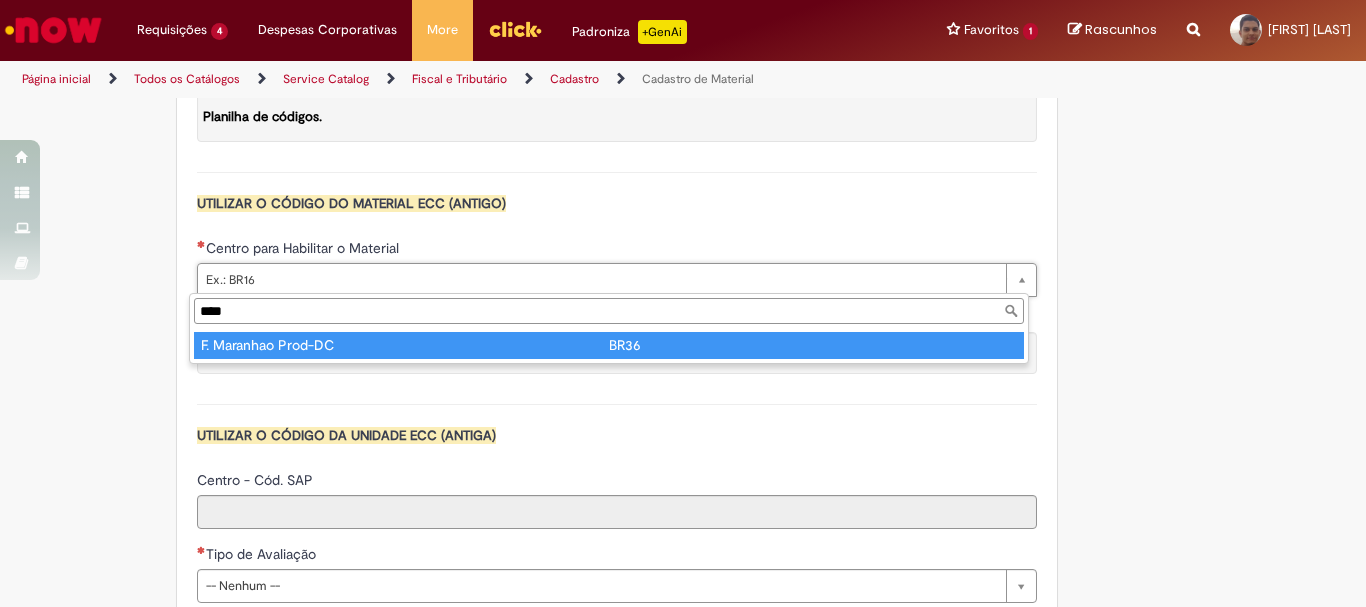 type on "****" 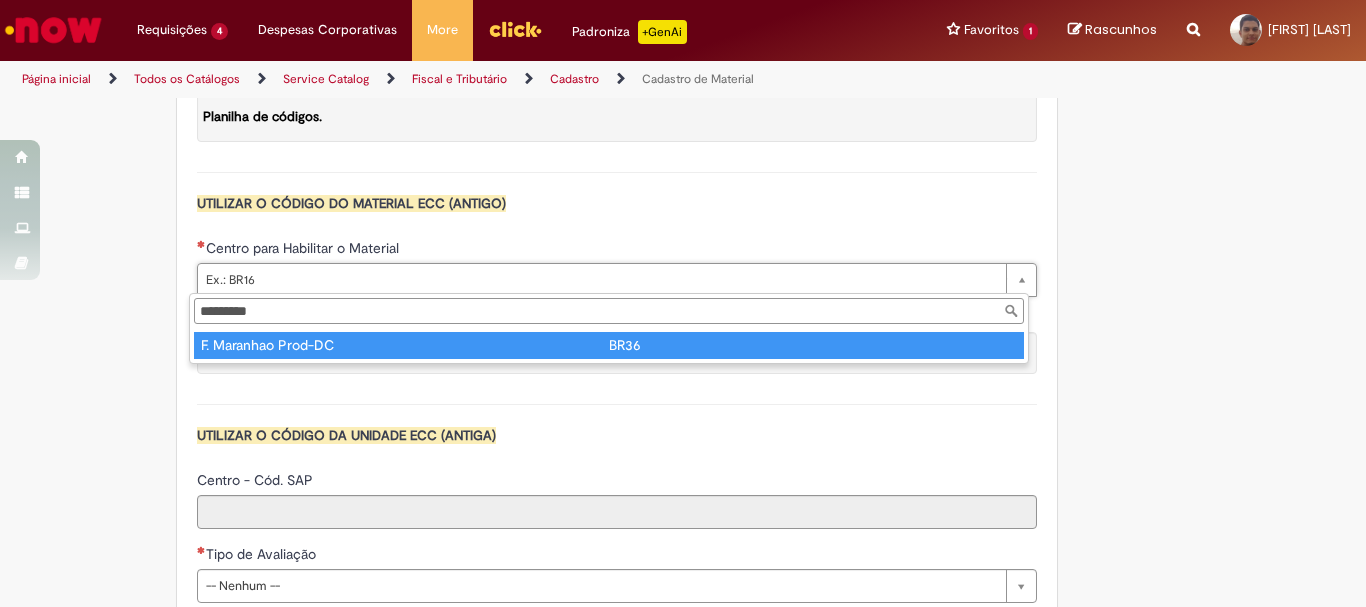 type on "****" 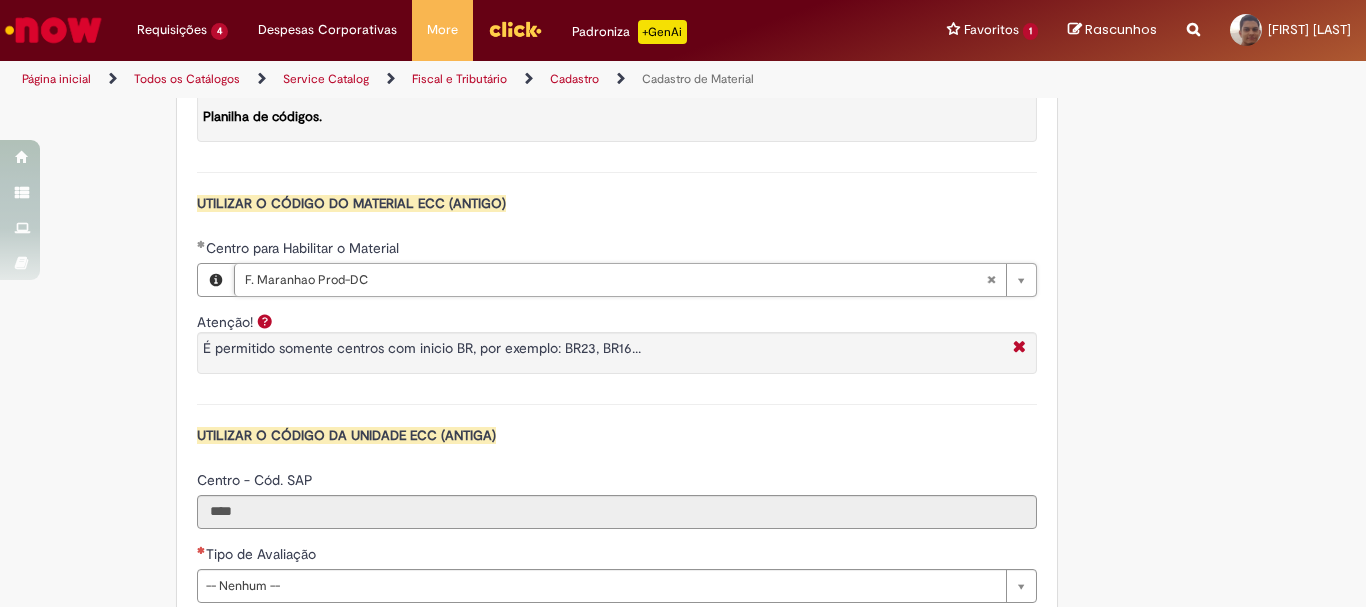 scroll, scrollTop: 2000, scrollLeft: 0, axis: vertical 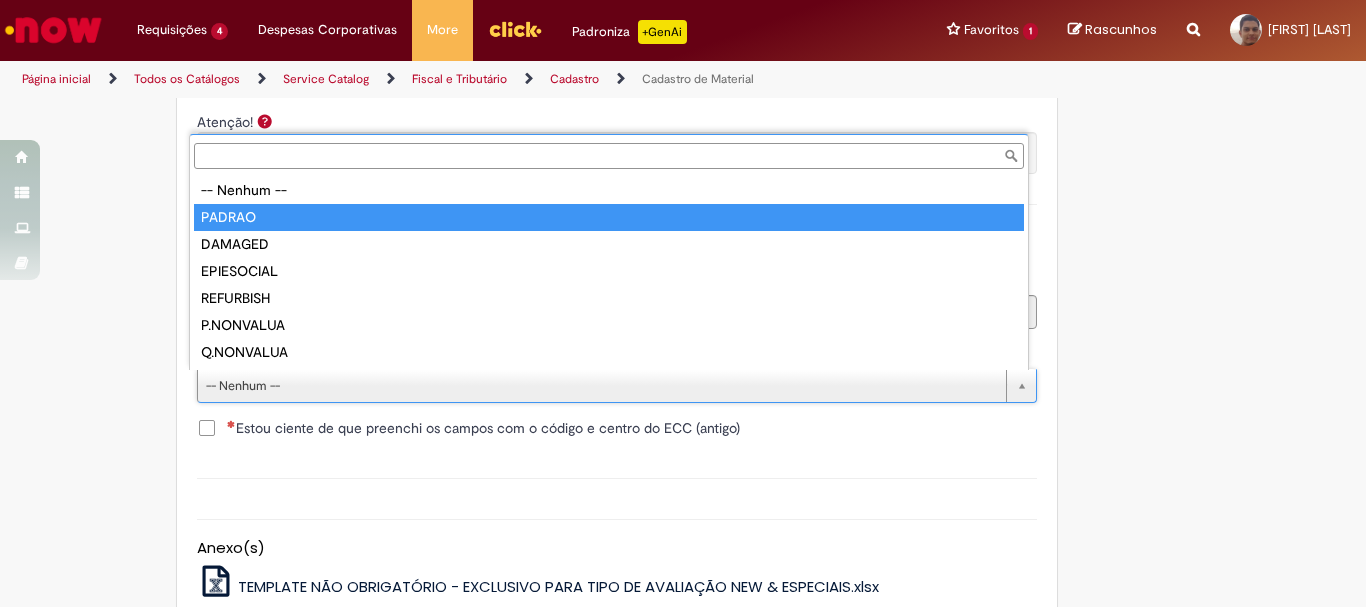 type on "******" 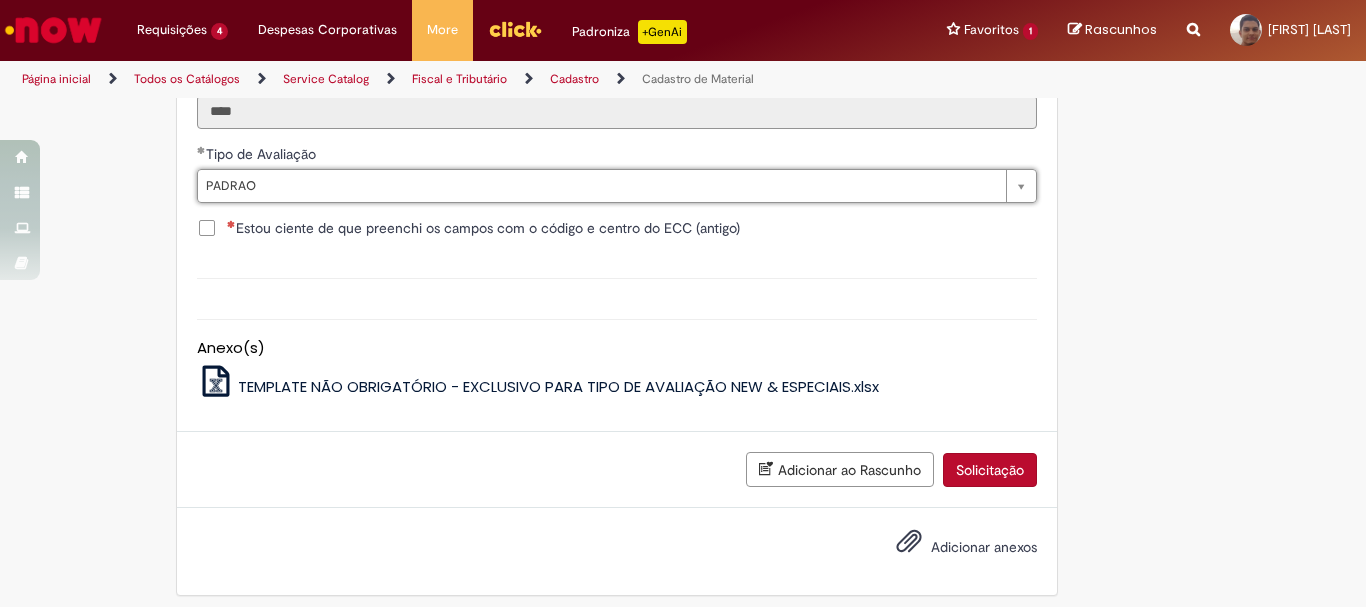 scroll, scrollTop: 2211, scrollLeft: 0, axis: vertical 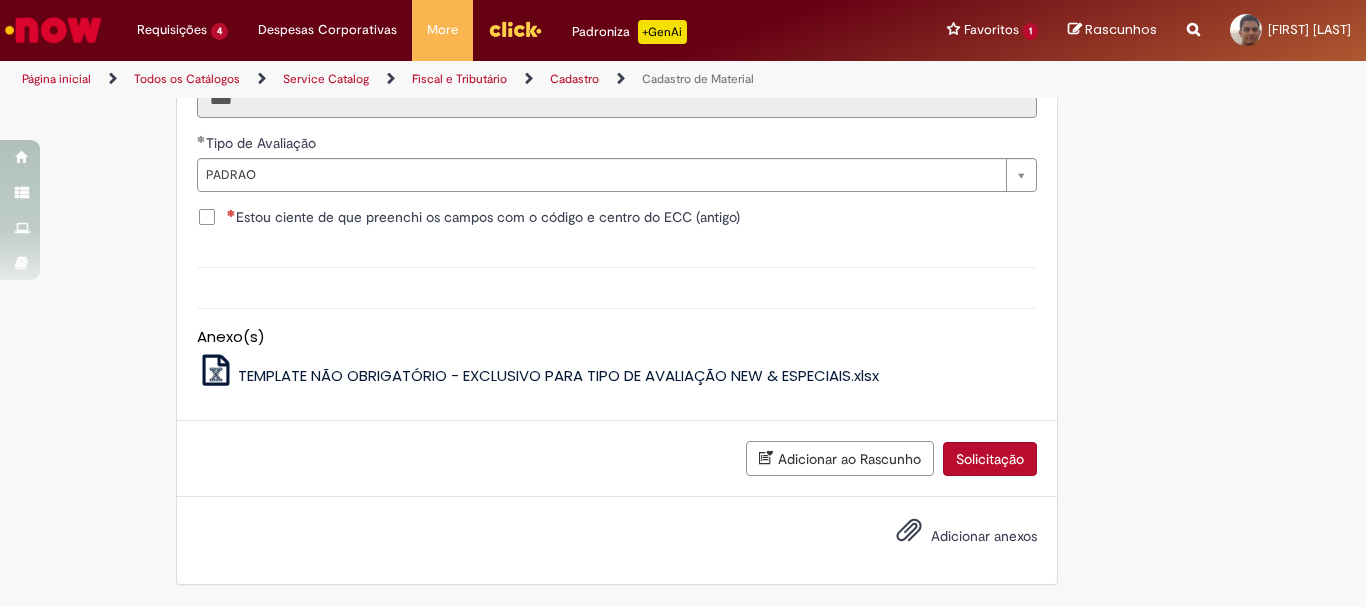 click on "Estou ciente de que preenchi os campos com o código e centro do ECC  (antigo)" at bounding box center [483, 217] 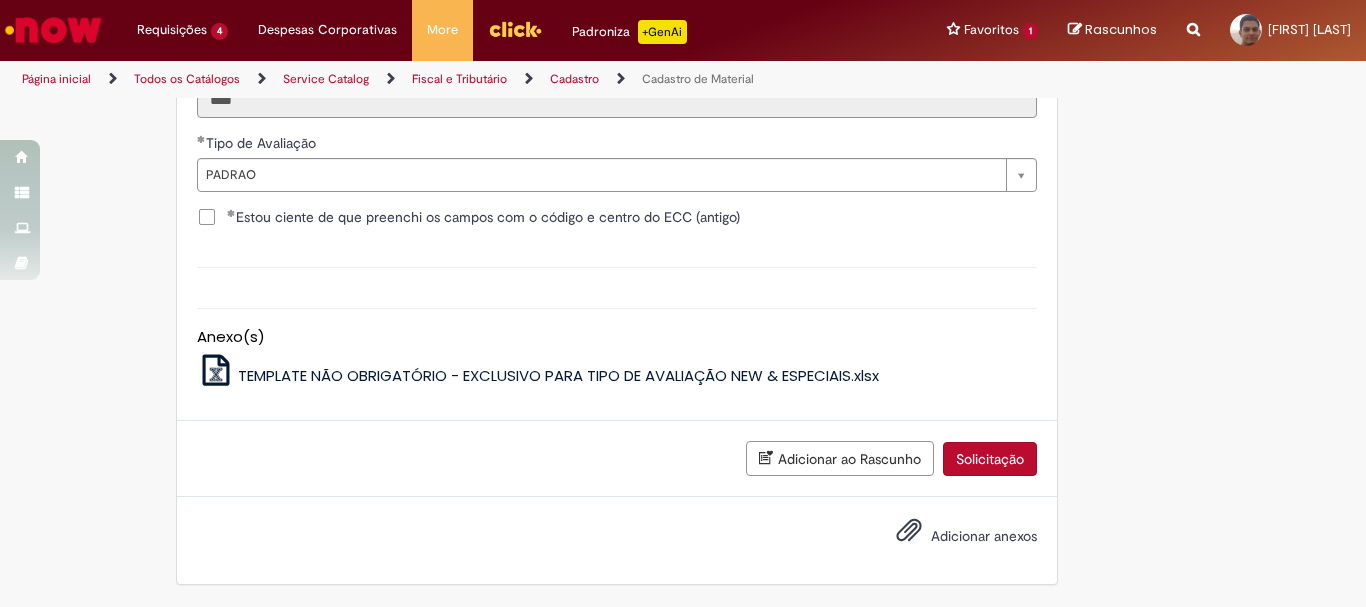 click on "Solicitação" at bounding box center (990, 459) 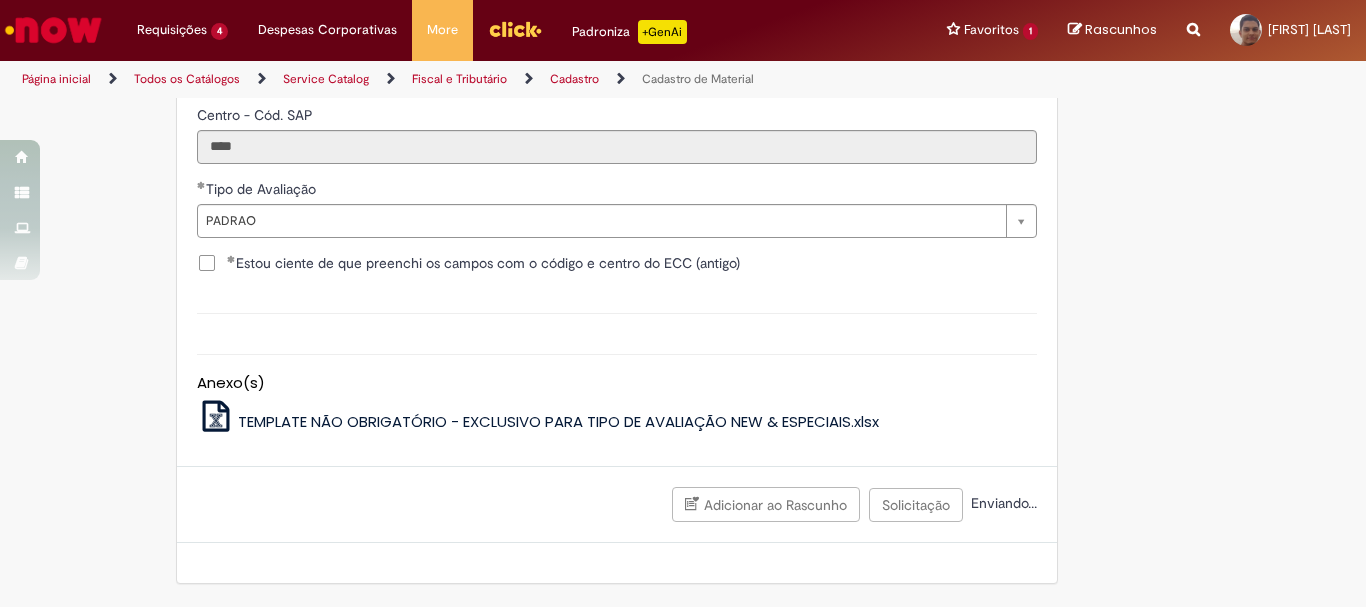 scroll, scrollTop: 2165, scrollLeft: 0, axis: vertical 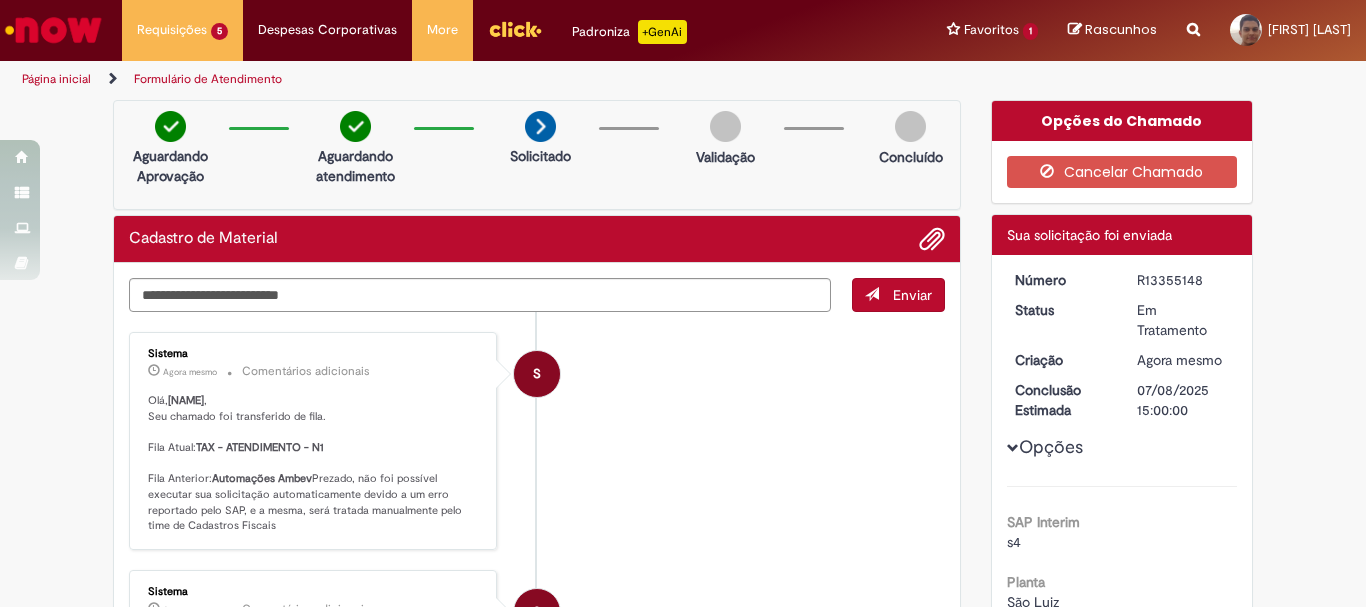 click on "Página inicial" at bounding box center (56, 79) 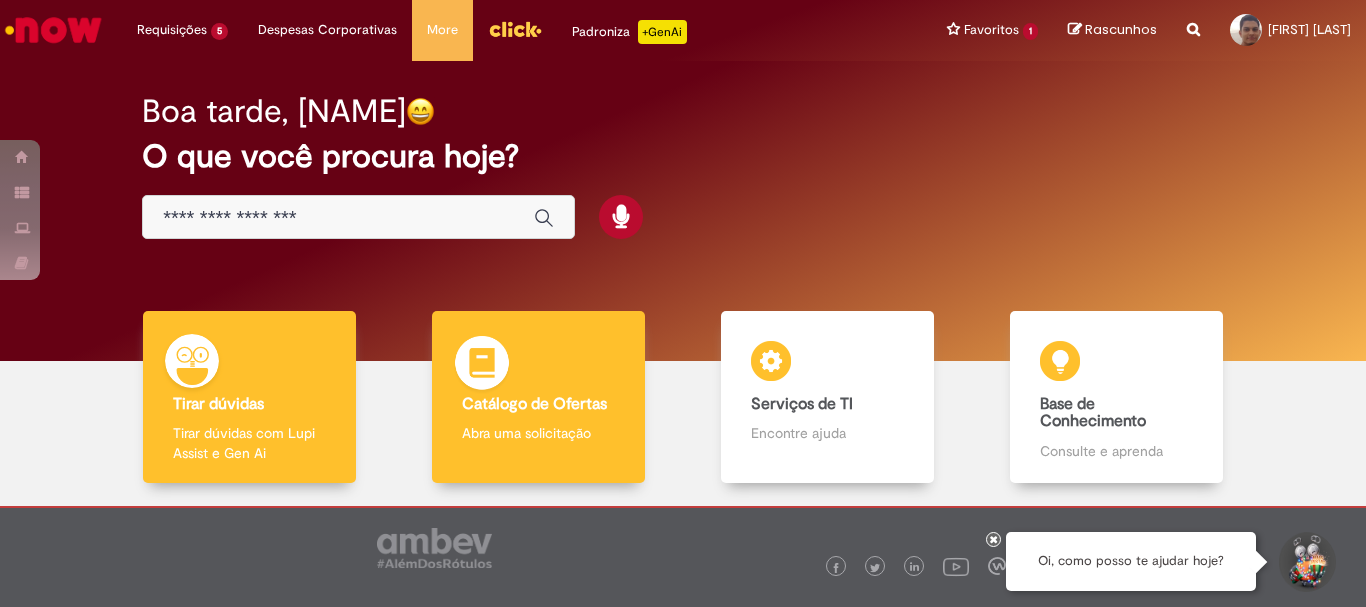 click on "Catálogo de Ofertas
Catálogo de Ofertas
Abra uma solicitação" at bounding box center [538, 397] 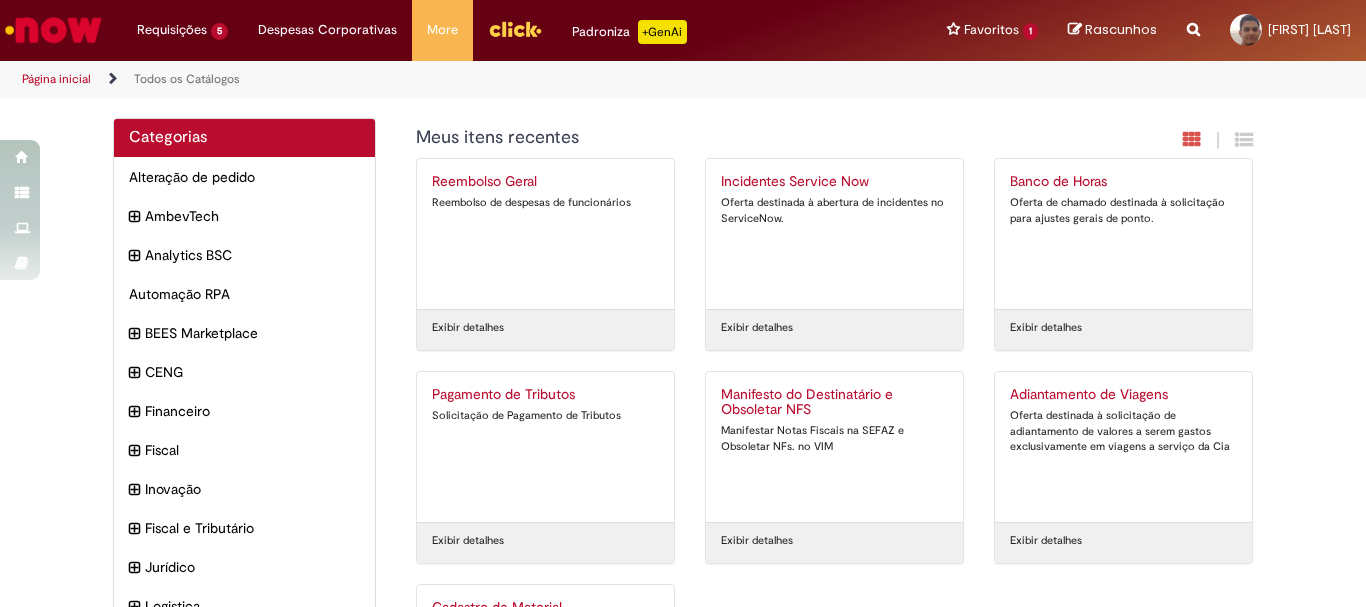 scroll, scrollTop: 214, scrollLeft: 0, axis: vertical 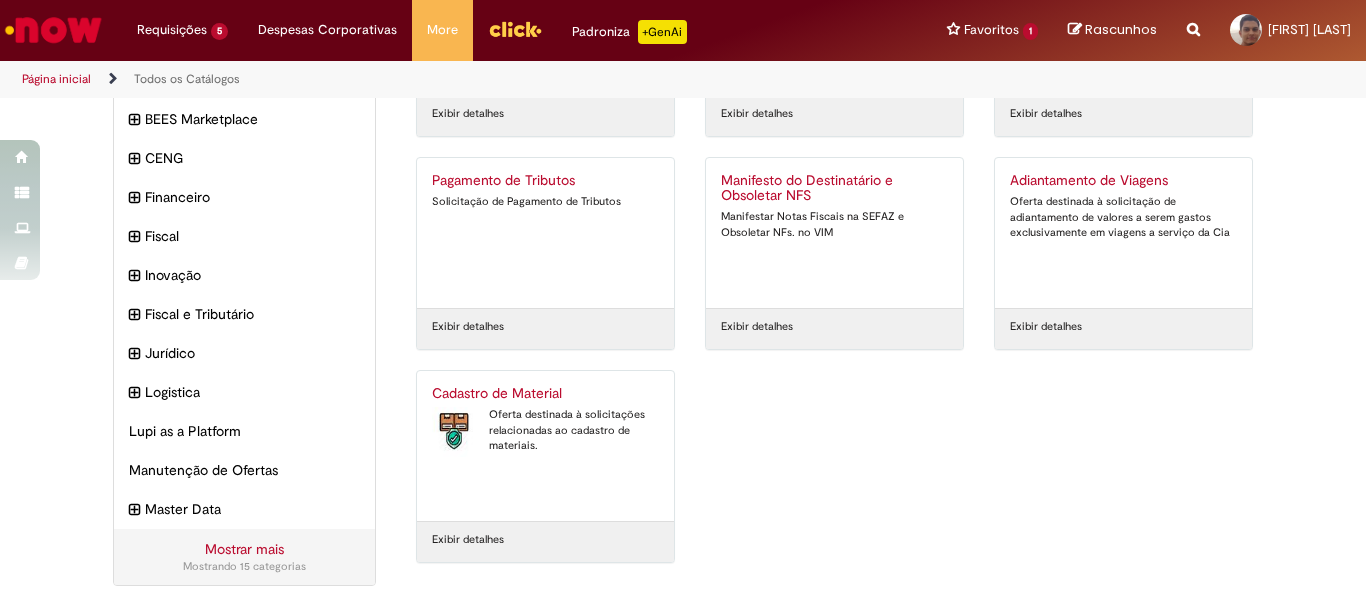 click on "Cadastro de Material
Oferta destinada à solicitações relacionadas ao cadastro de materiais." at bounding box center (545, 446) 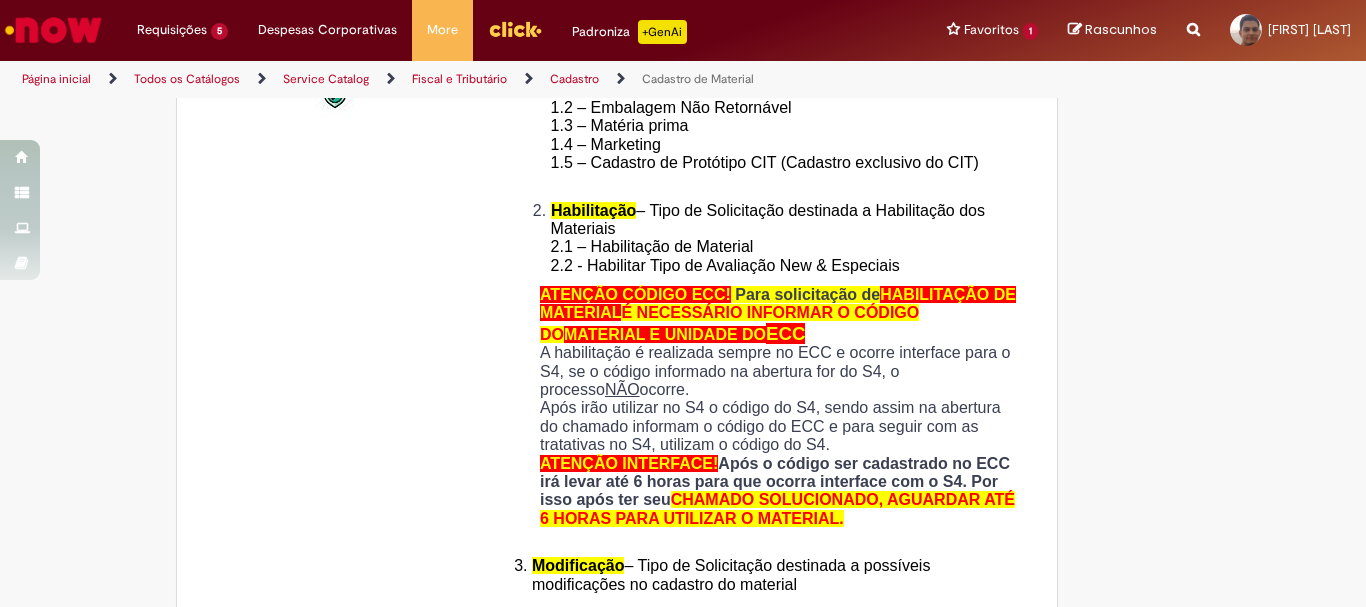 type on "********" 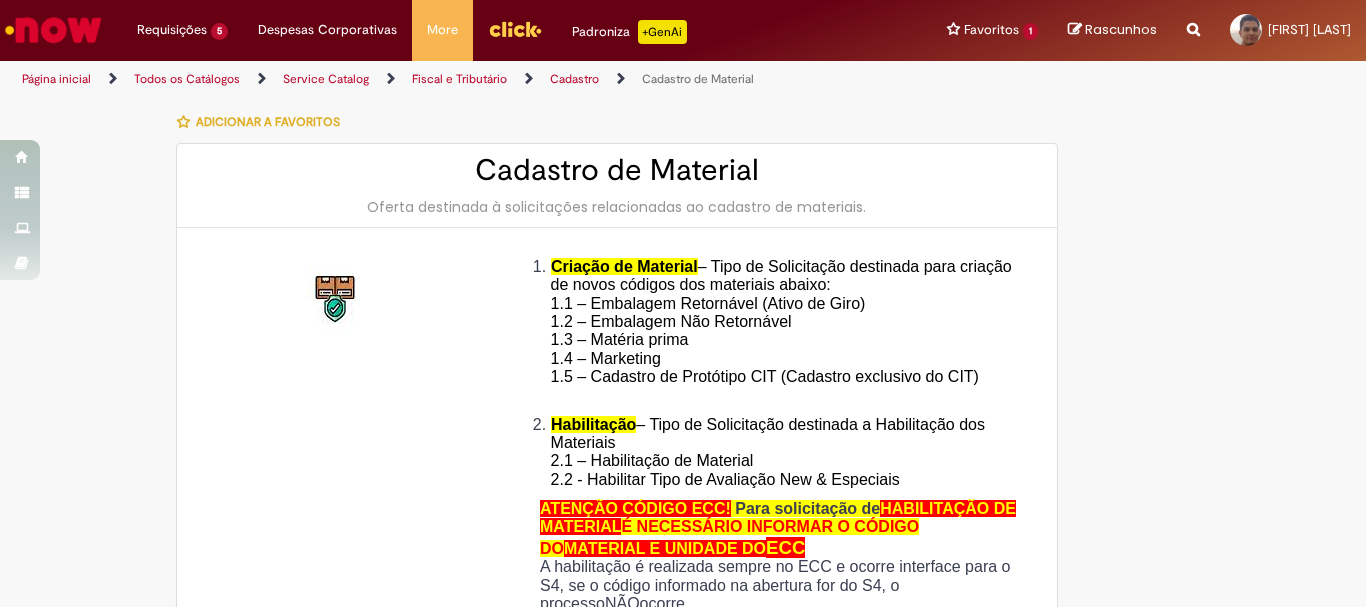 type on "**********" 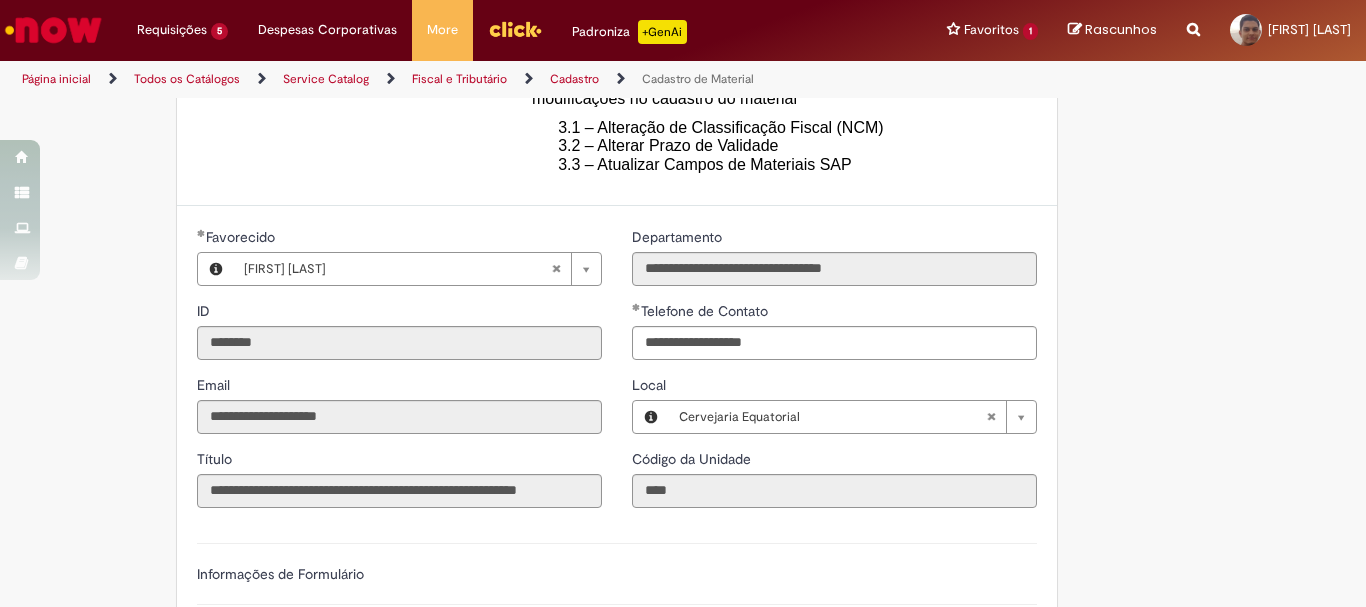 scroll, scrollTop: 900, scrollLeft: 0, axis: vertical 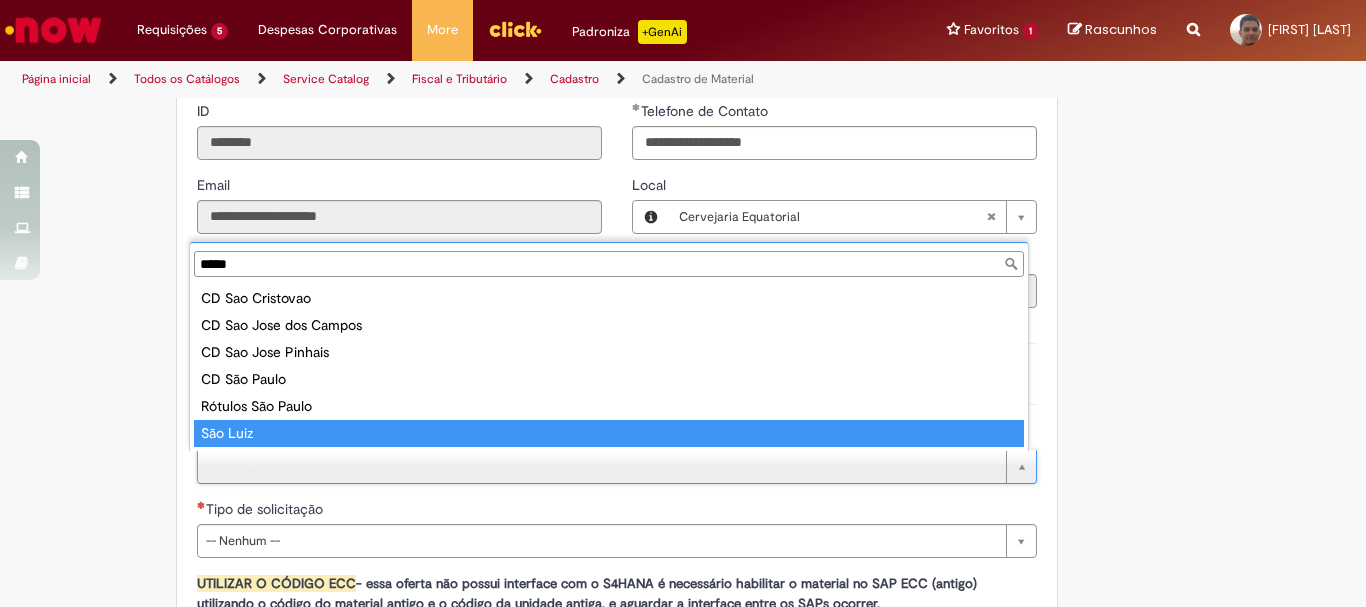 type on "***" 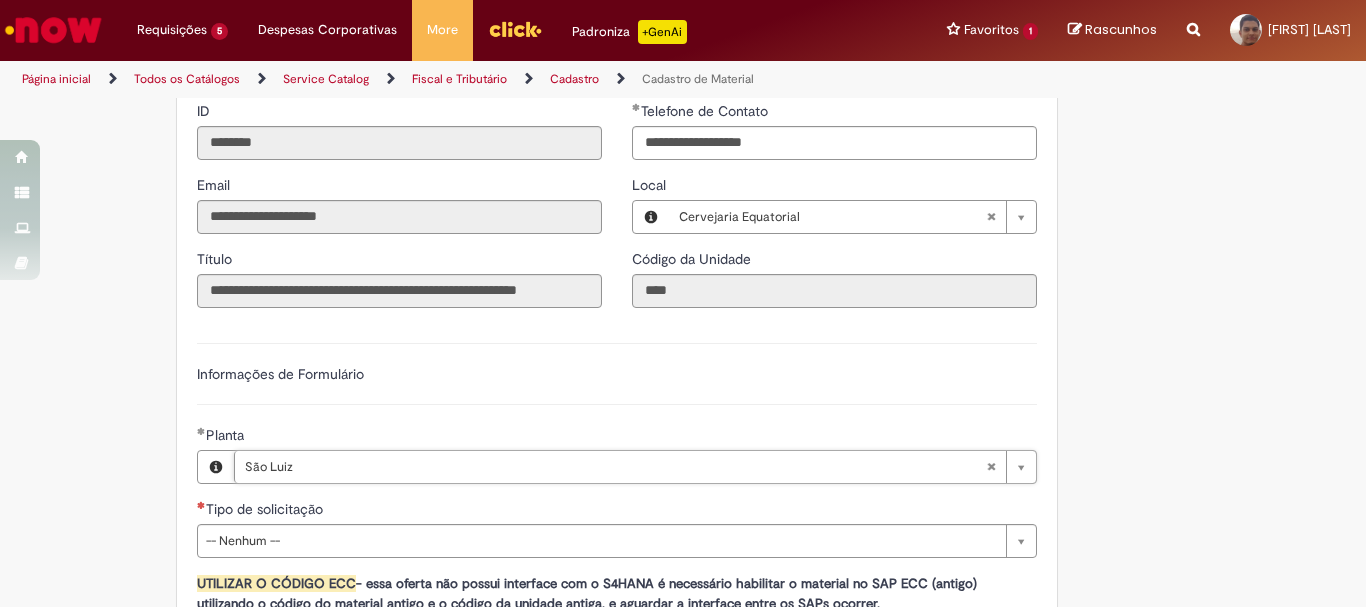 scroll, scrollTop: 1100, scrollLeft: 0, axis: vertical 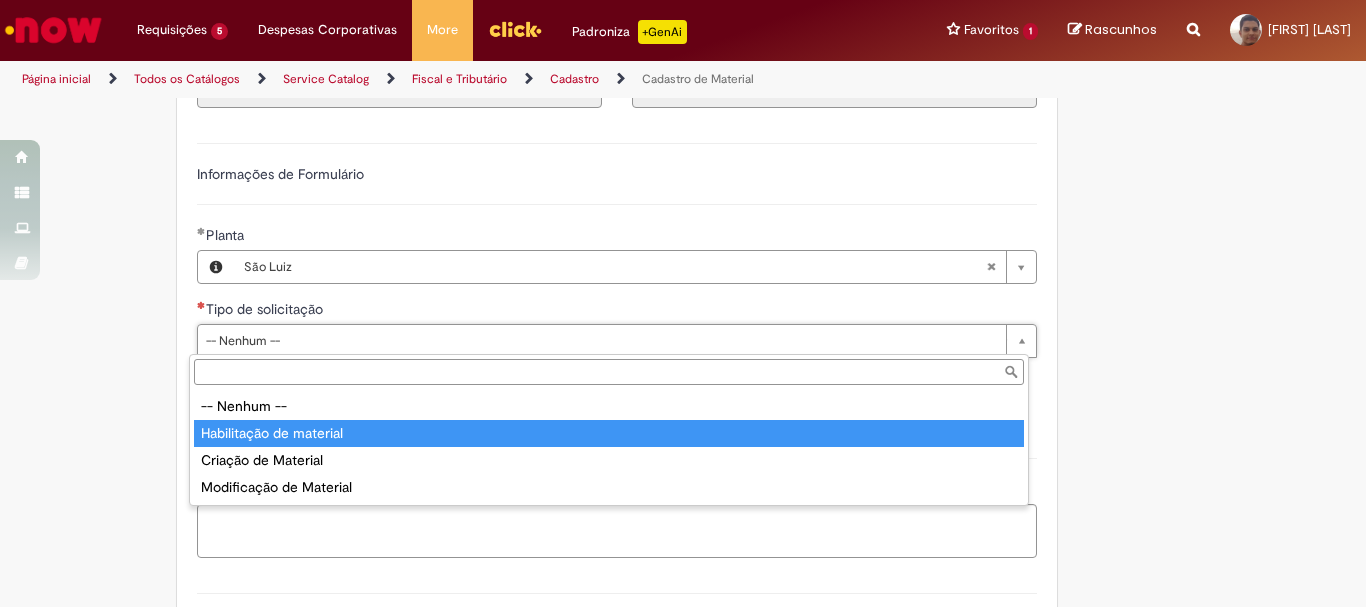 type on "**********" 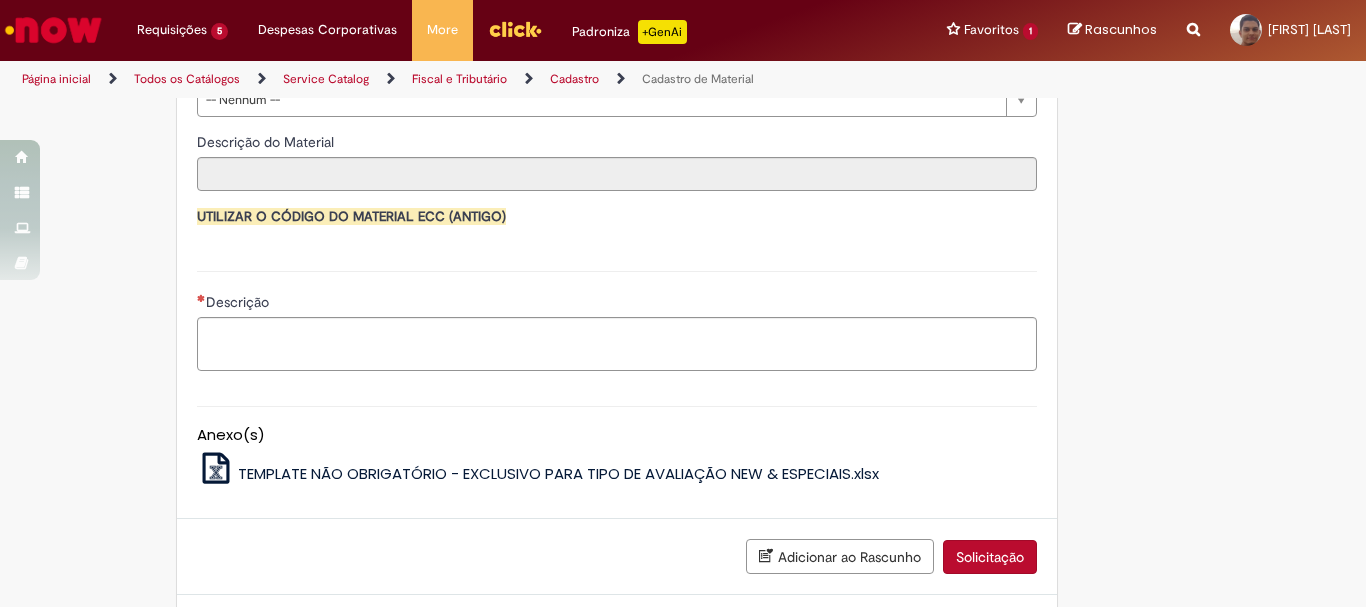 scroll, scrollTop: 1300, scrollLeft: 0, axis: vertical 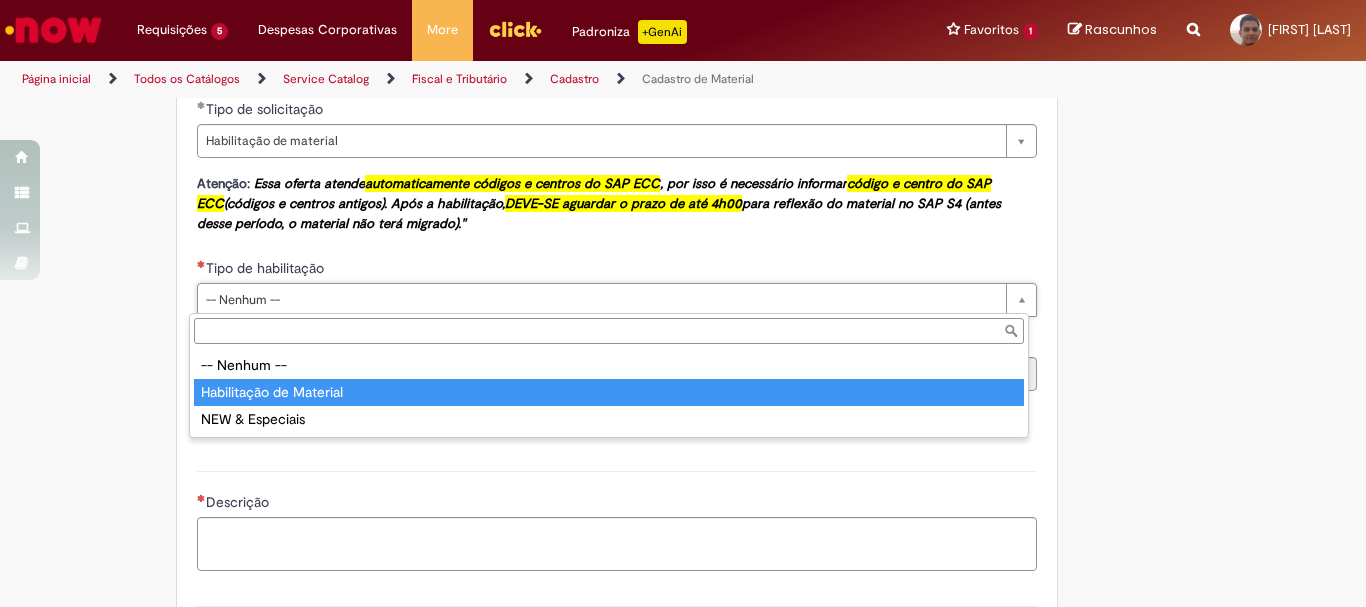 type on "**********" 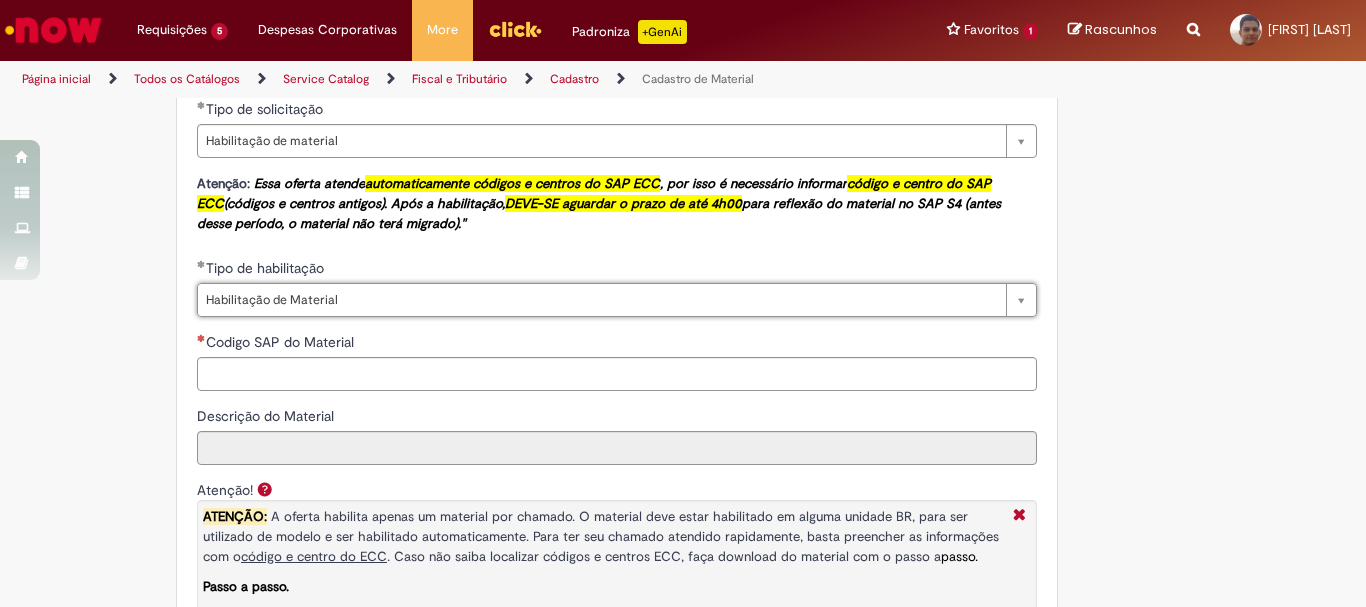 scroll, scrollTop: 1500, scrollLeft: 0, axis: vertical 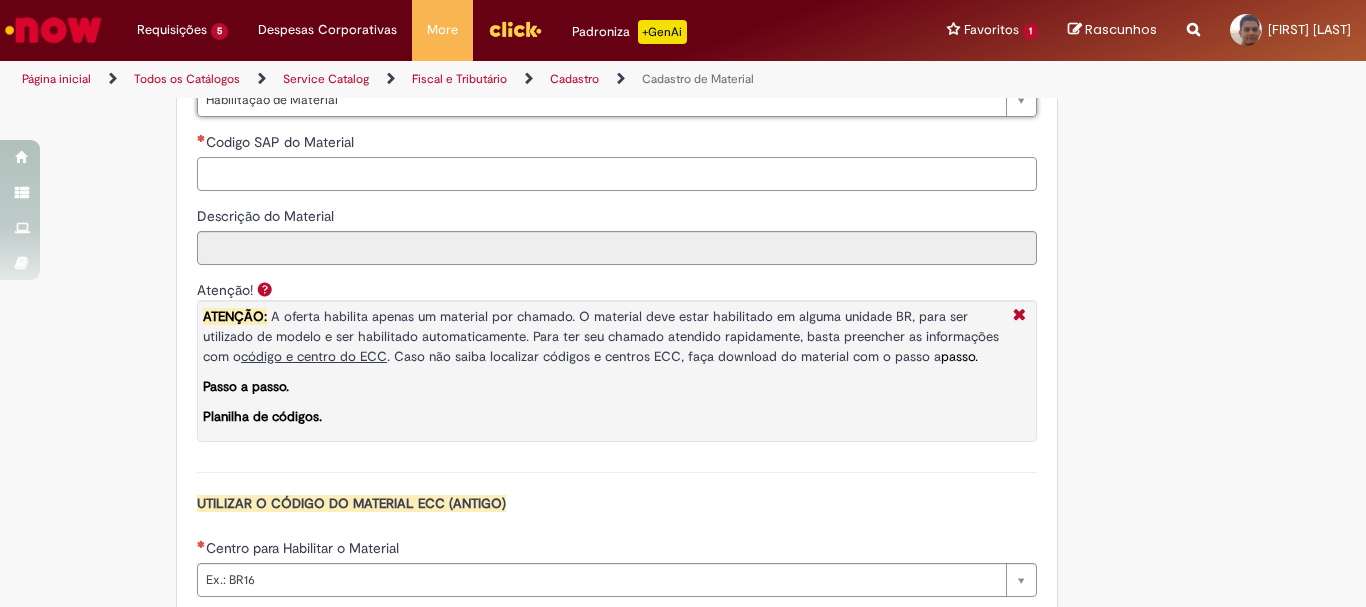 click on "Codigo SAP do Material" at bounding box center [617, 174] 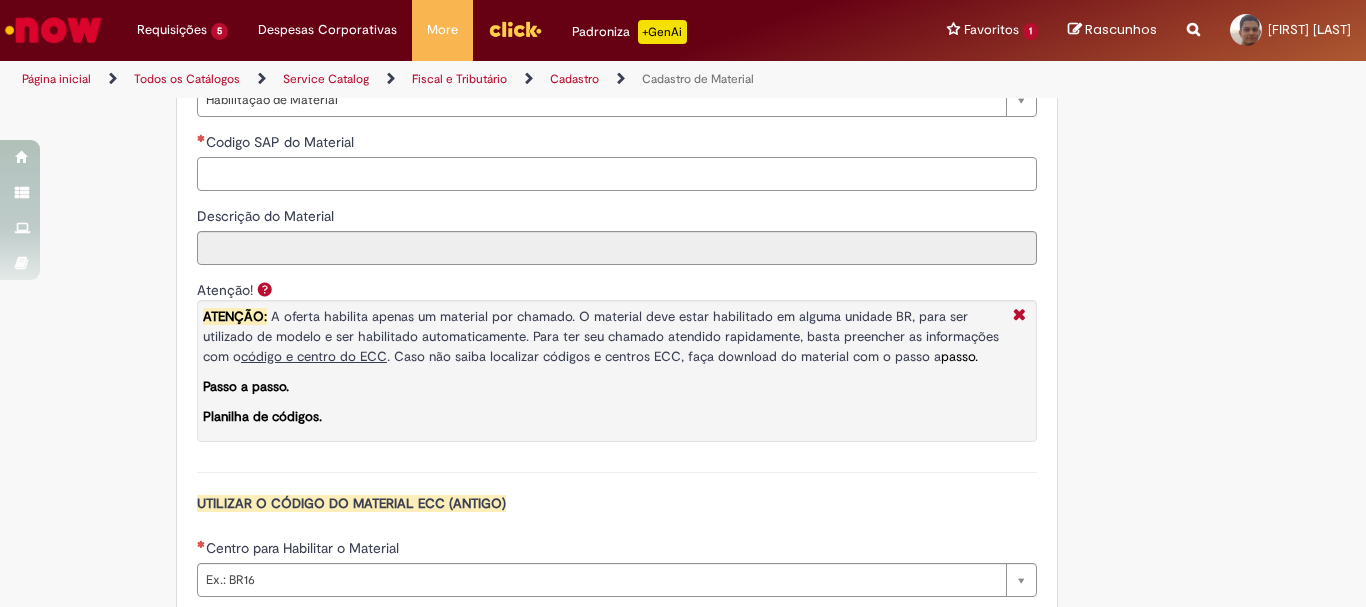 paste on "********" 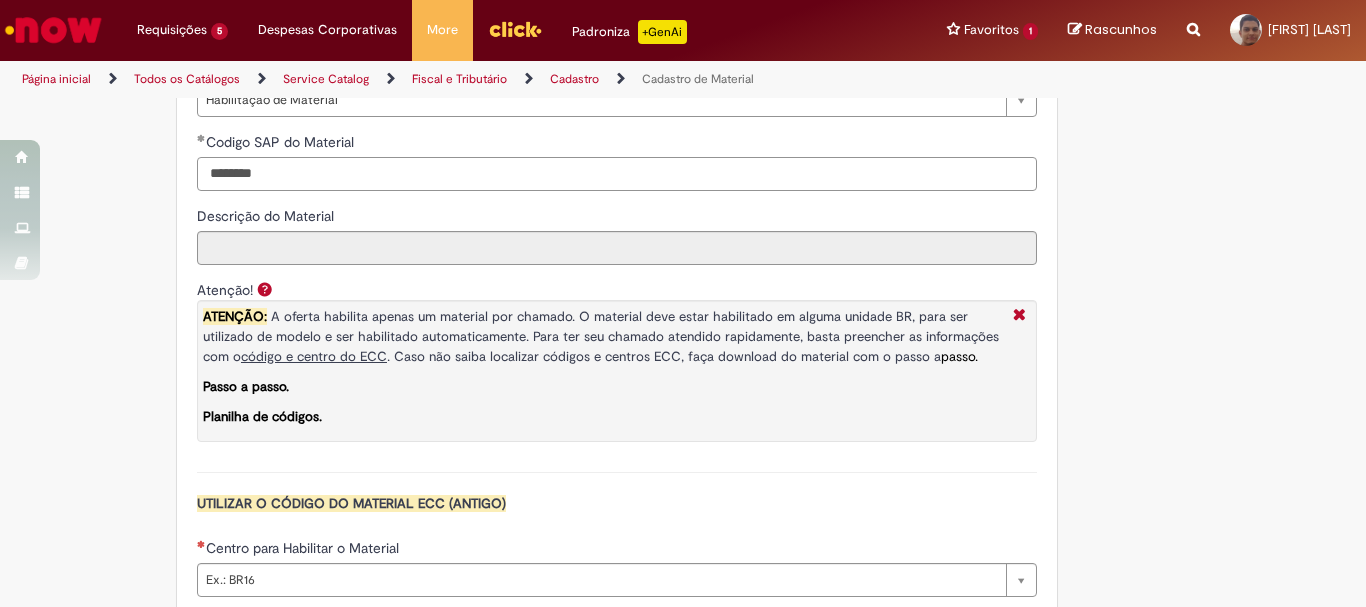 scroll, scrollTop: 1700, scrollLeft: 0, axis: vertical 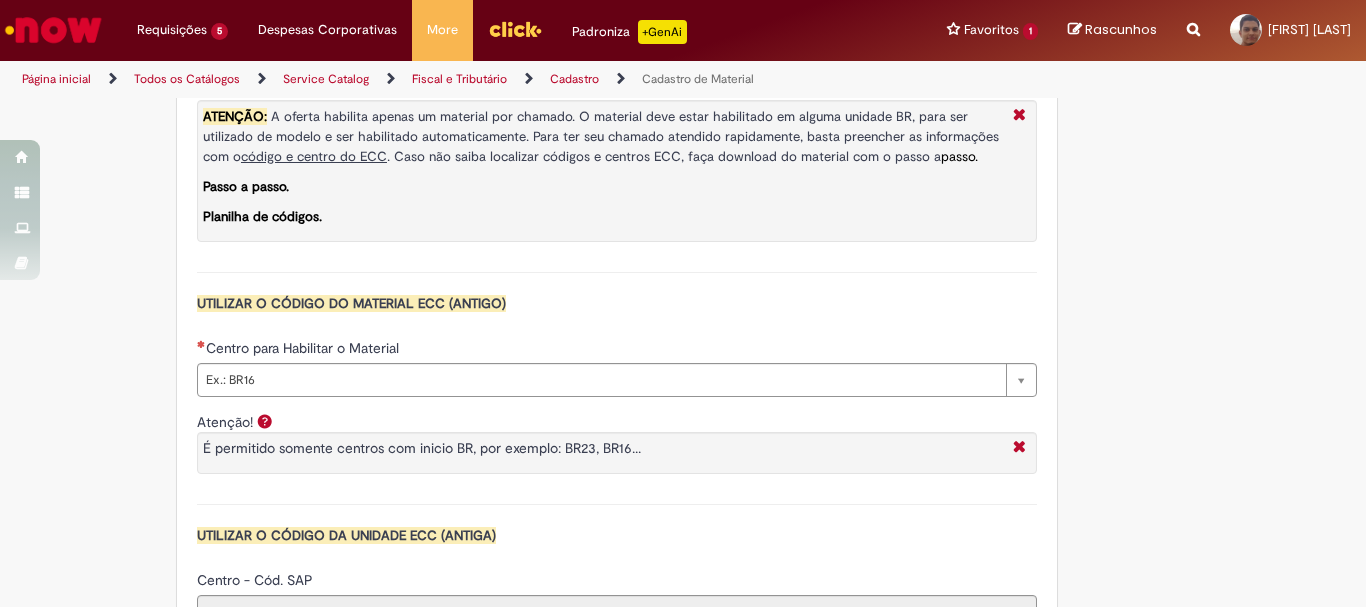 type on "********" 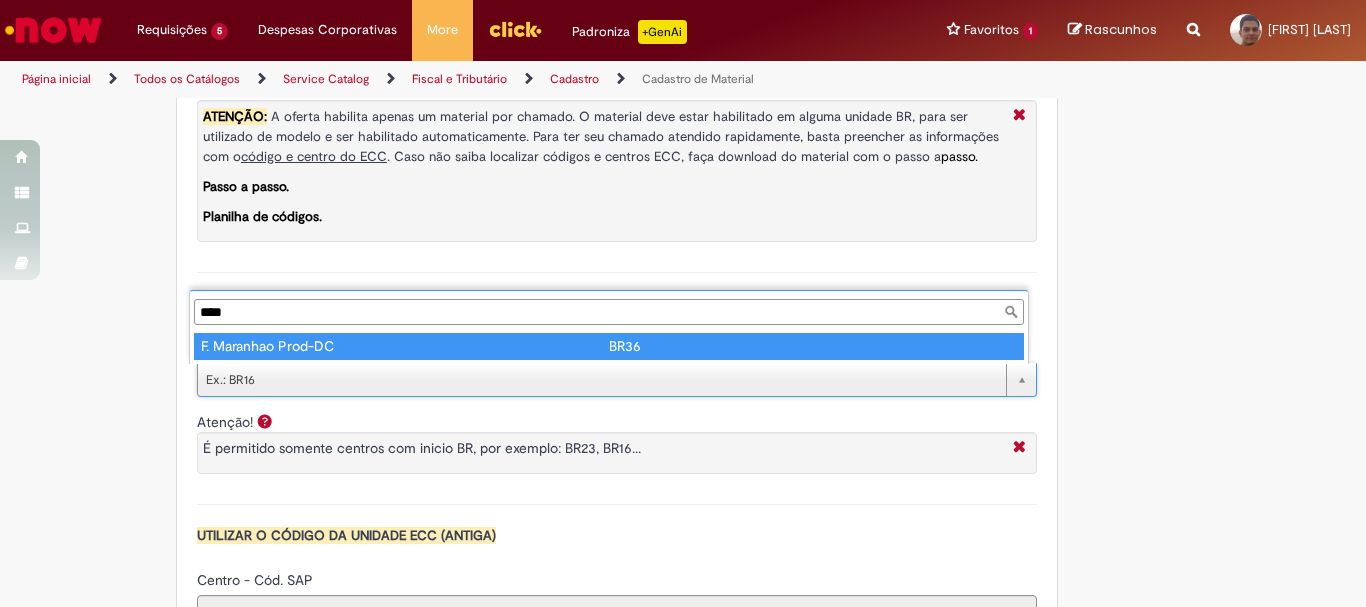 type 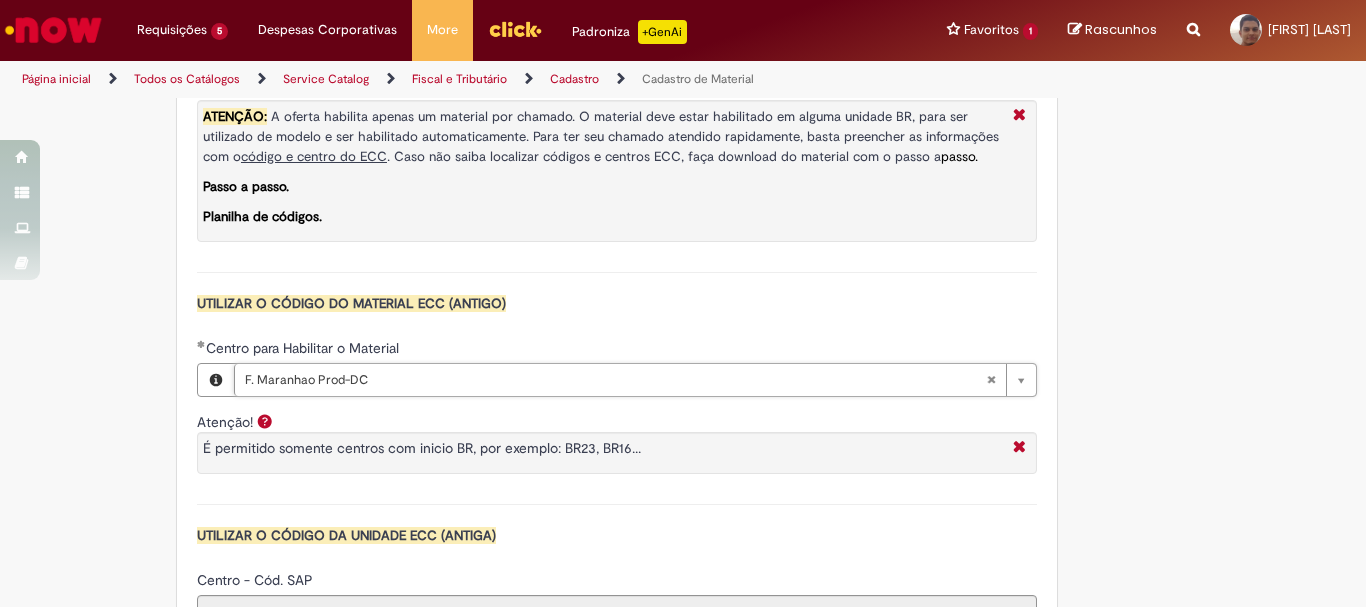 scroll, scrollTop: 2000, scrollLeft: 0, axis: vertical 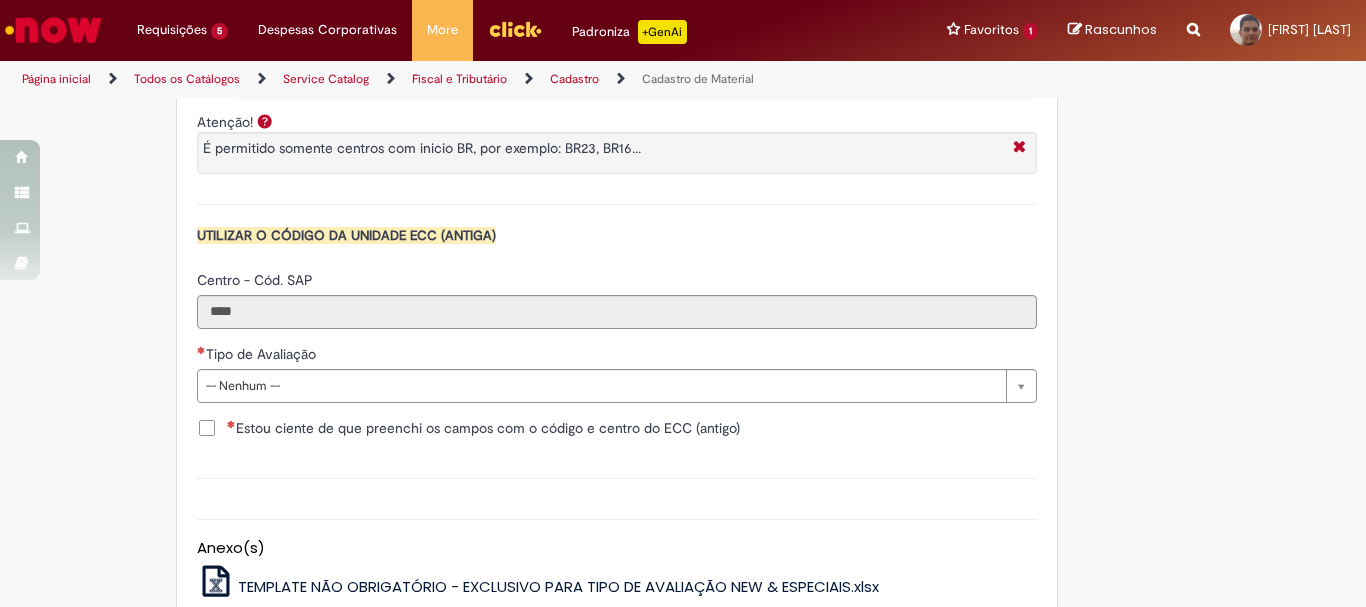 drag, startPoint x: 311, startPoint y: 379, endPoint x: 327, endPoint y: 379, distance: 16 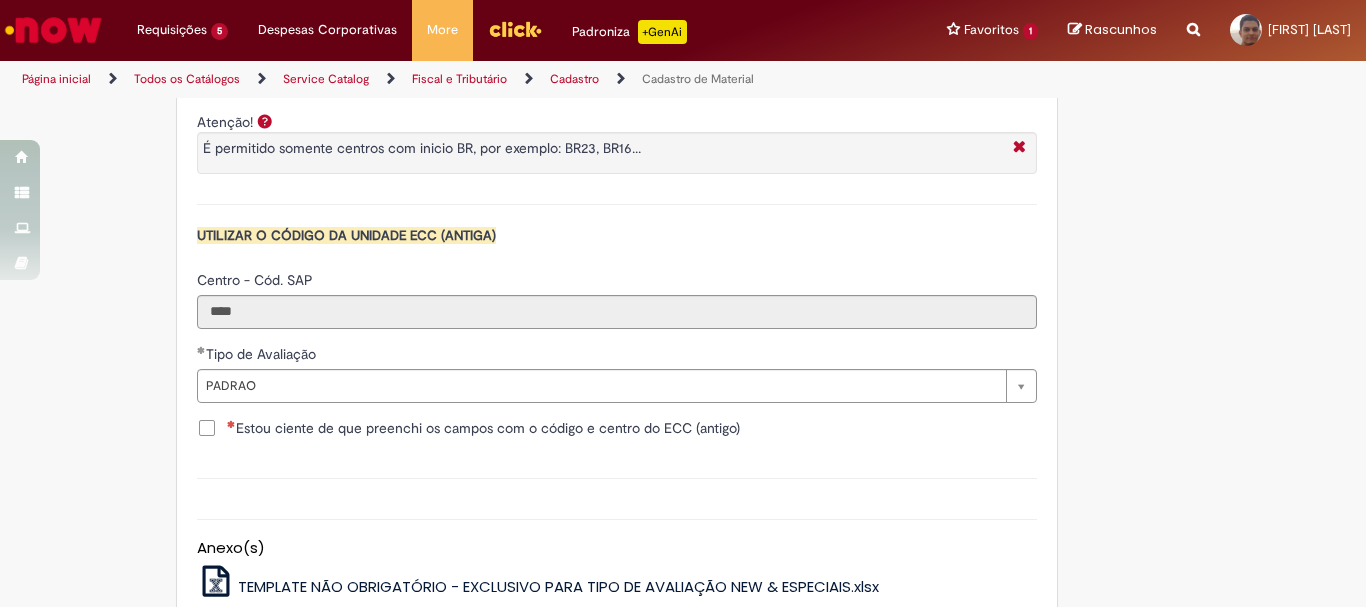 click on "Estou ciente de que preenchi os campos com o código e centro do ECC  (antigo)" at bounding box center [483, 428] 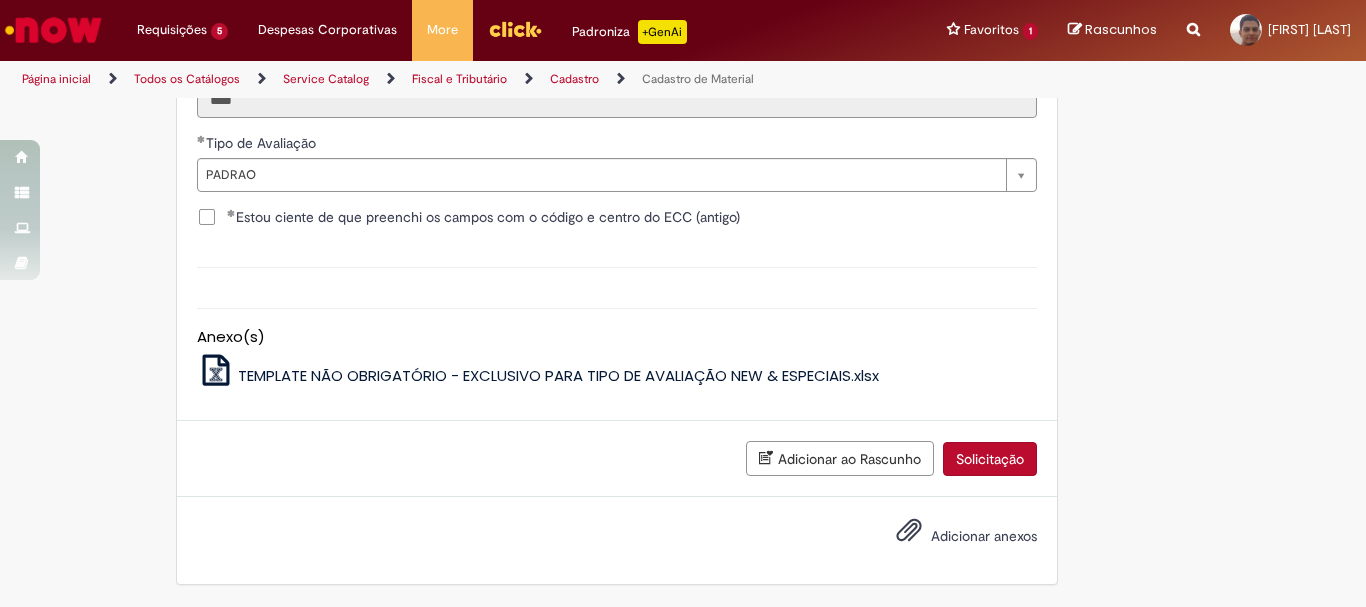 drag, startPoint x: 966, startPoint y: 459, endPoint x: 982, endPoint y: 457, distance: 16.124516 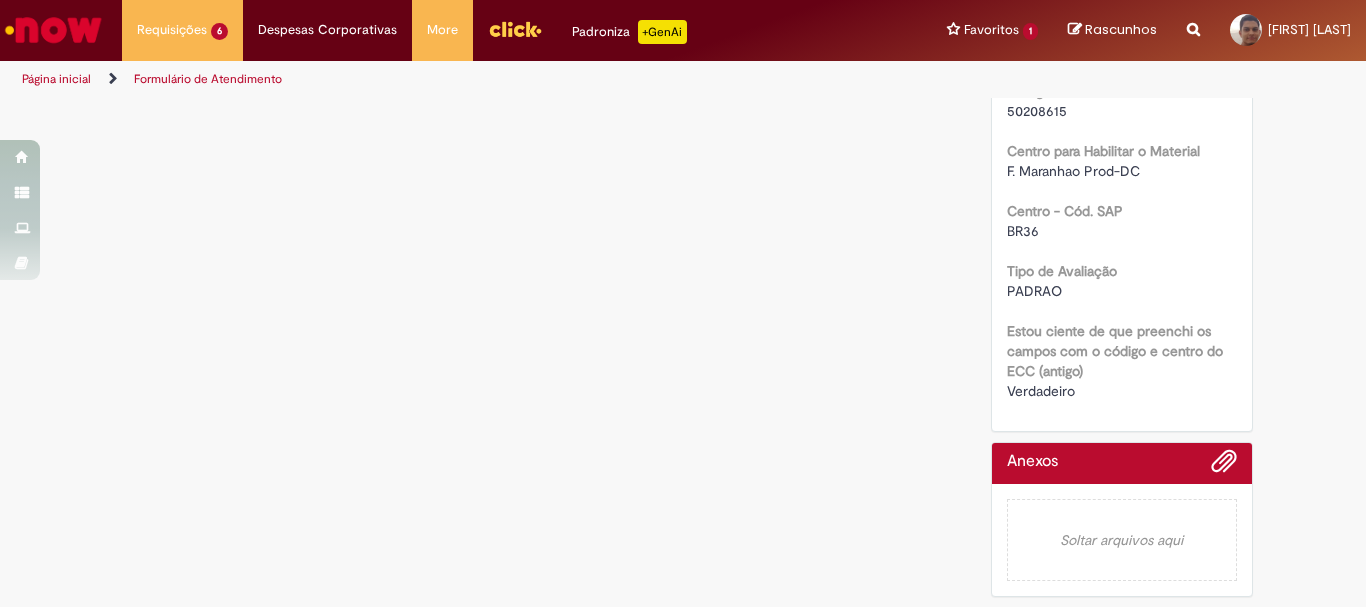 scroll, scrollTop: 0, scrollLeft: 0, axis: both 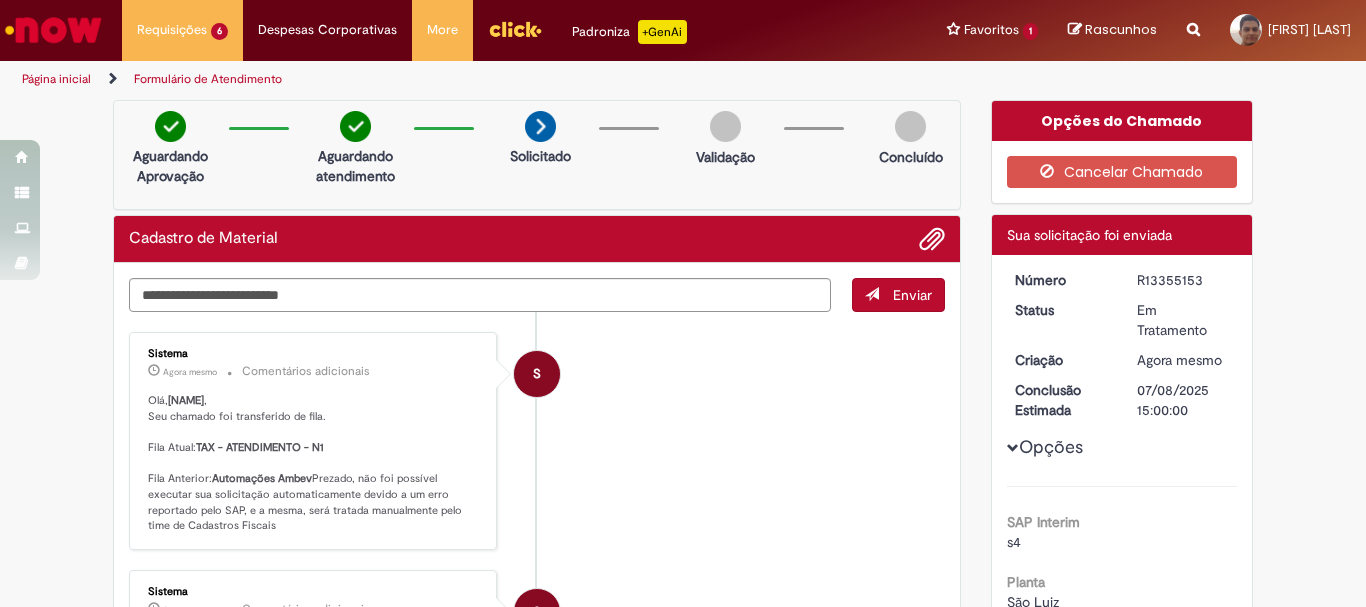 click on "Página inicial" at bounding box center [56, 79] 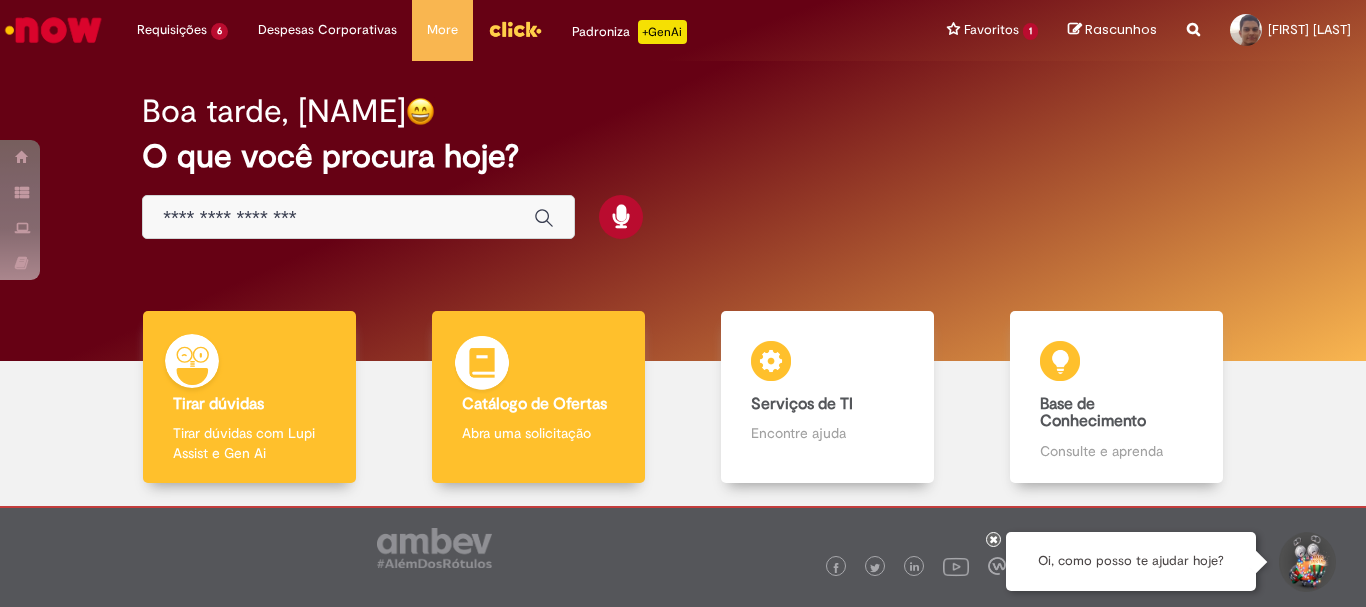 click on "Catálogo de Ofertas" at bounding box center [534, 404] 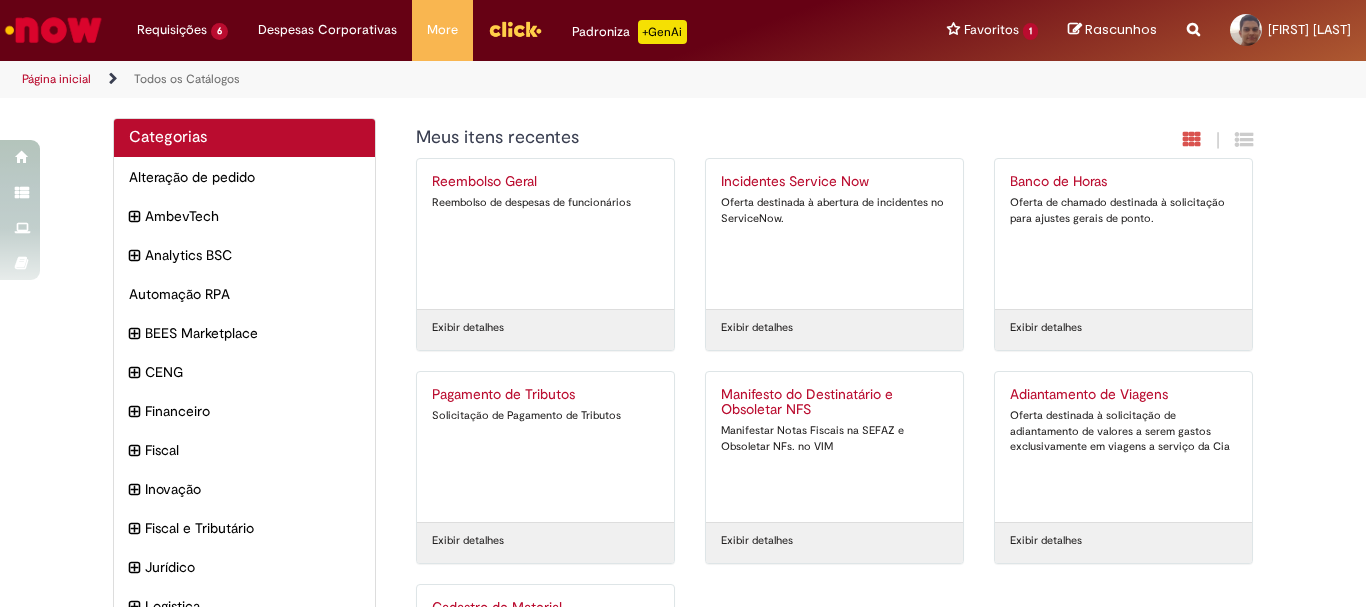 scroll, scrollTop: 214, scrollLeft: 0, axis: vertical 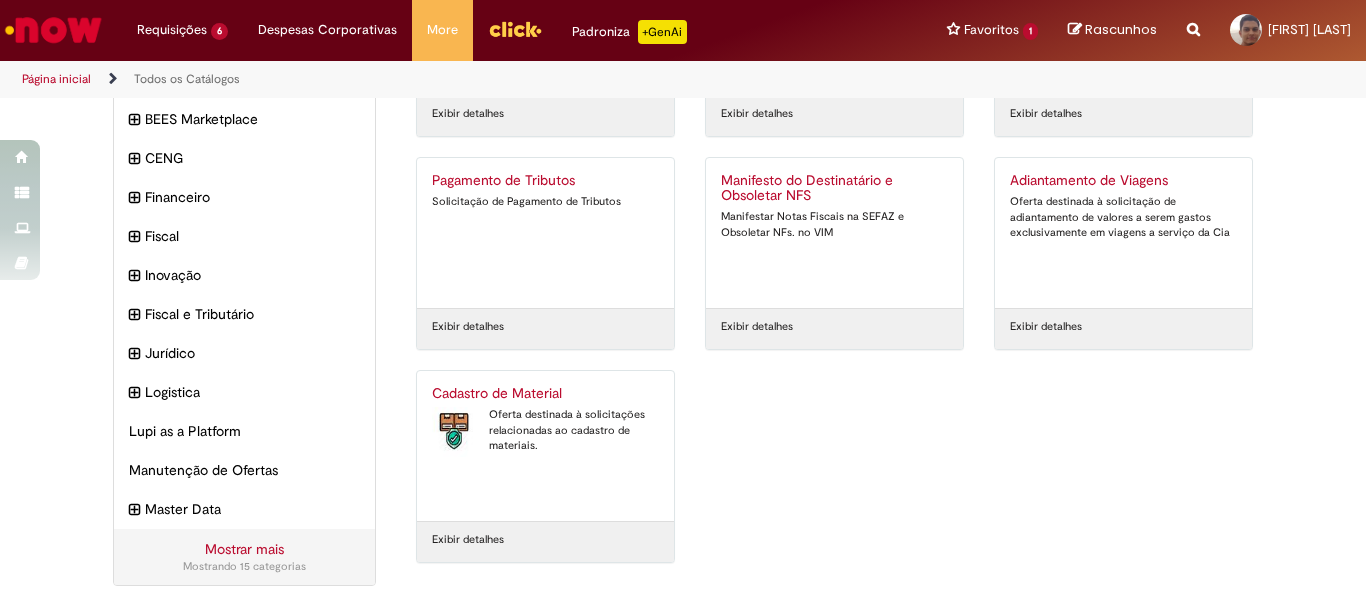 click on "Oferta destinada à solicitações relacionadas ao cadastro de materiais." at bounding box center (545, 430) 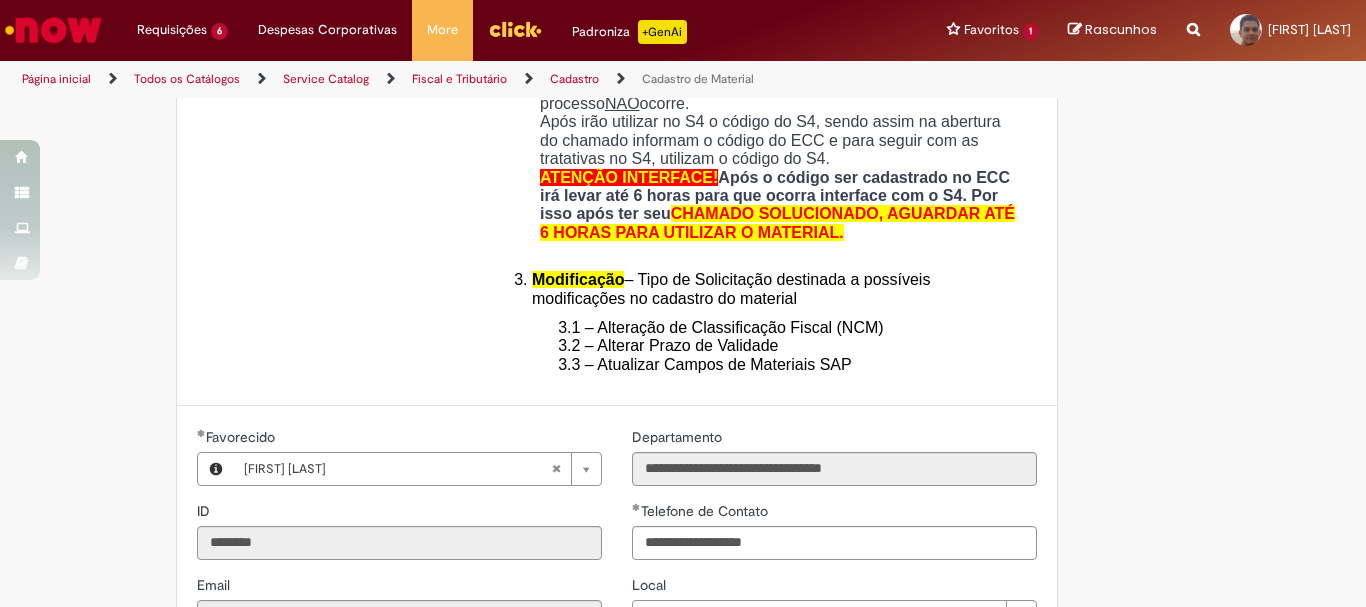 scroll, scrollTop: 900, scrollLeft: 0, axis: vertical 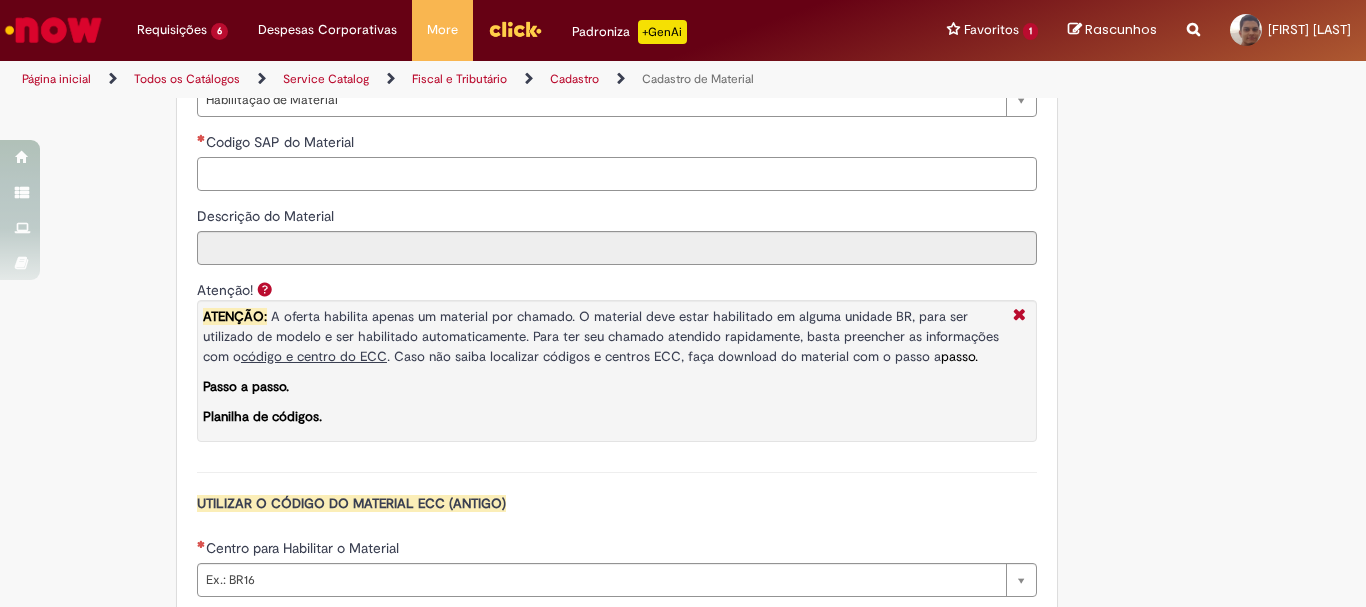 click on "Codigo SAP do Material" at bounding box center (617, 174) 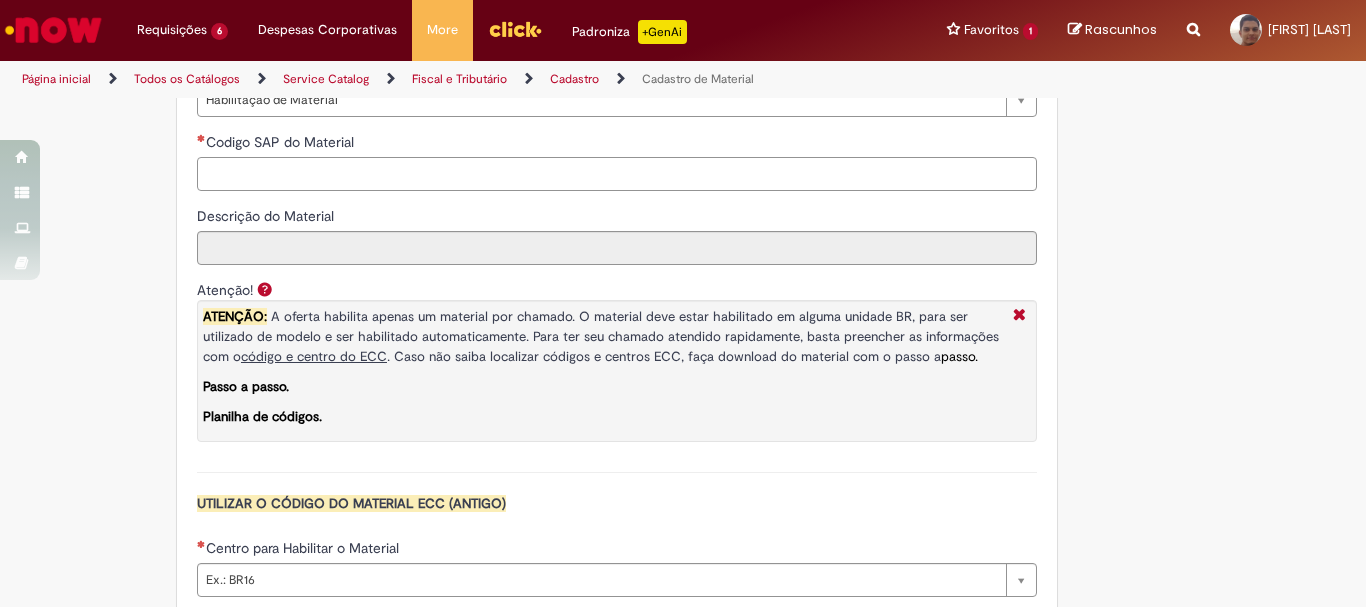 paste on "********" 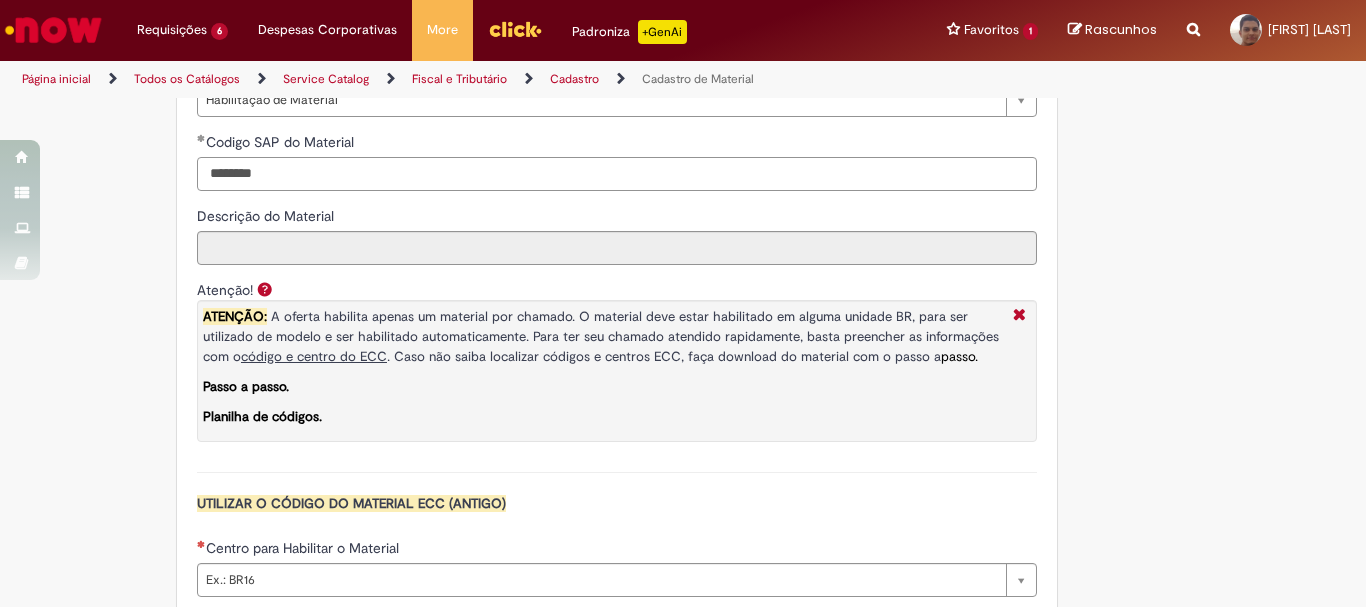 scroll, scrollTop: 1600, scrollLeft: 0, axis: vertical 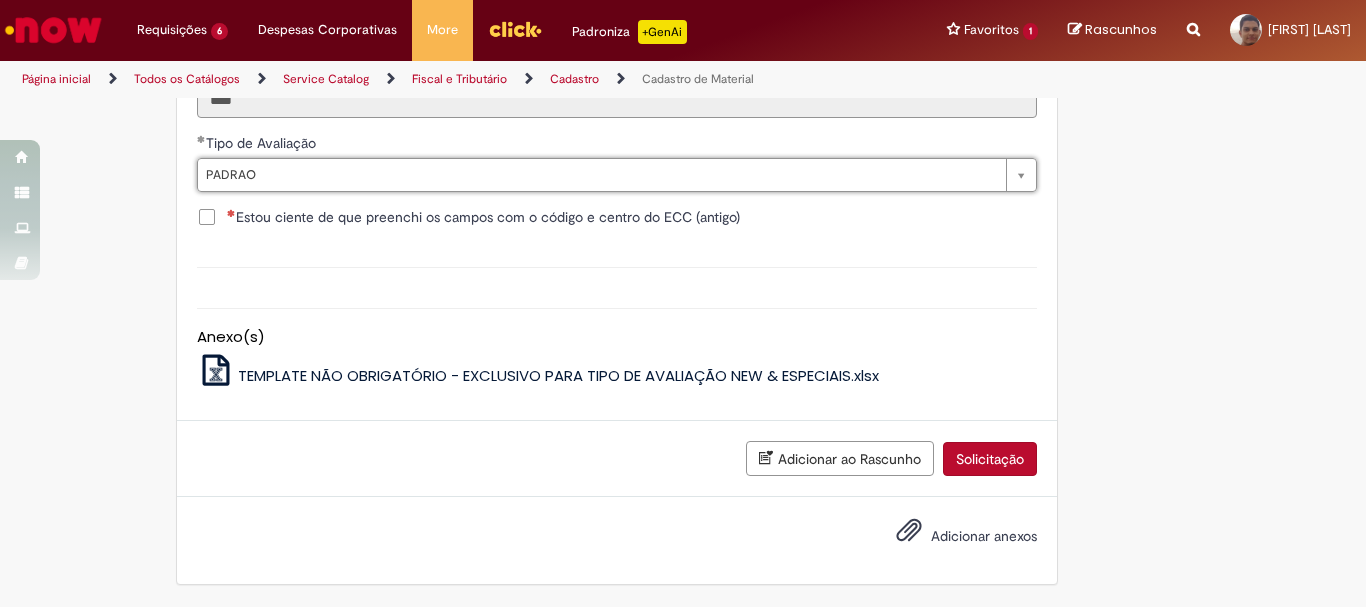 click on "Estou ciente de que preenchi os campos com o código e centro do ECC  (antigo)" at bounding box center [483, 217] 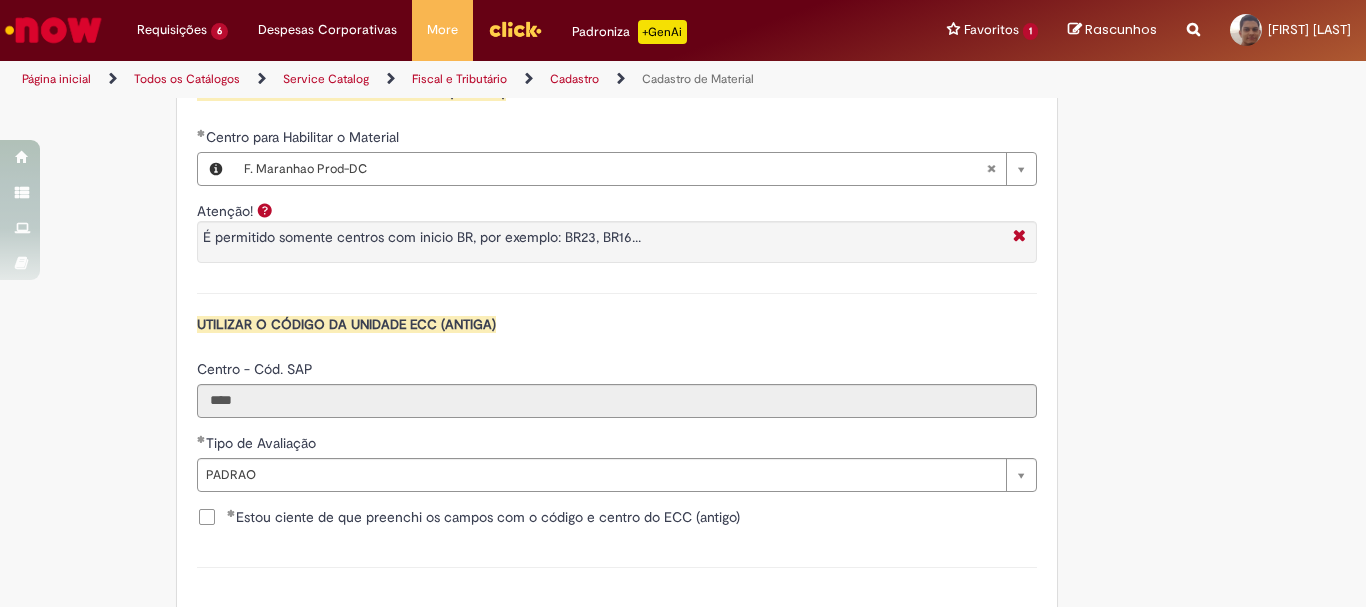 scroll, scrollTop: 2111, scrollLeft: 0, axis: vertical 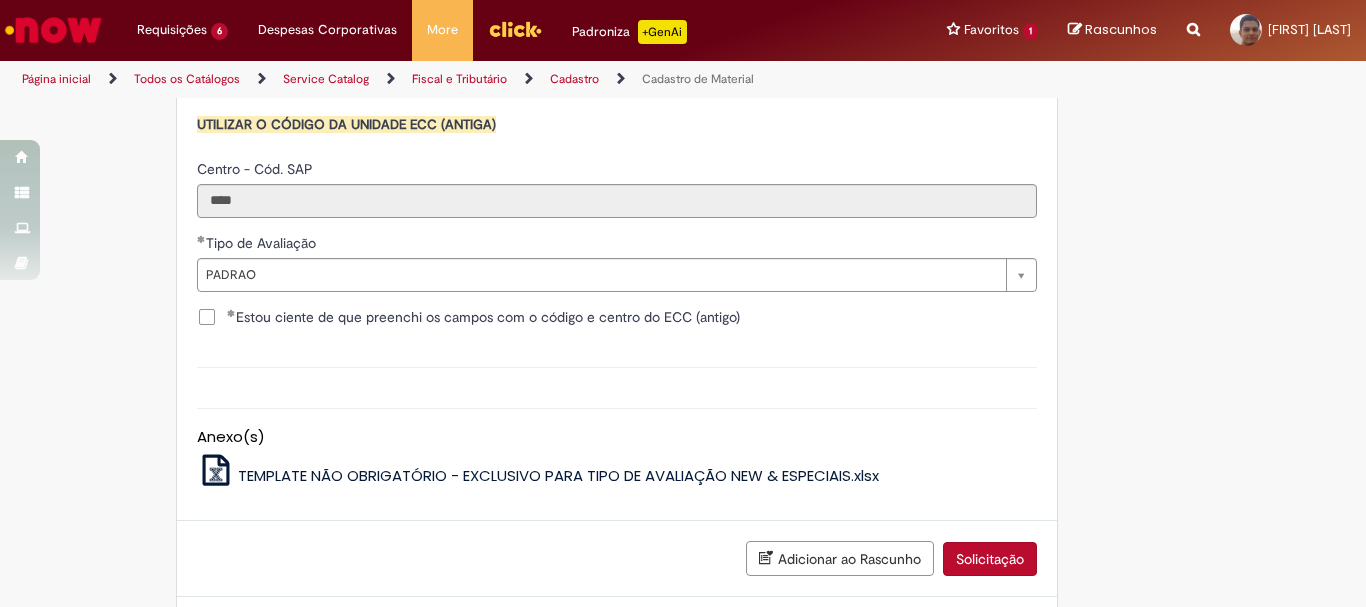 click on "Solicitação" at bounding box center (990, 559) 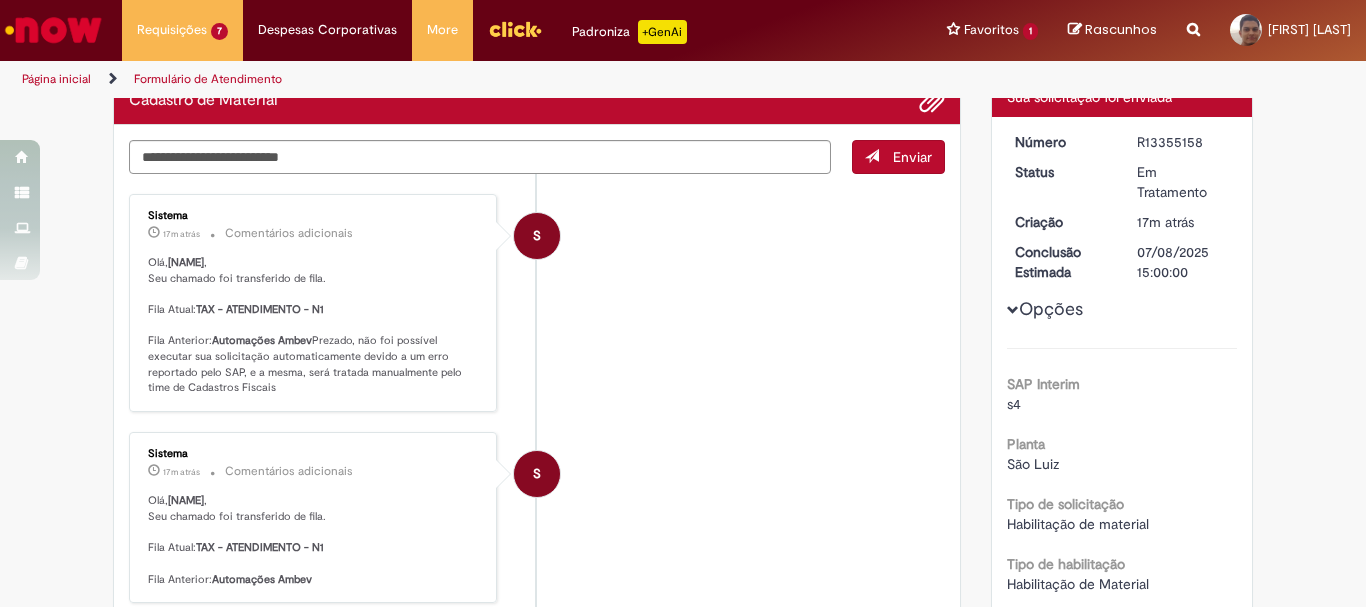 scroll, scrollTop: 0, scrollLeft: 0, axis: both 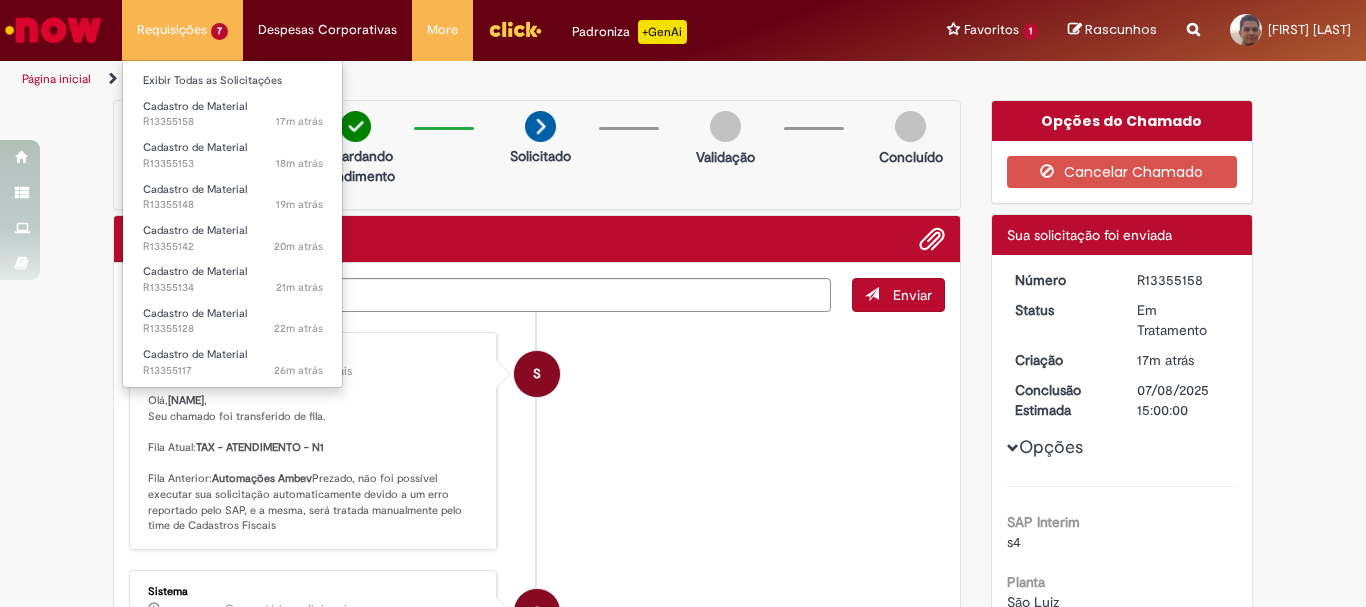 click on "Requisições   7
Exibir Todas as Solicitações
Cadastro de Material
17m atrás 17 minutos atrás  R13355158
Cadastro de Material
18m atrás 18 minutos atrás  R13355153
Cadastro de Material
19m atrás 19 minutos atrás  R13355148
Cadastro de Material
20m atrás 20 minutos atrás  R13355142
Cadastro de Material
21m atrás 21 minutos atrás  R13355134
Cadastro de Material
22m atrás 22 minutos atrás  R13355128
Cadastro de Material
26m atrás 26 minutos atrás  R13355117" at bounding box center [182, 30] 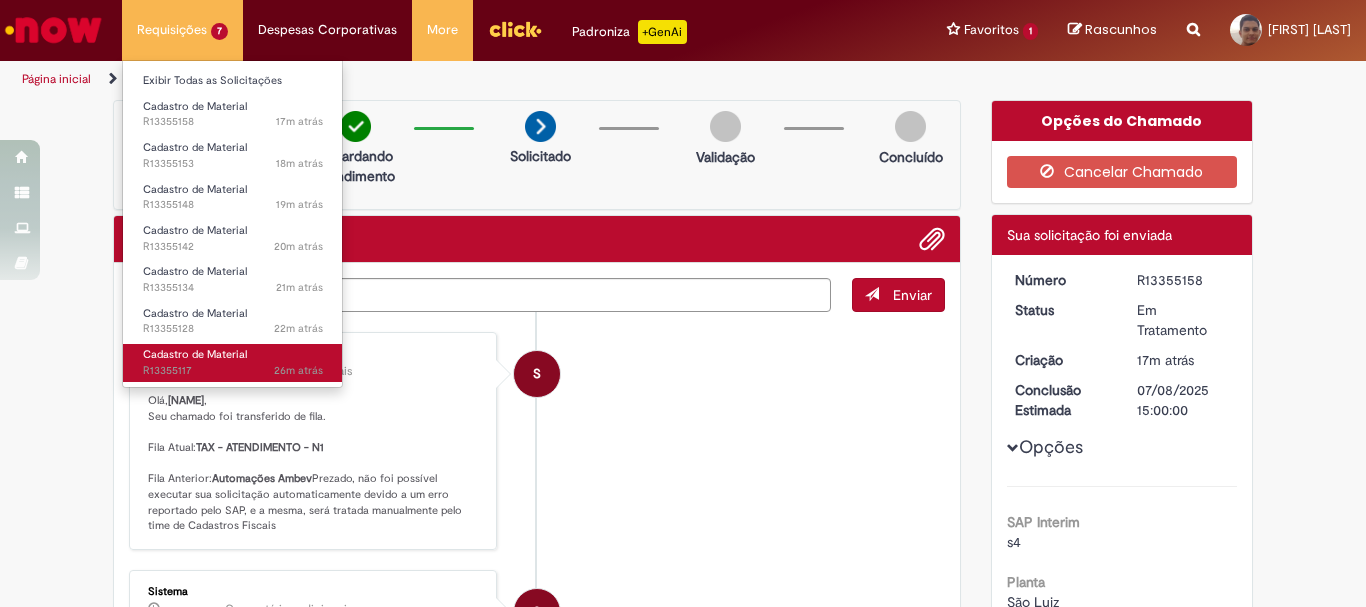 click on "Cadastro de Material
26m atrás 26 minutos atrás  R13355117" at bounding box center (233, 362) 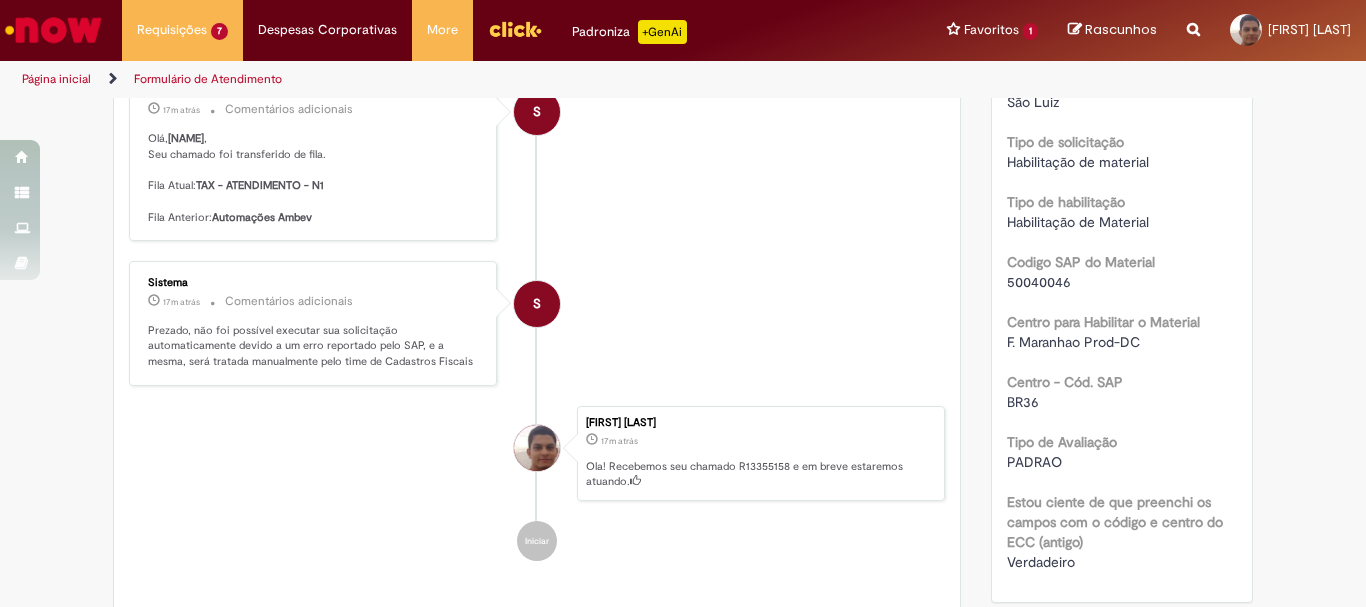 scroll, scrollTop: 0, scrollLeft: 0, axis: both 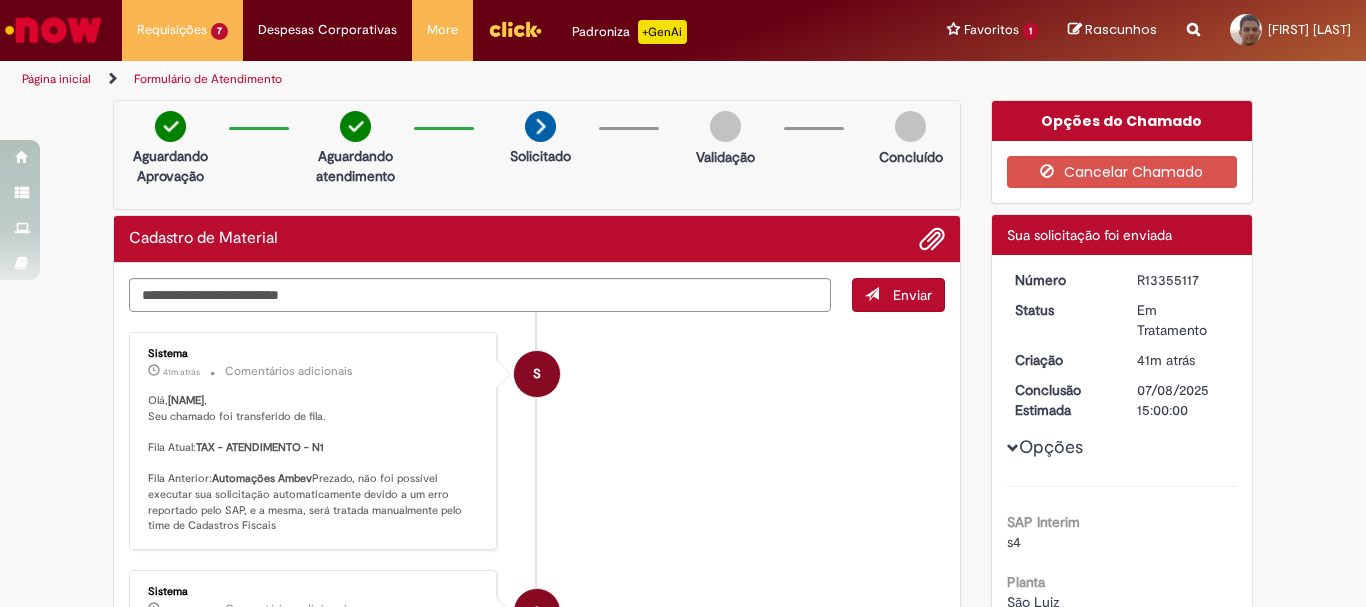 click on "S
Sistema
41m atrás 41 minutos atrás     Comentários adicionais
Olá,  [NAME] ,  Seu chamado foi transferido de fila. Fila Atual:  TAX - ATENDIMENTO - N1 Fila Anterior:  Automações Ambev
Prezado, não foi possível executar sua solicitação automaticamente devido a um erro reportado pelo SAP, e a mesma, será tratada manualmente pelo time de Cadastros Fiscais" at bounding box center (537, 441) 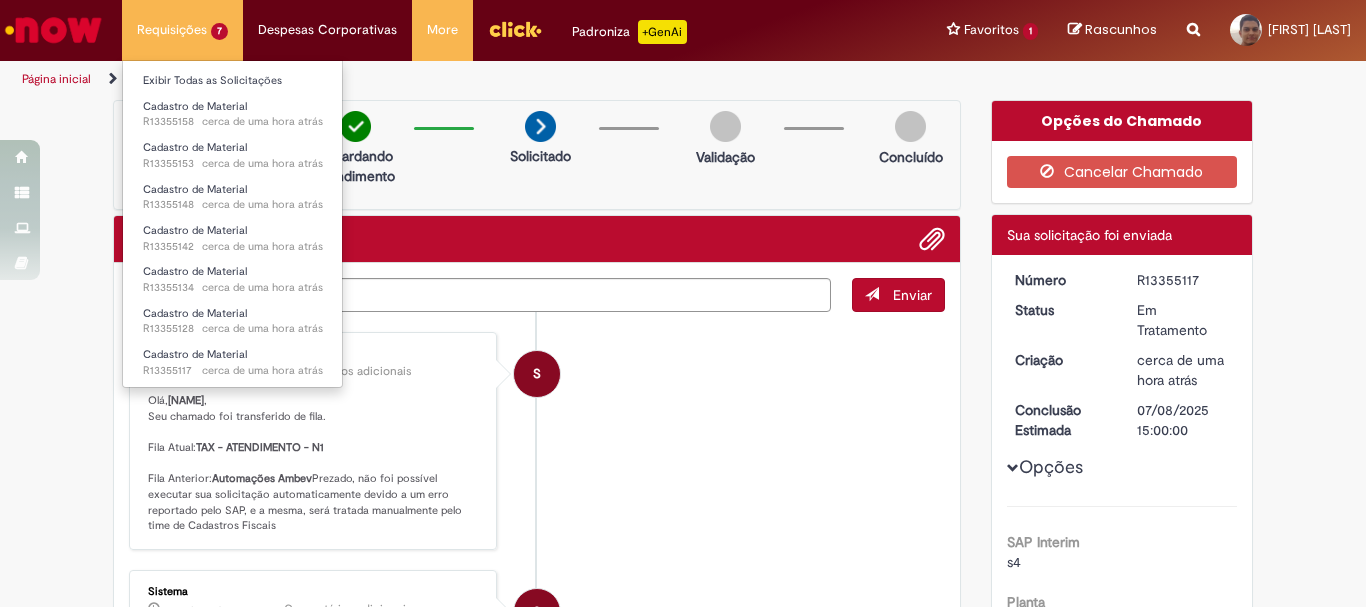 click on "Requisições   7
Exibir Todas as Solicitações
Cadastro de Material
cerca de uma hora atrás cerca de uma hora atrás  R13355158
Cadastro de Material
cerca de uma hora atrás cerca de uma hora atrás  R13355153
Cadastro de Material
cerca de uma hora atrás cerca de uma hora atrás  R13355148
Cadastro de Material
cerca de uma hora atrás cerca de uma hora atrás  R13355142
Cadastro de Material
cerca de uma hora atrás cerca de uma hora atrás  R13355134
Cadastro de Material
cerca de uma hora atrás cerca de uma hora atrás  R13355128
Cadastro de Material
cerca de uma hora atrás cerca de uma hora atrás  R13355117" at bounding box center [182, 30] 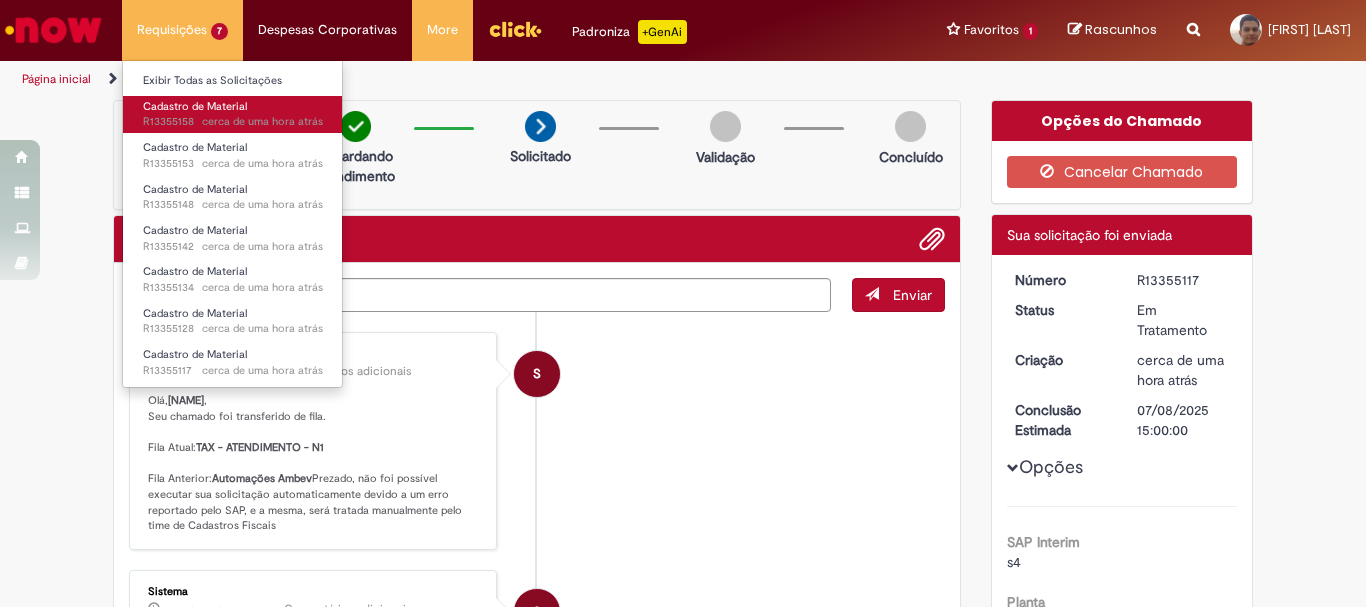 click on "cerca de uma hora atrás" at bounding box center [262, 121] 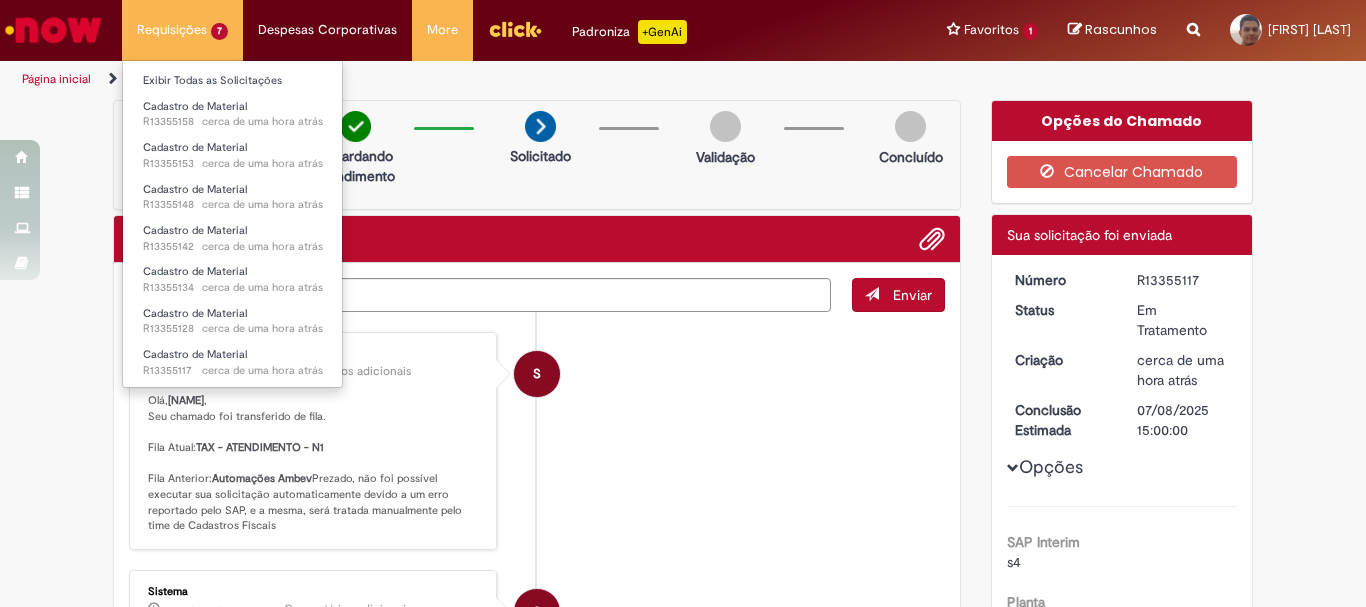 drag, startPoint x: 186, startPoint y: 26, endPoint x: 195, endPoint y: 34, distance: 12.0415945 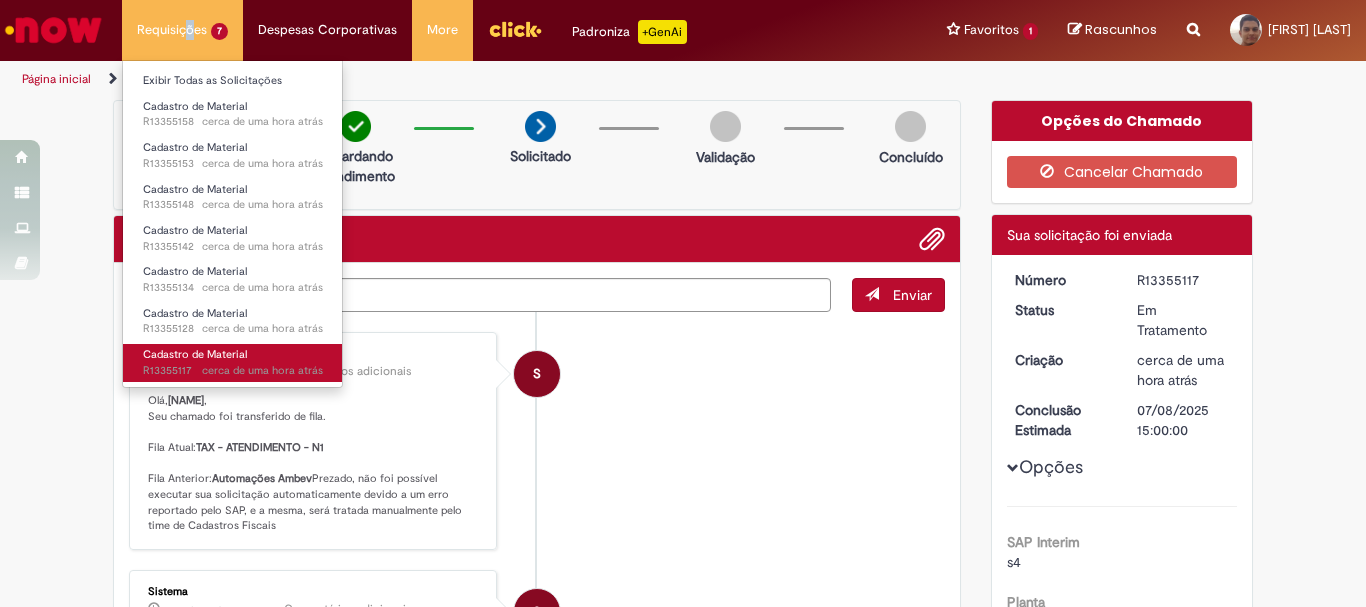 drag, startPoint x: 183, startPoint y: 370, endPoint x: 189, endPoint y: 361, distance: 10.816654 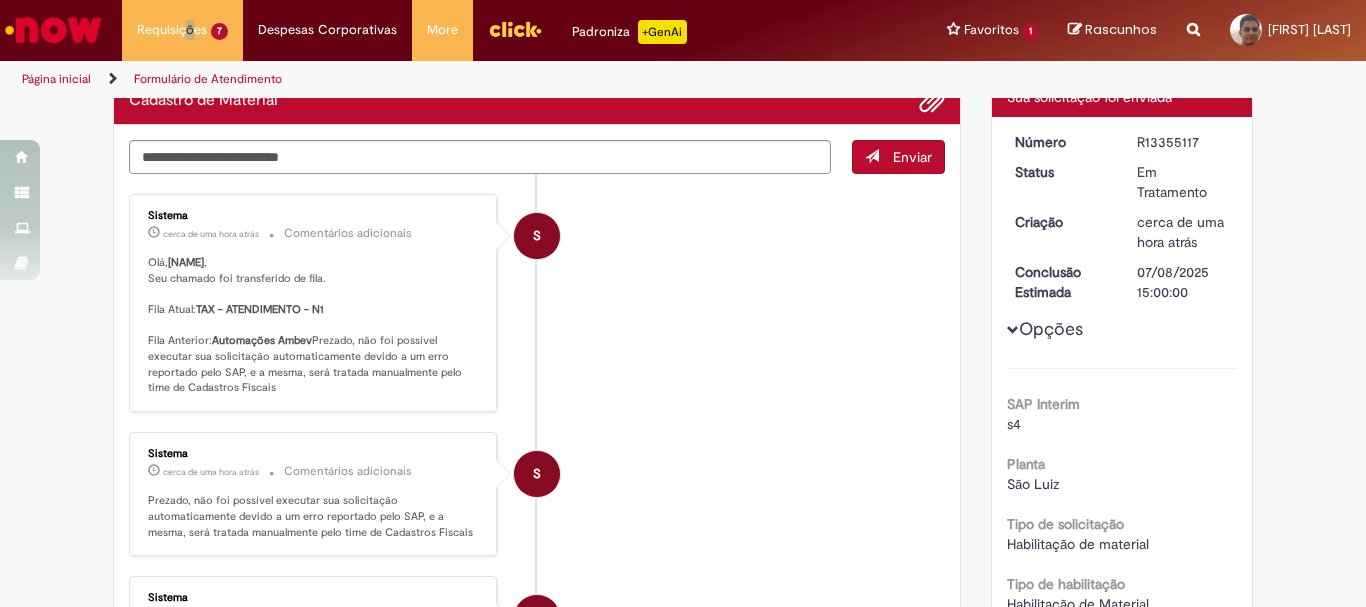 scroll, scrollTop: 0, scrollLeft: 0, axis: both 